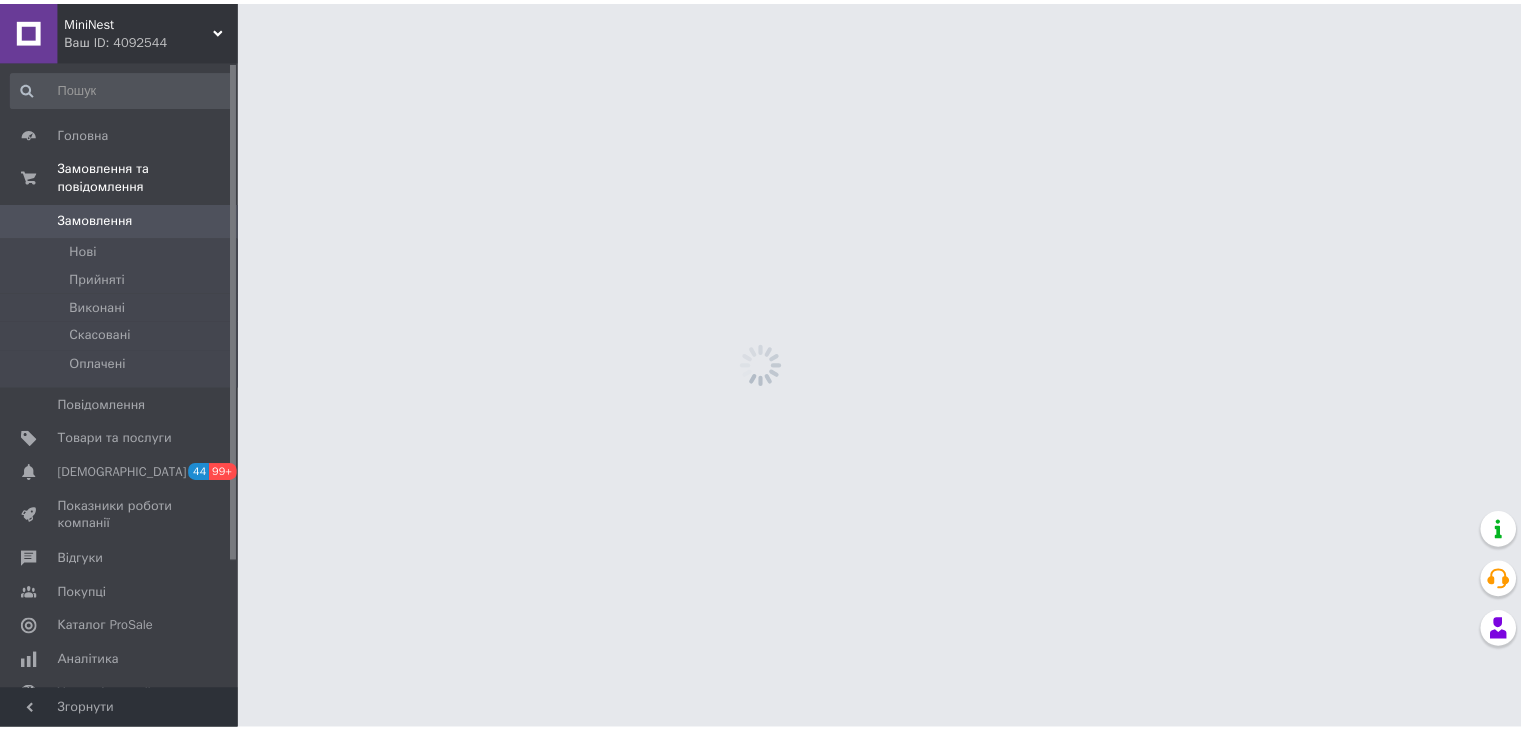 scroll, scrollTop: 0, scrollLeft: 0, axis: both 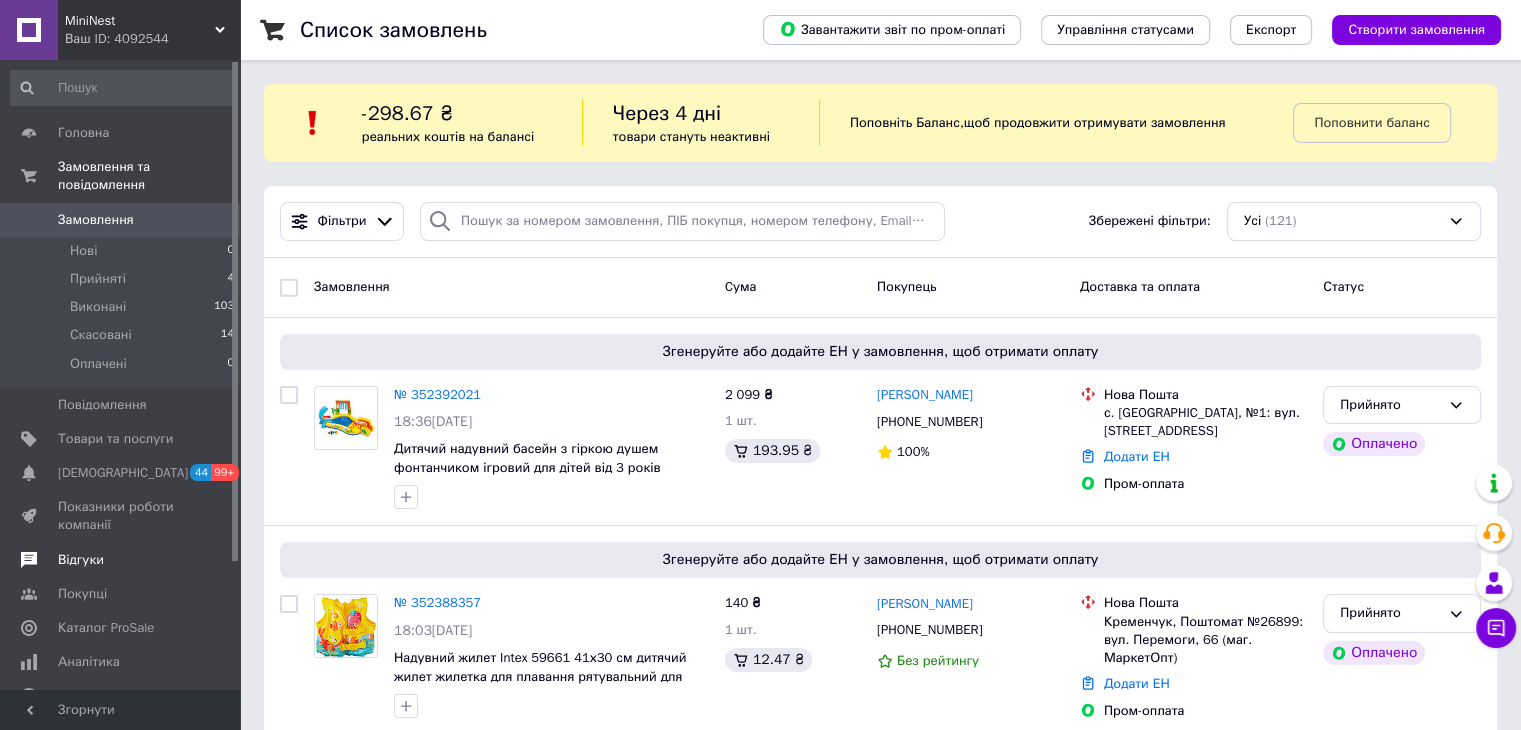 click on "Відгуки" at bounding box center [123, 560] 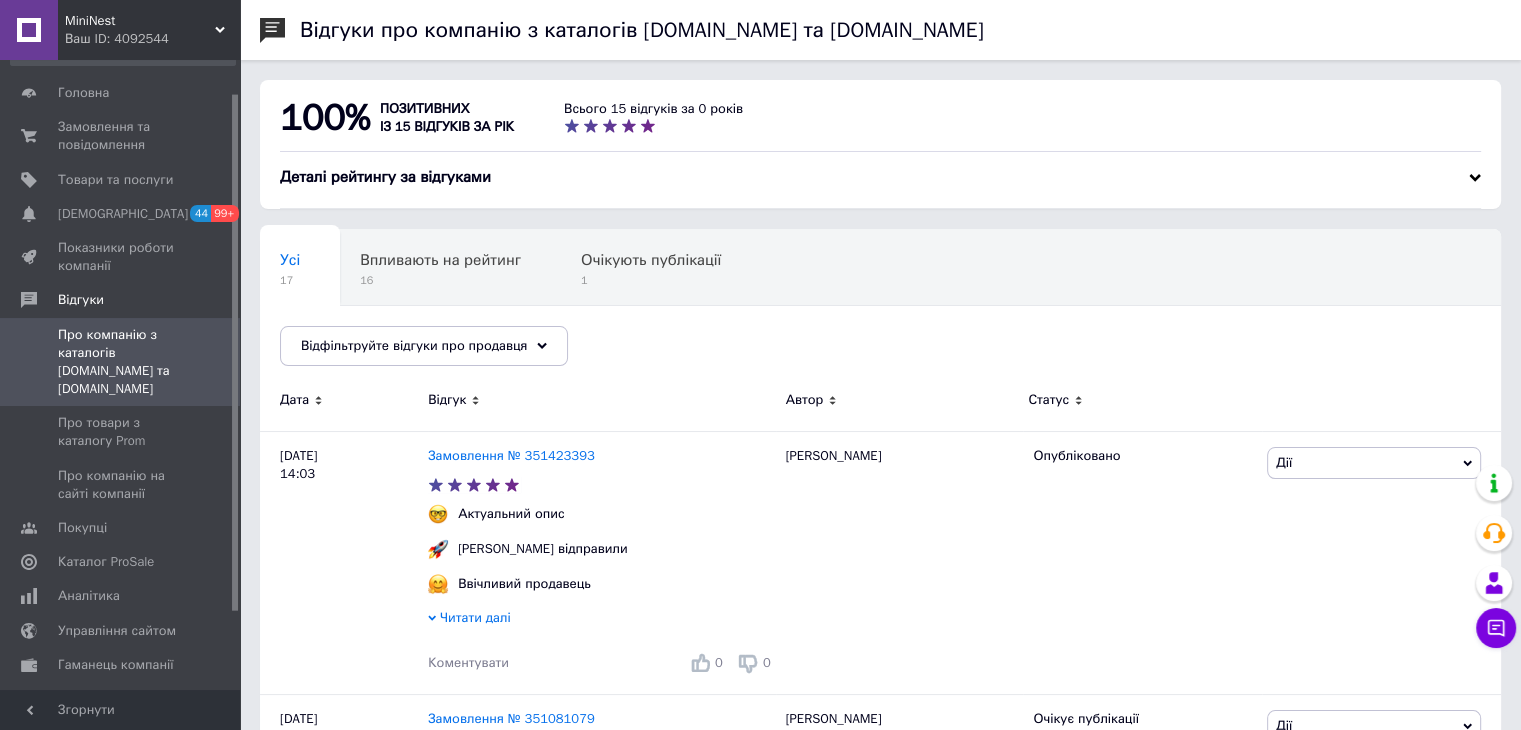 scroll, scrollTop: 122, scrollLeft: 0, axis: vertical 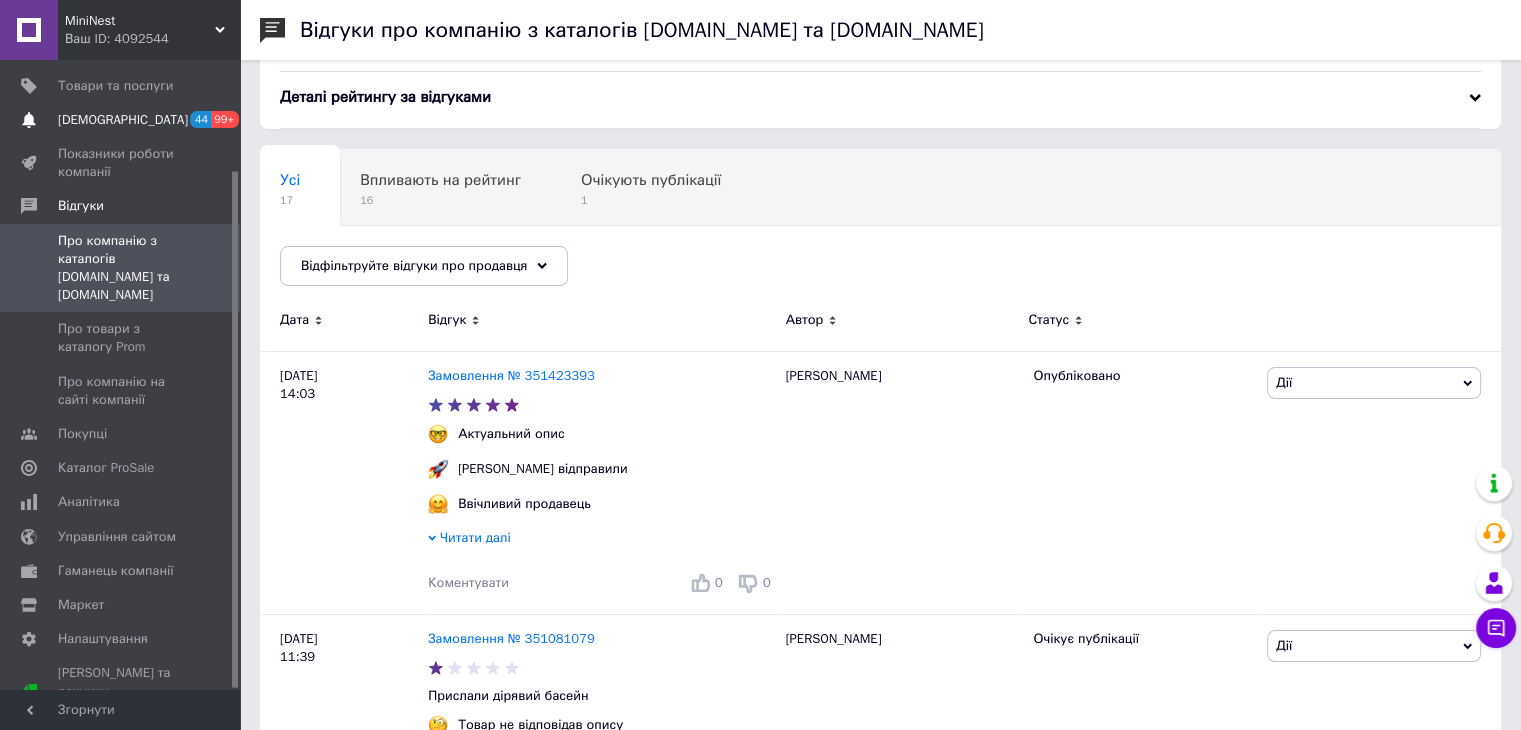 click on "[DEMOGRAPHIC_DATA]" at bounding box center (121, 120) 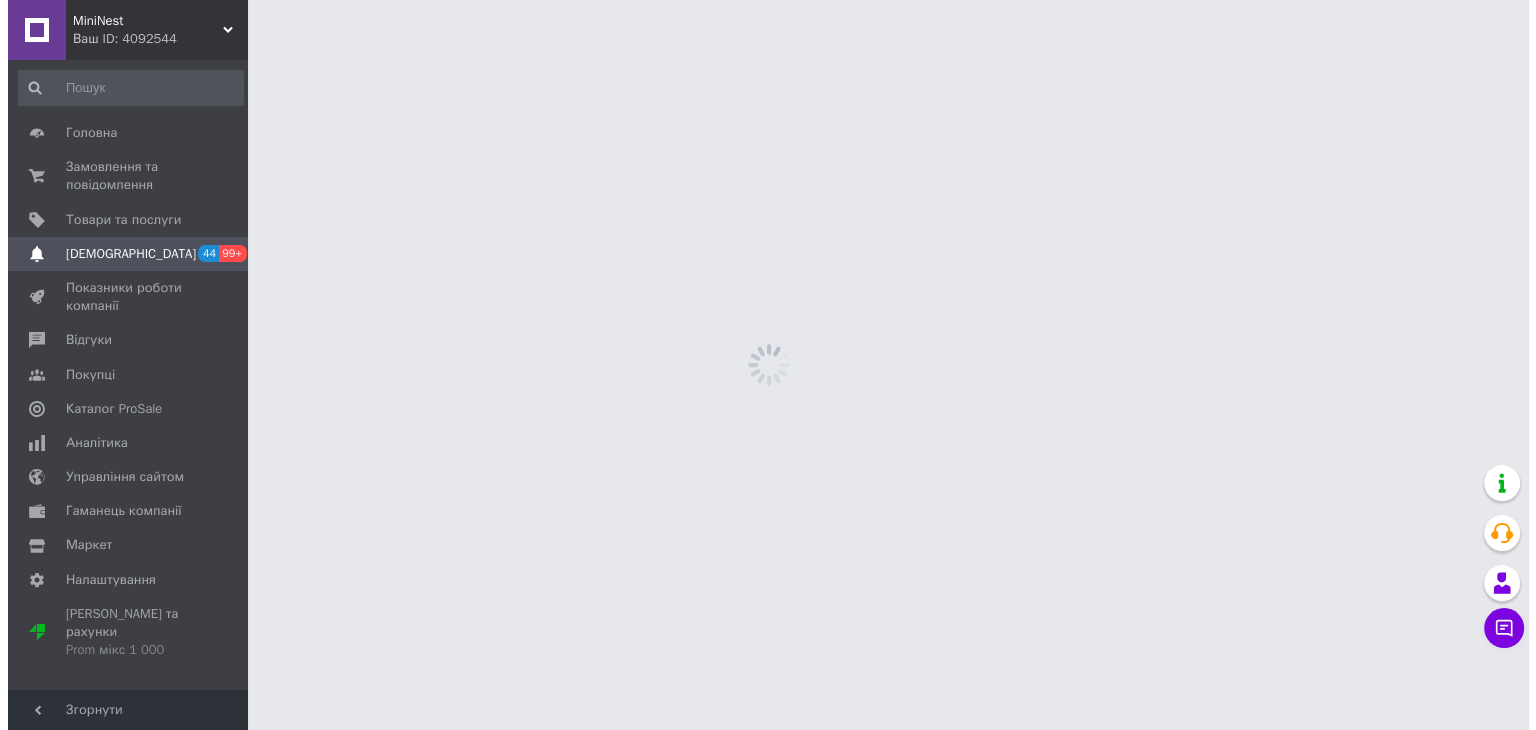 scroll, scrollTop: 0, scrollLeft: 0, axis: both 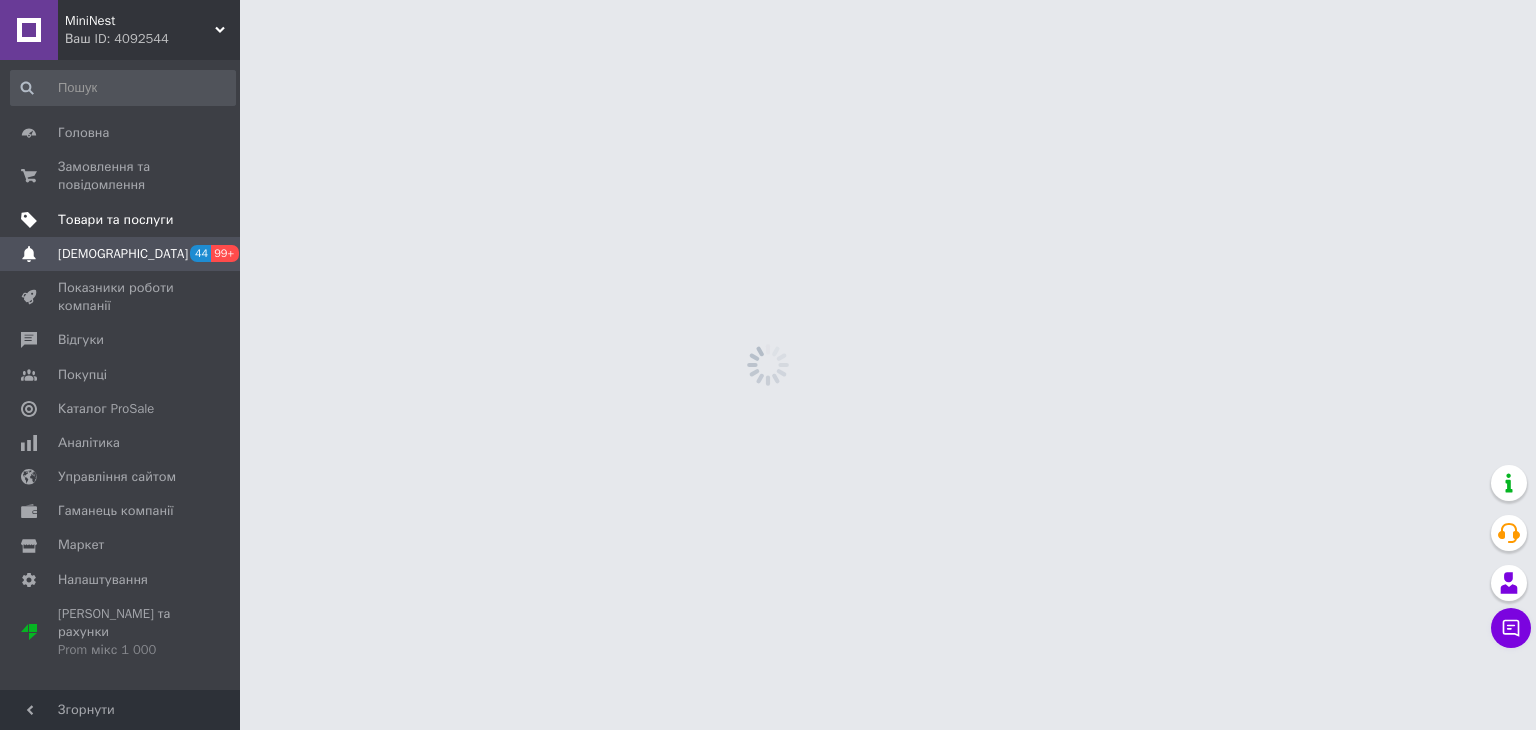 click on "Товари та послуги" at bounding box center [115, 220] 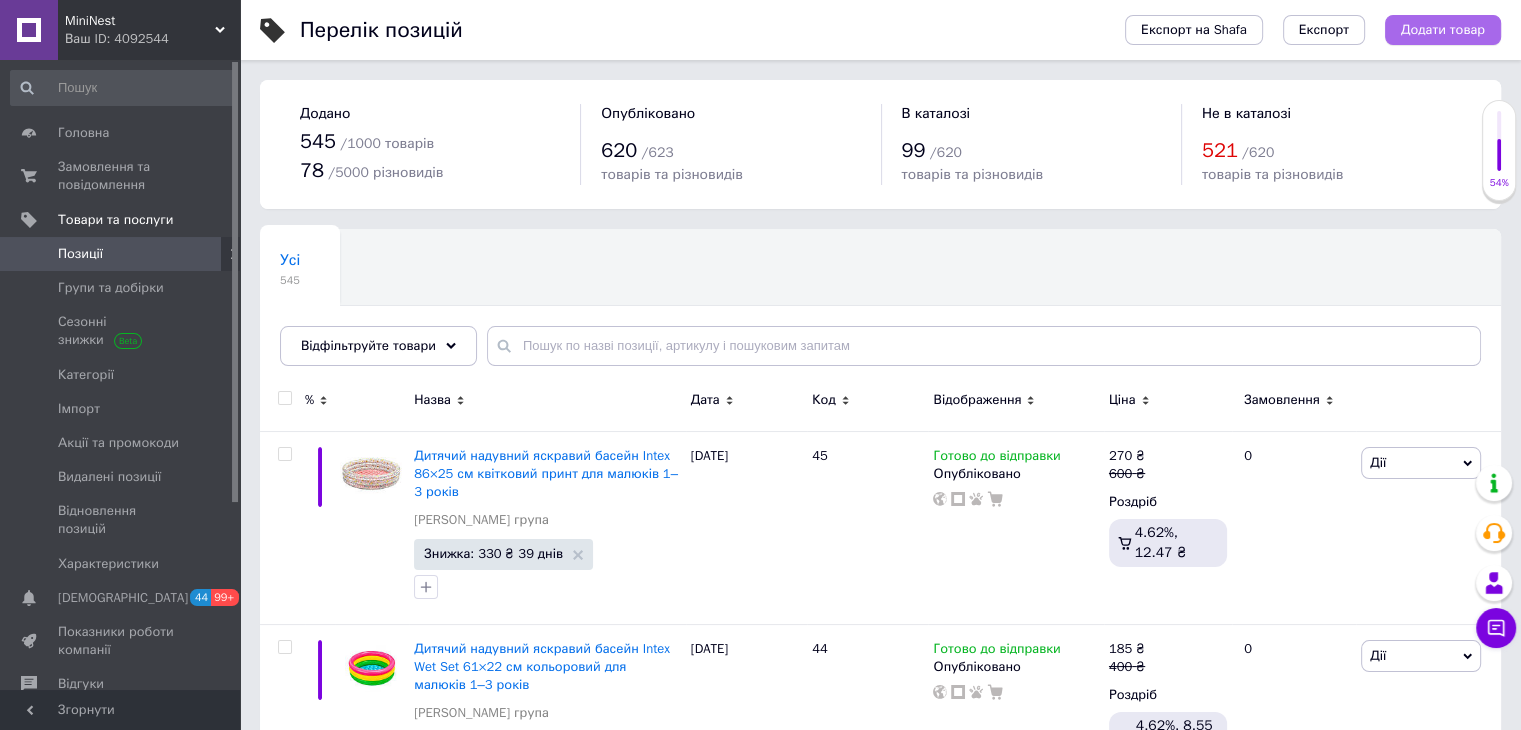 click on "Додати товар" at bounding box center (1443, 30) 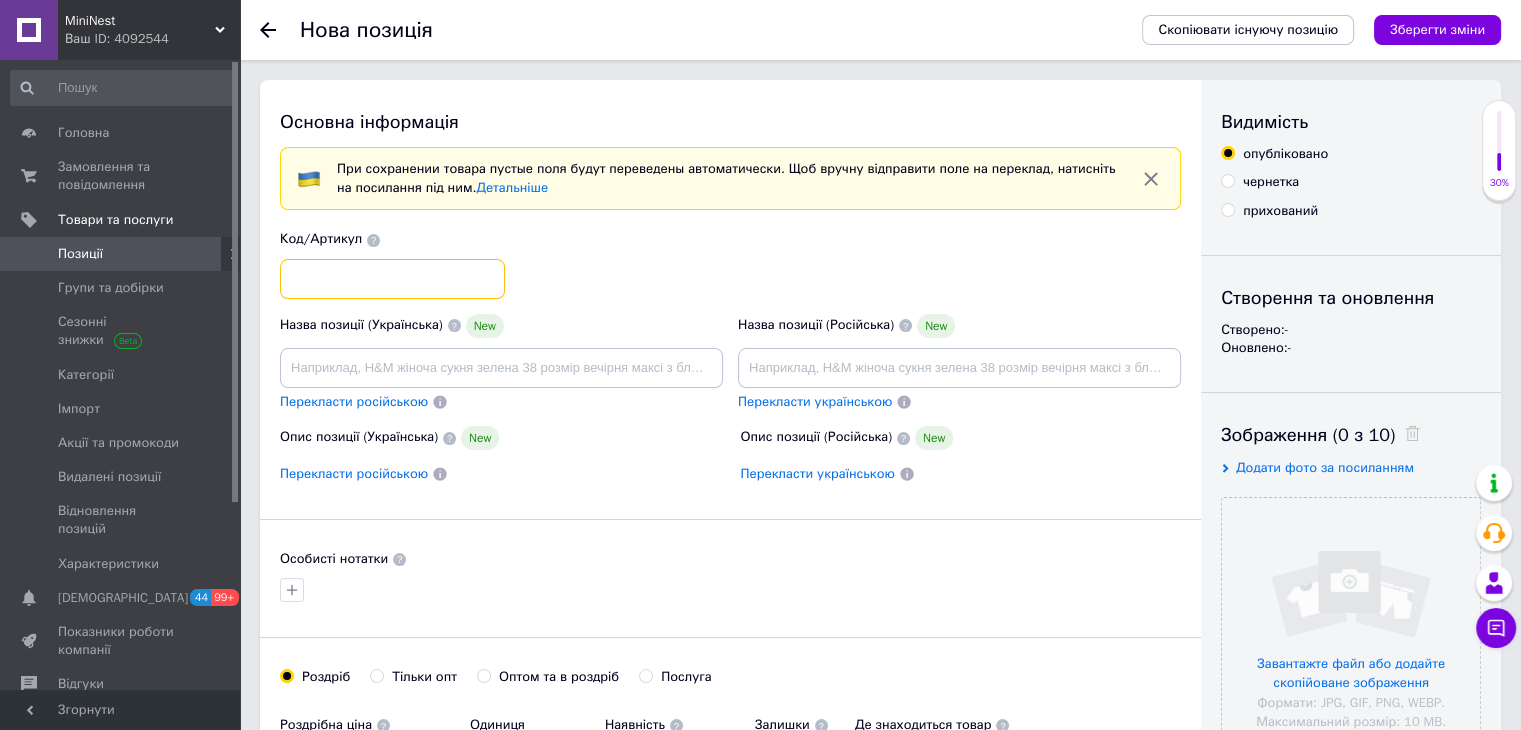 click at bounding box center [392, 279] 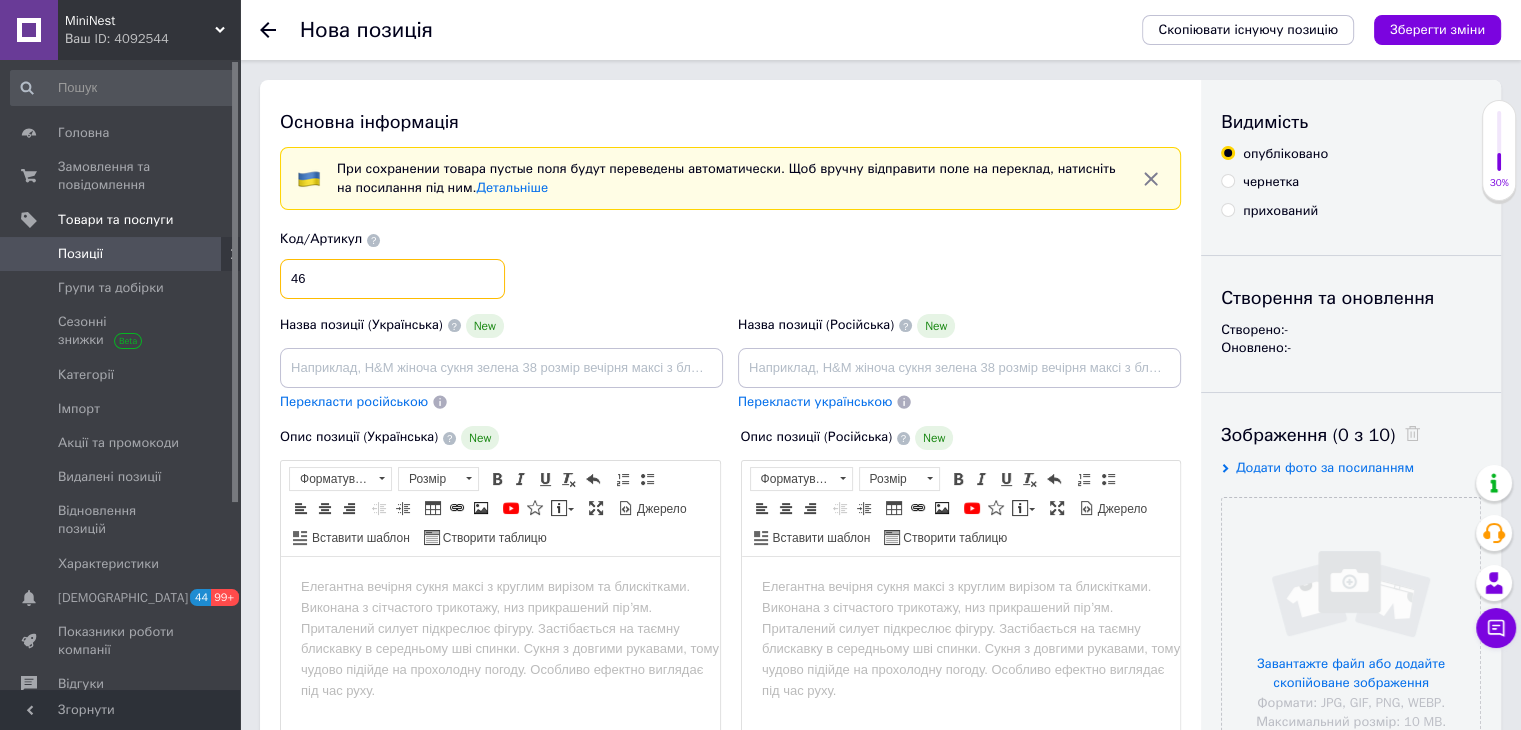 scroll, scrollTop: 0, scrollLeft: 0, axis: both 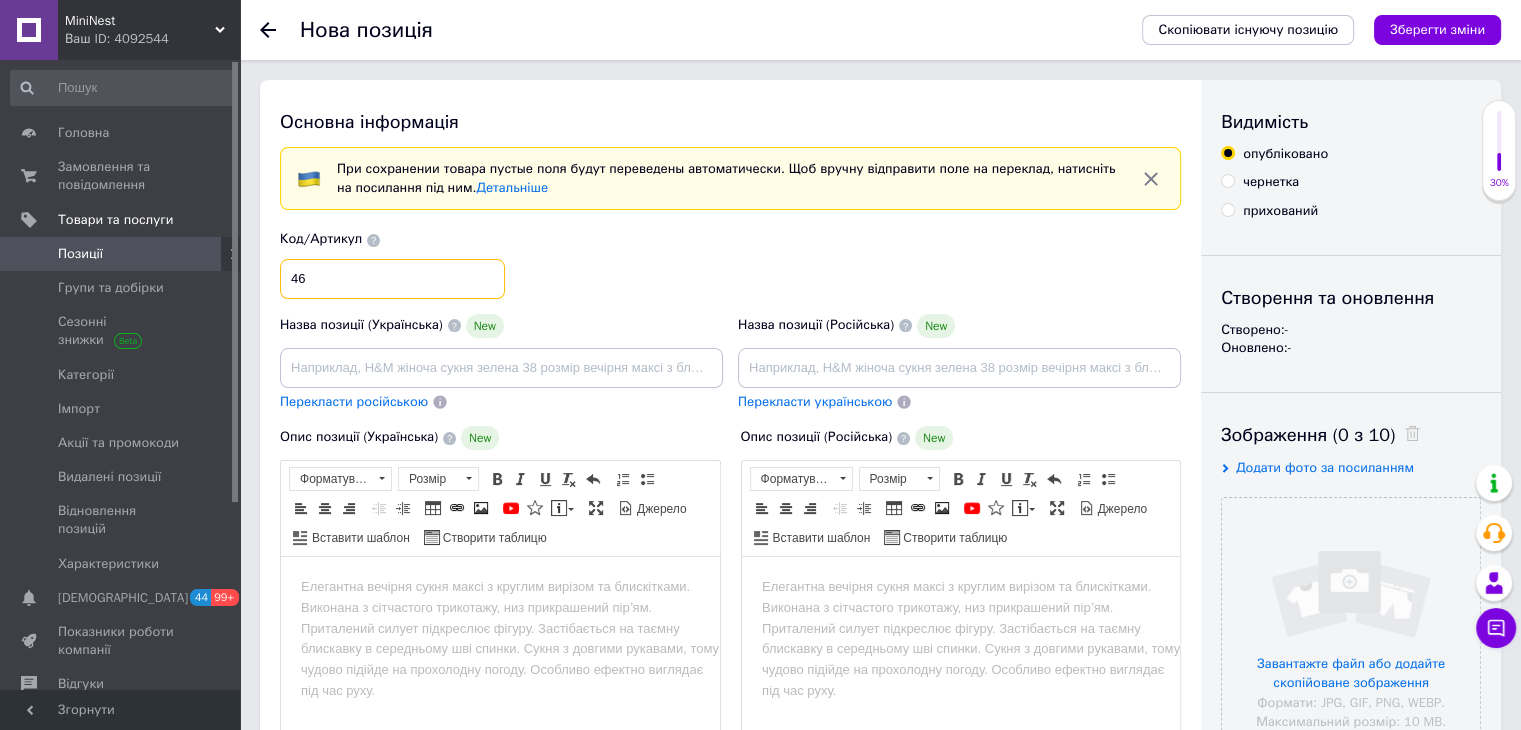 type on "46" 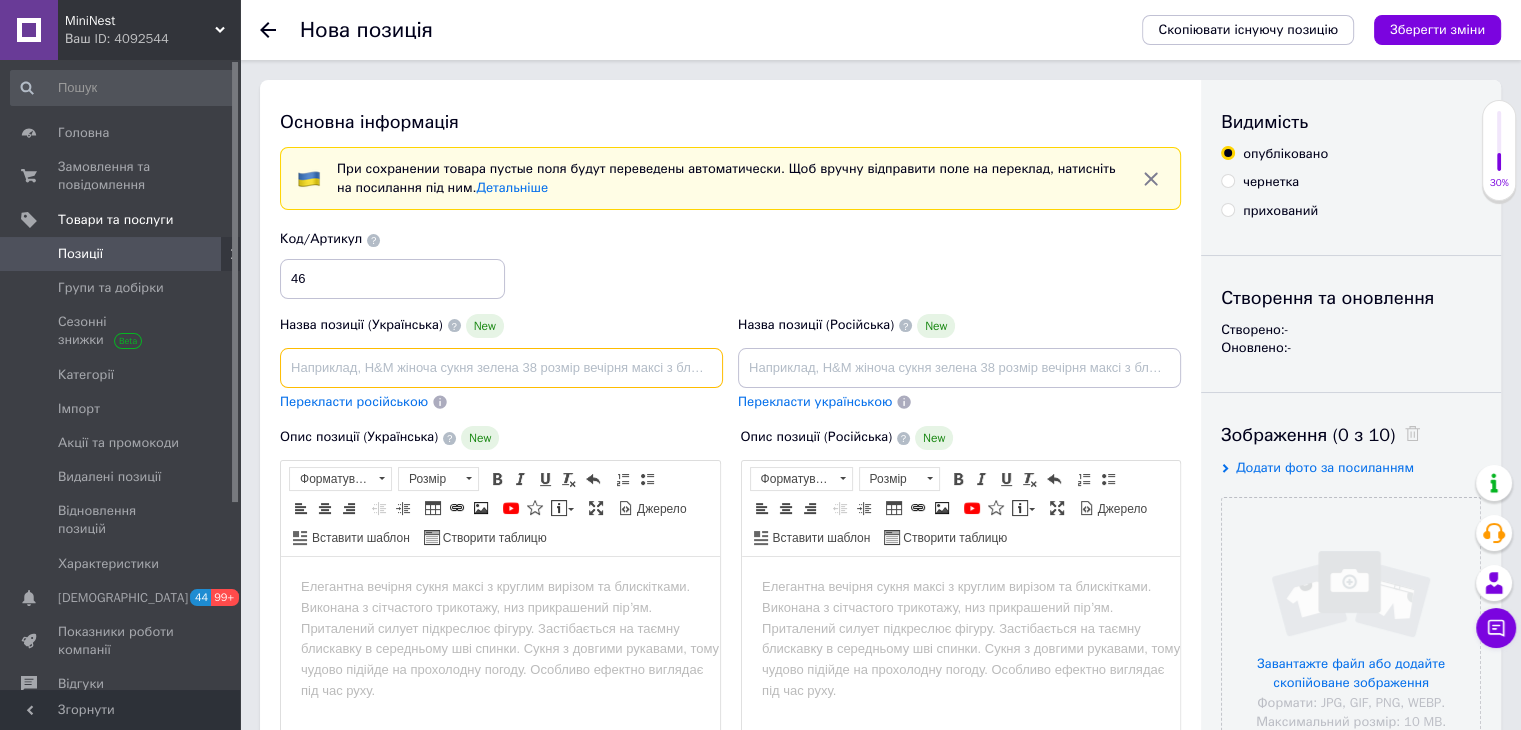 click at bounding box center [501, 368] 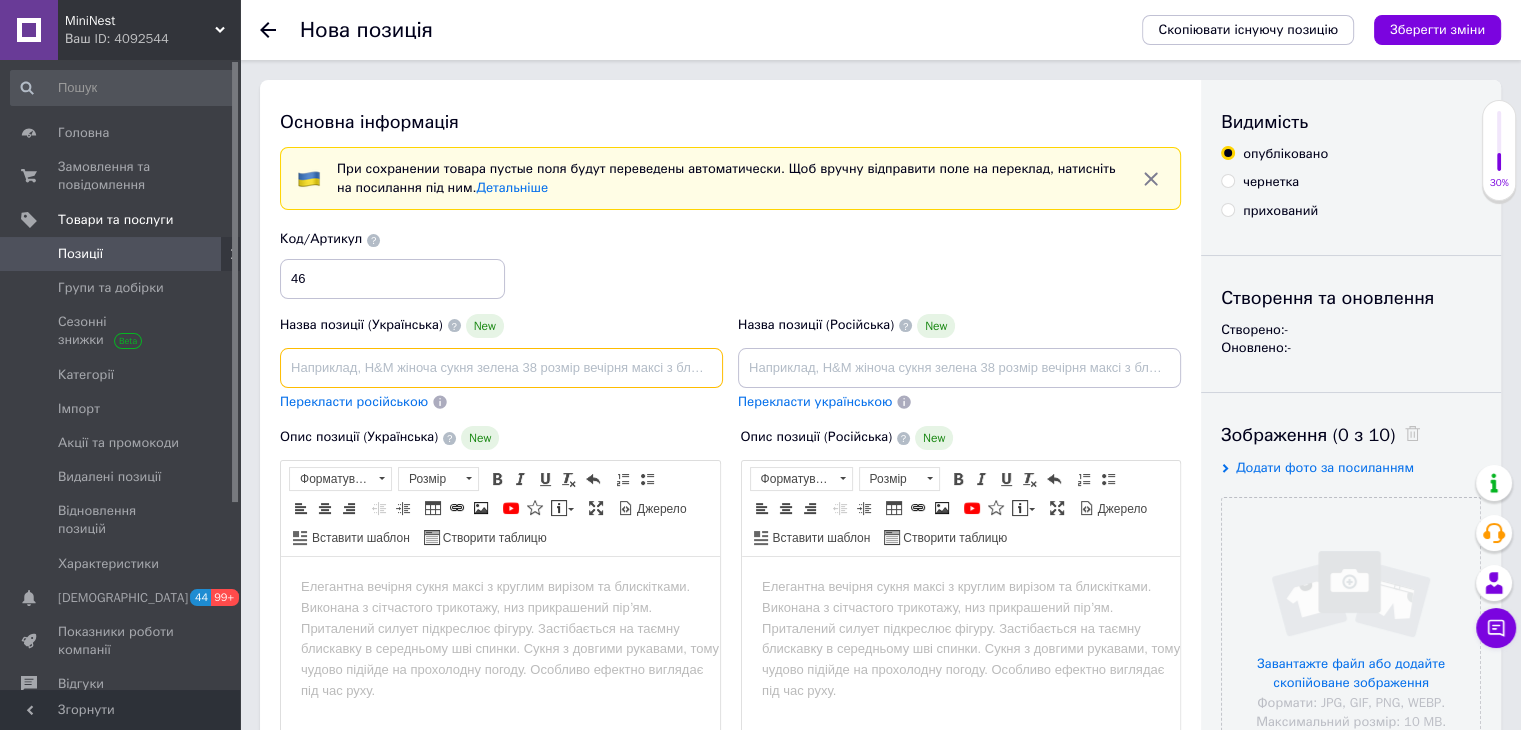 paste on "Надувний сімейний басейн Intex Wet Set 229×218×79 см з м’якими спинками для дітей від 6 років" 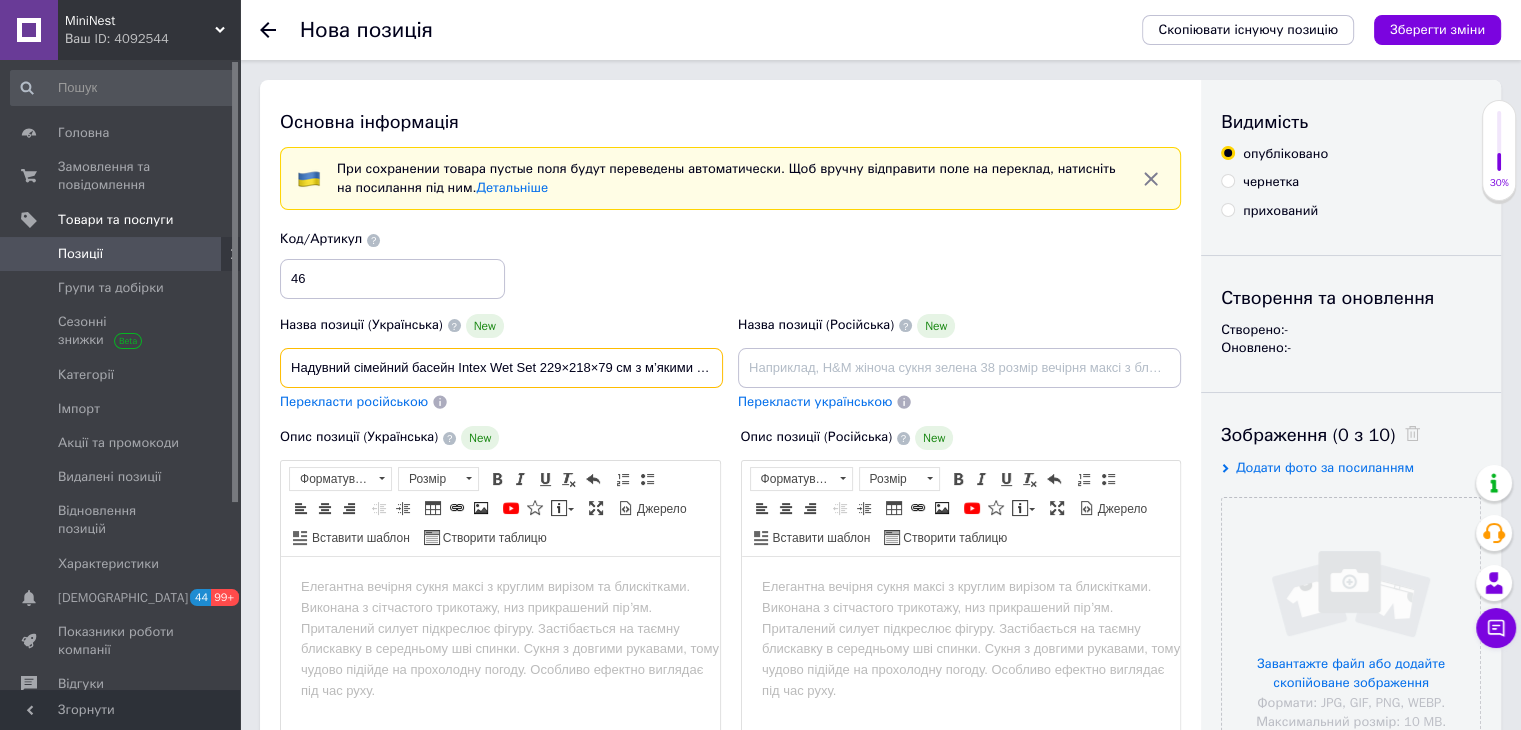 scroll, scrollTop: 0, scrollLeft: 168, axis: horizontal 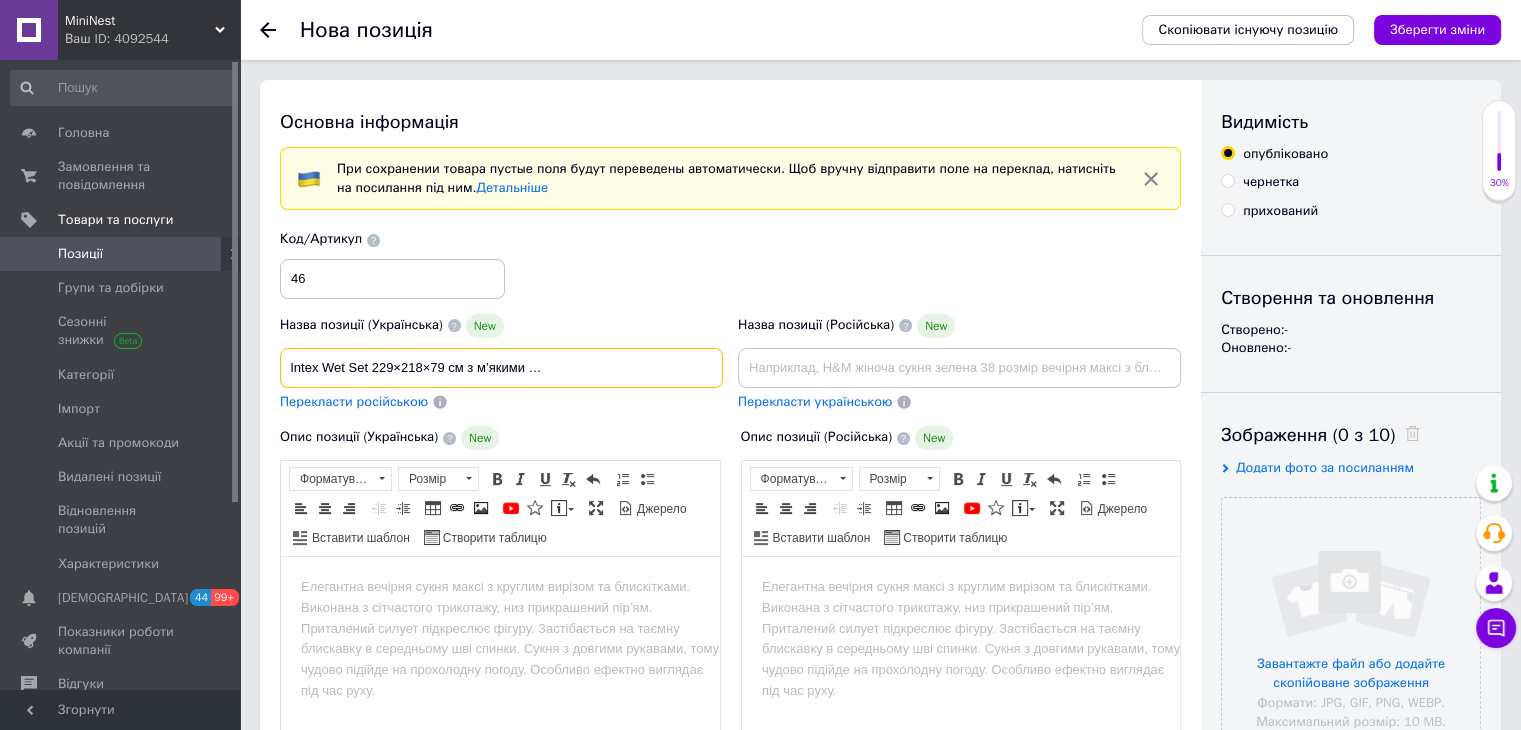 type on "Надувний сімейний басейн Intex Wet Set 229×218×79 см з м’якими спинками для дітей від 6 років" 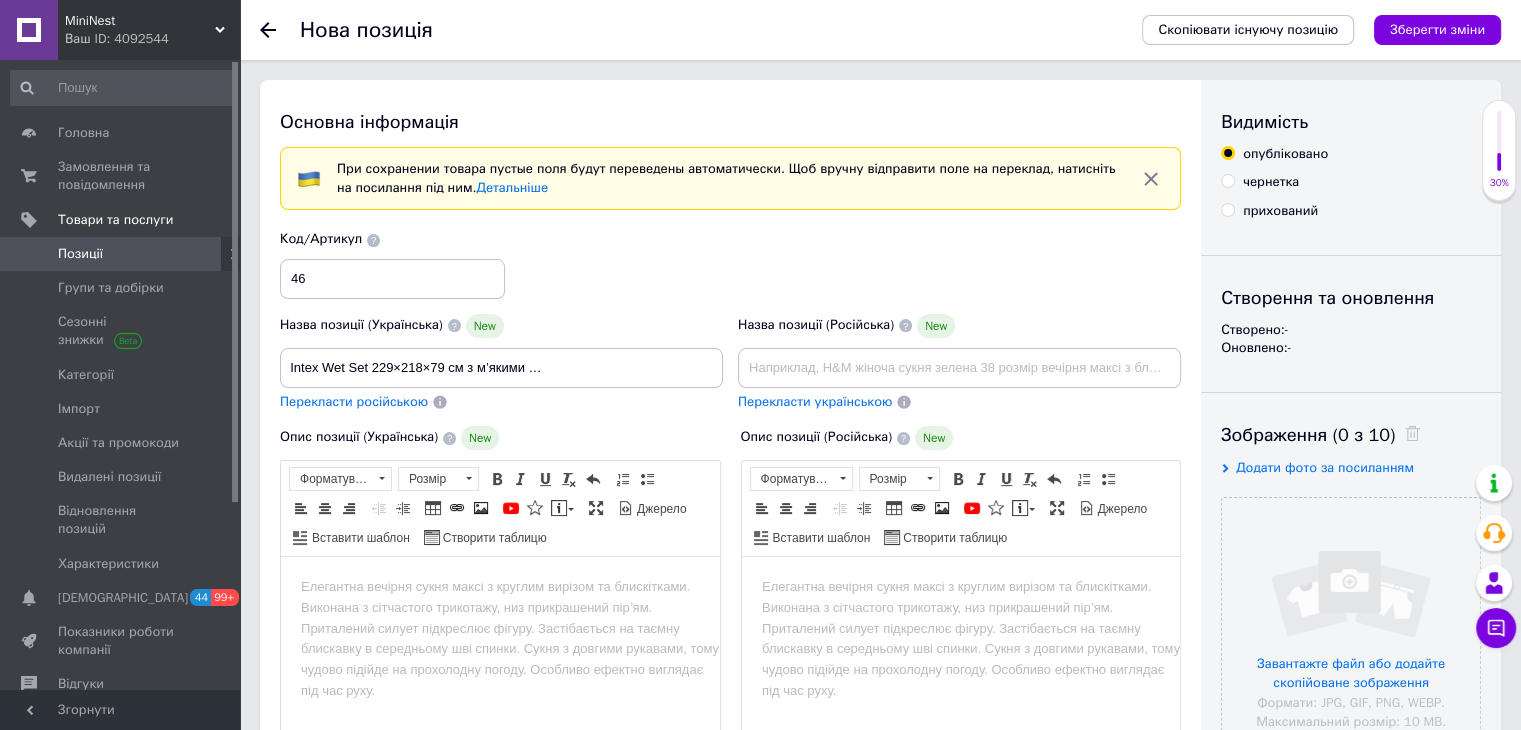 scroll, scrollTop: 0, scrollLeft: 0, axis: both 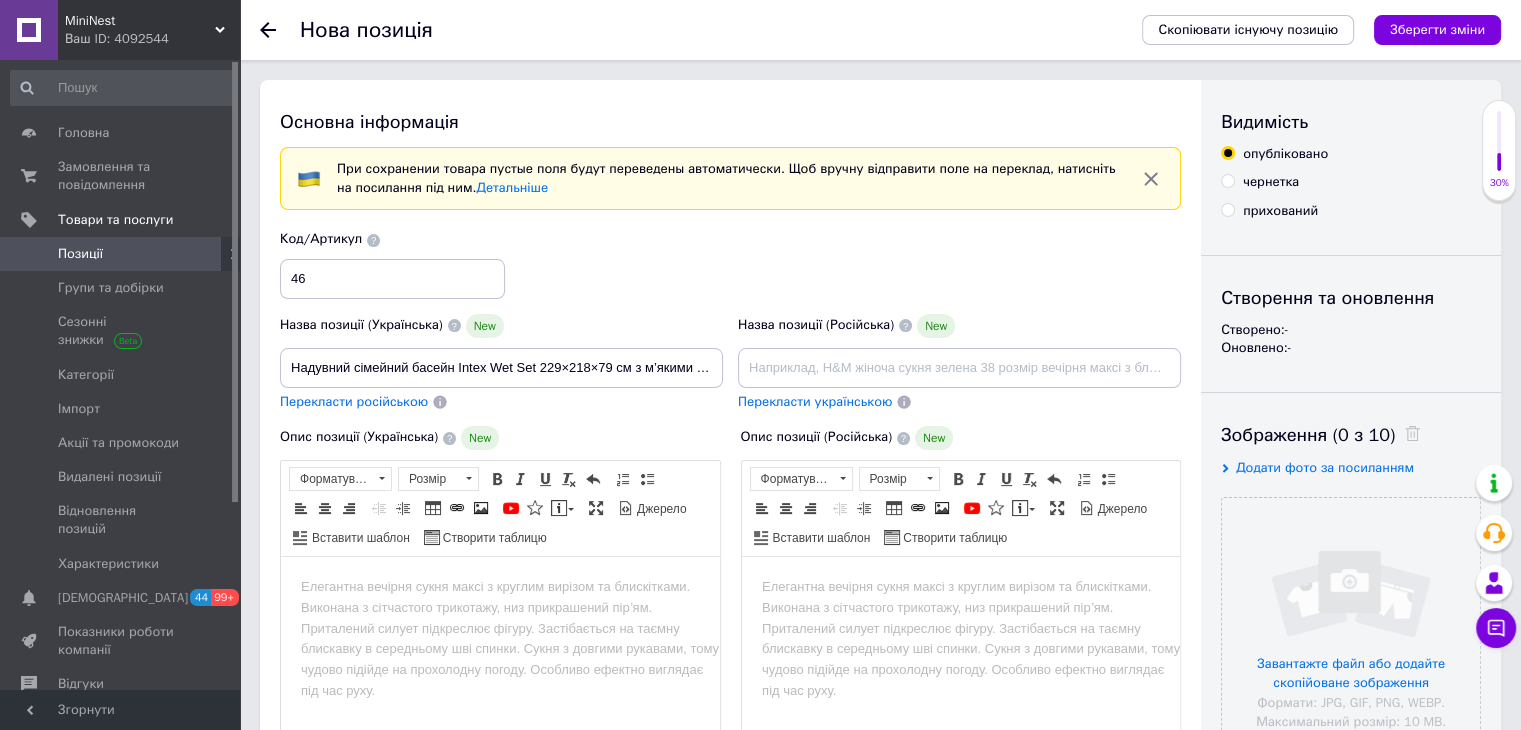 click on "Перекласти російською" at bounding box center [354, 401] 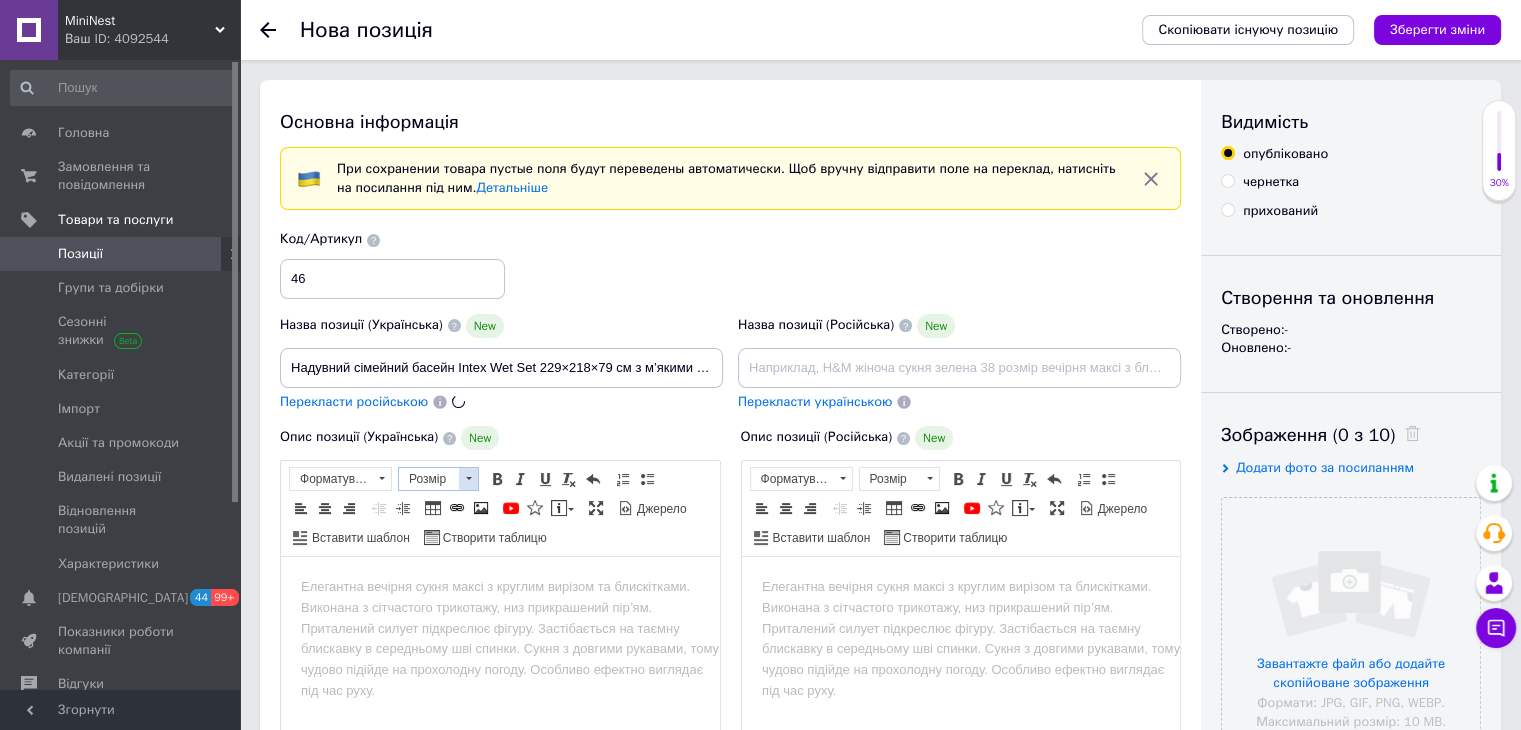 type on "Надувной семейный бассейн Intex Wet Set 229×218×79 см с мягкими спинками для детей от 6 лет" 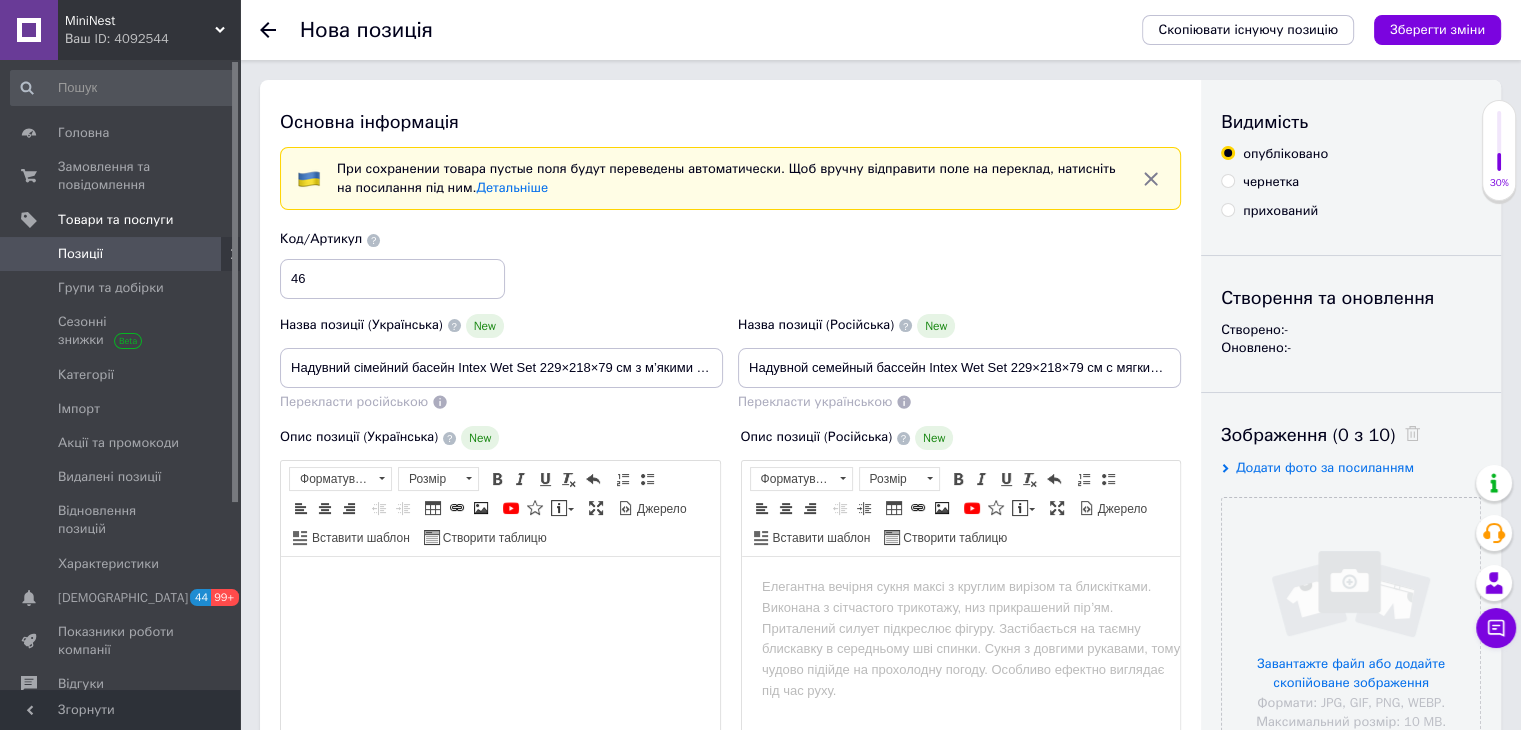 click at bounding box center (500, 587) 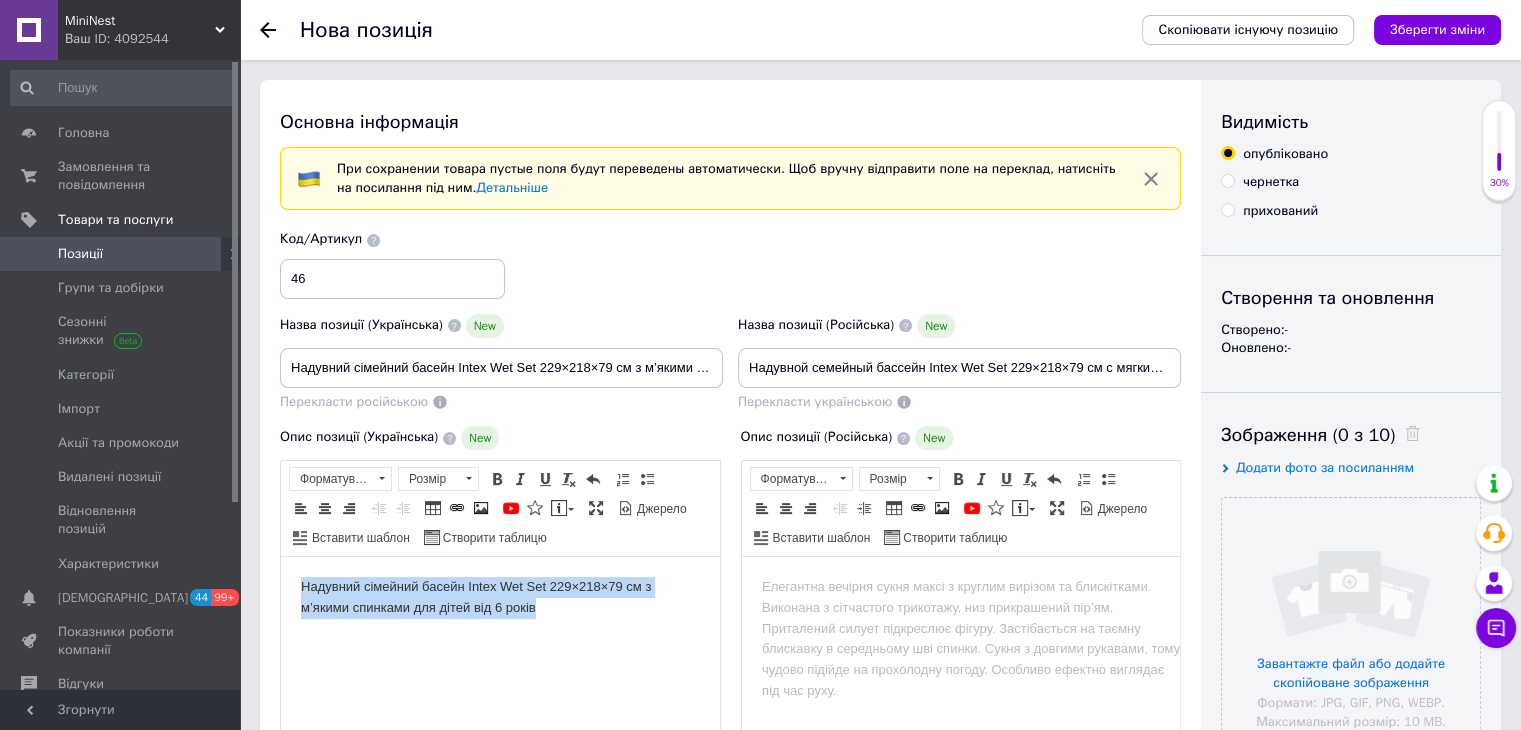 drag, startPoint x: 545, startPoint y: 618, endPoint x: 297, endPoint y: 581, distance: 250.74489 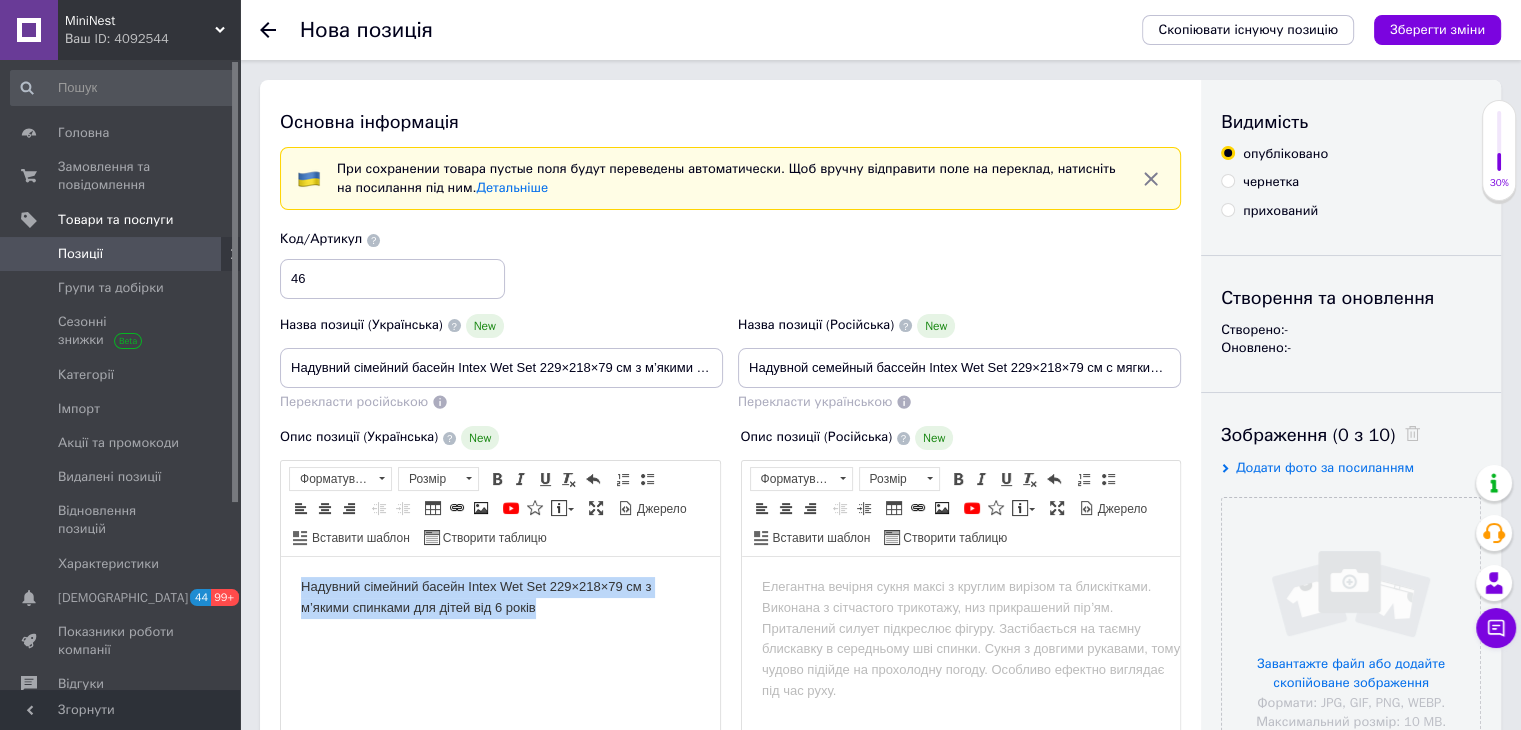 click on "Надувний сімейний басейн Intex Wet Set 229×218×79 см з м’якими спинками для дітей від 6 років" at bounding box center [500, 598] 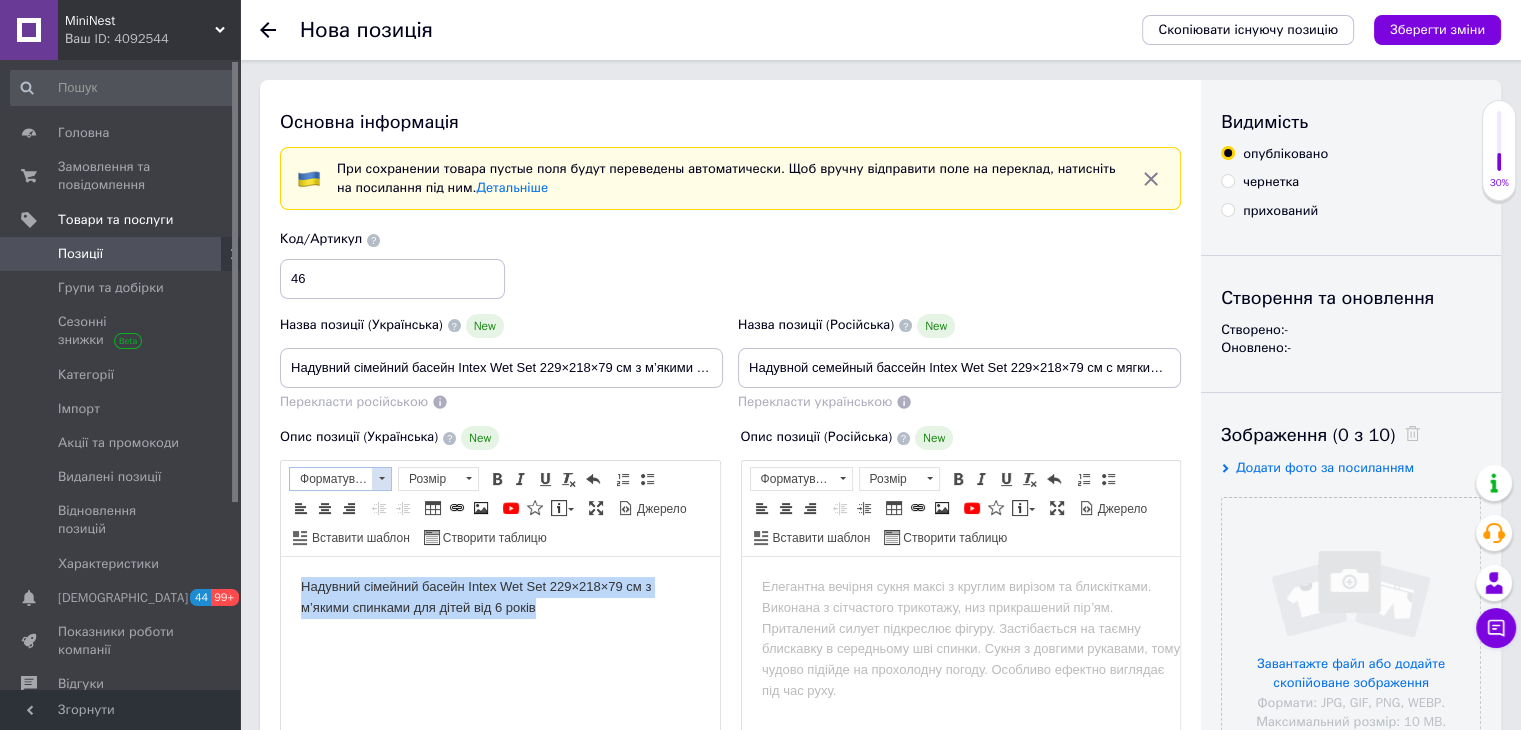click at bounding box center [381, 479] 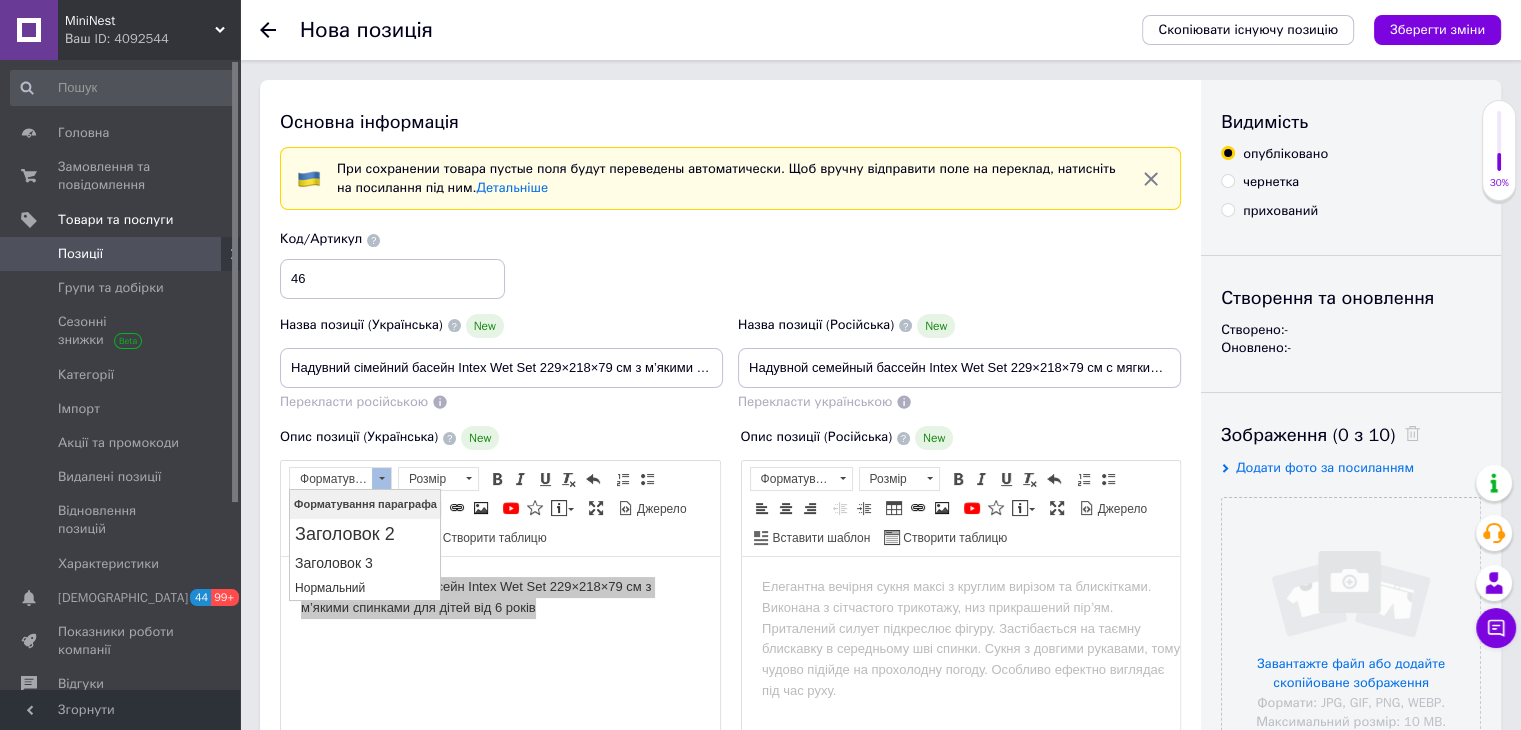 scroll, scrollTop: 0, scrollLeft: 0, axis: both 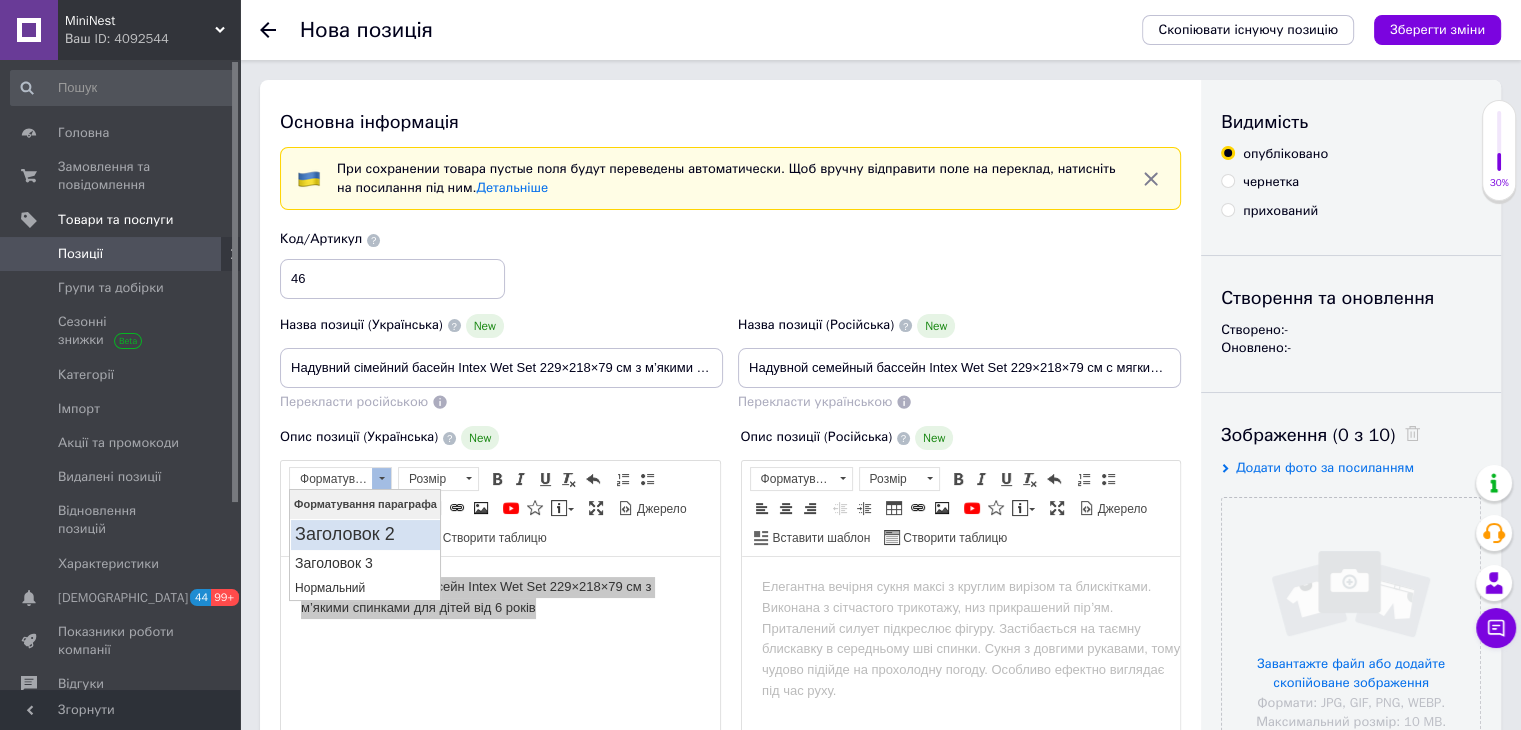 click on "Заголовок 2" at bounding box center [364, 534] 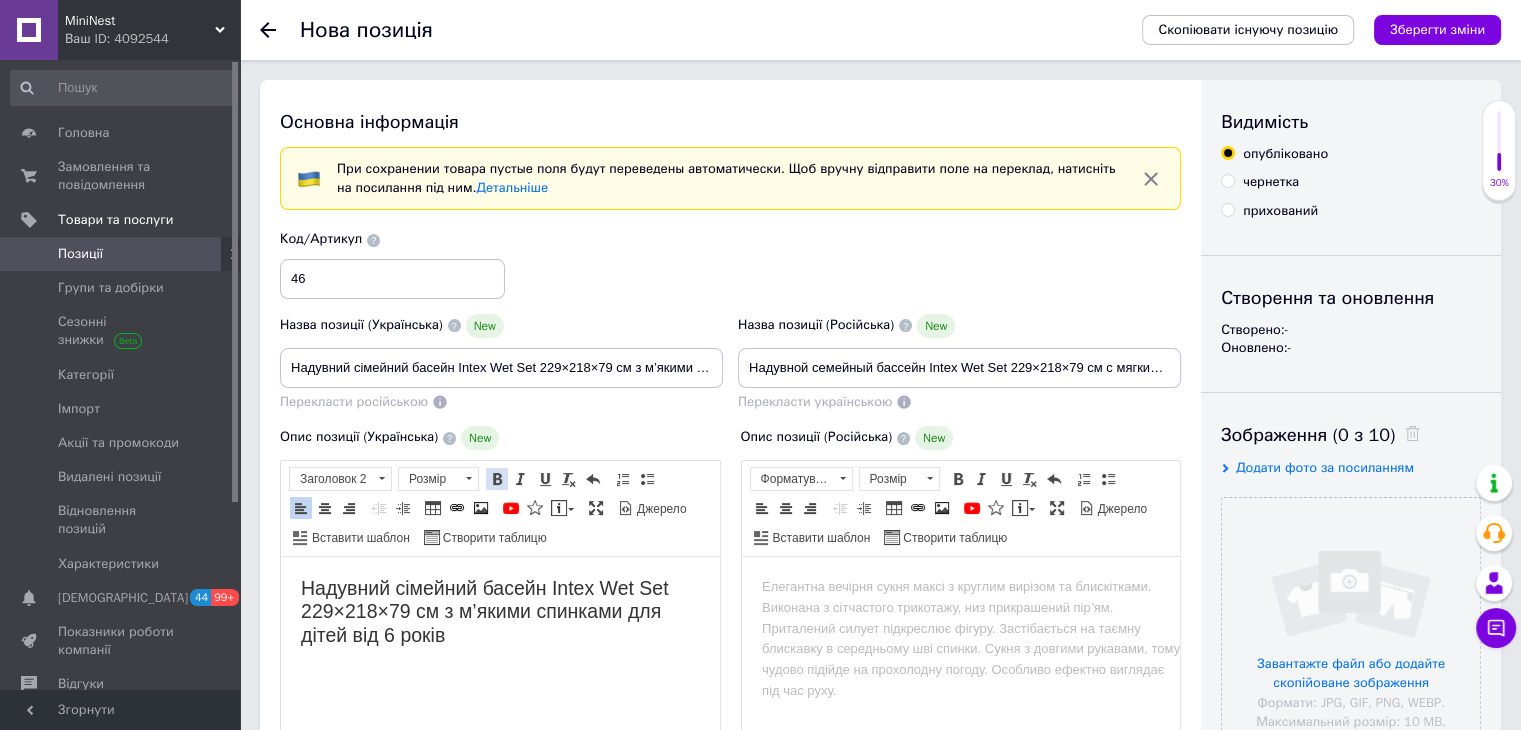 click at bounding box center (497, 479) 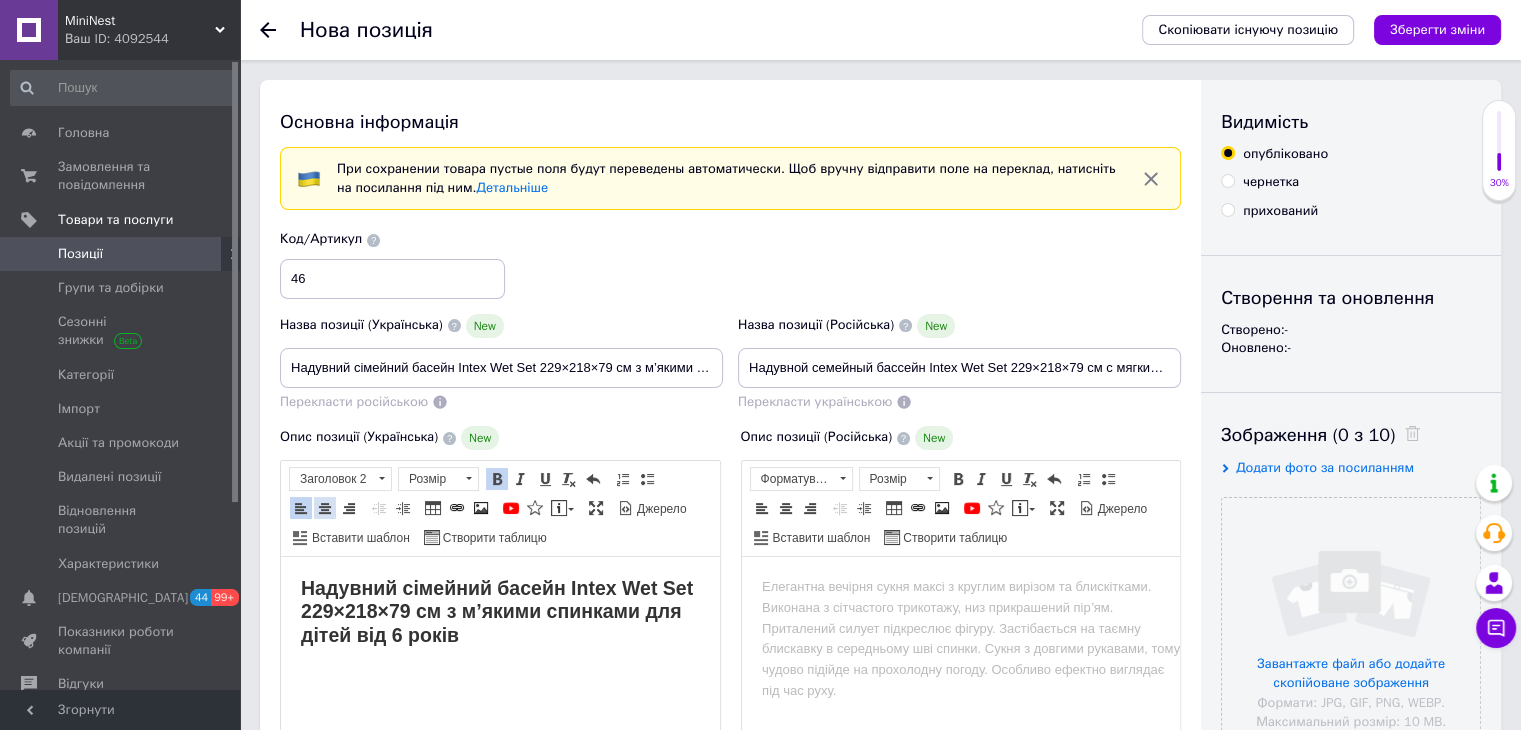 click at bounding box center [325, 508] 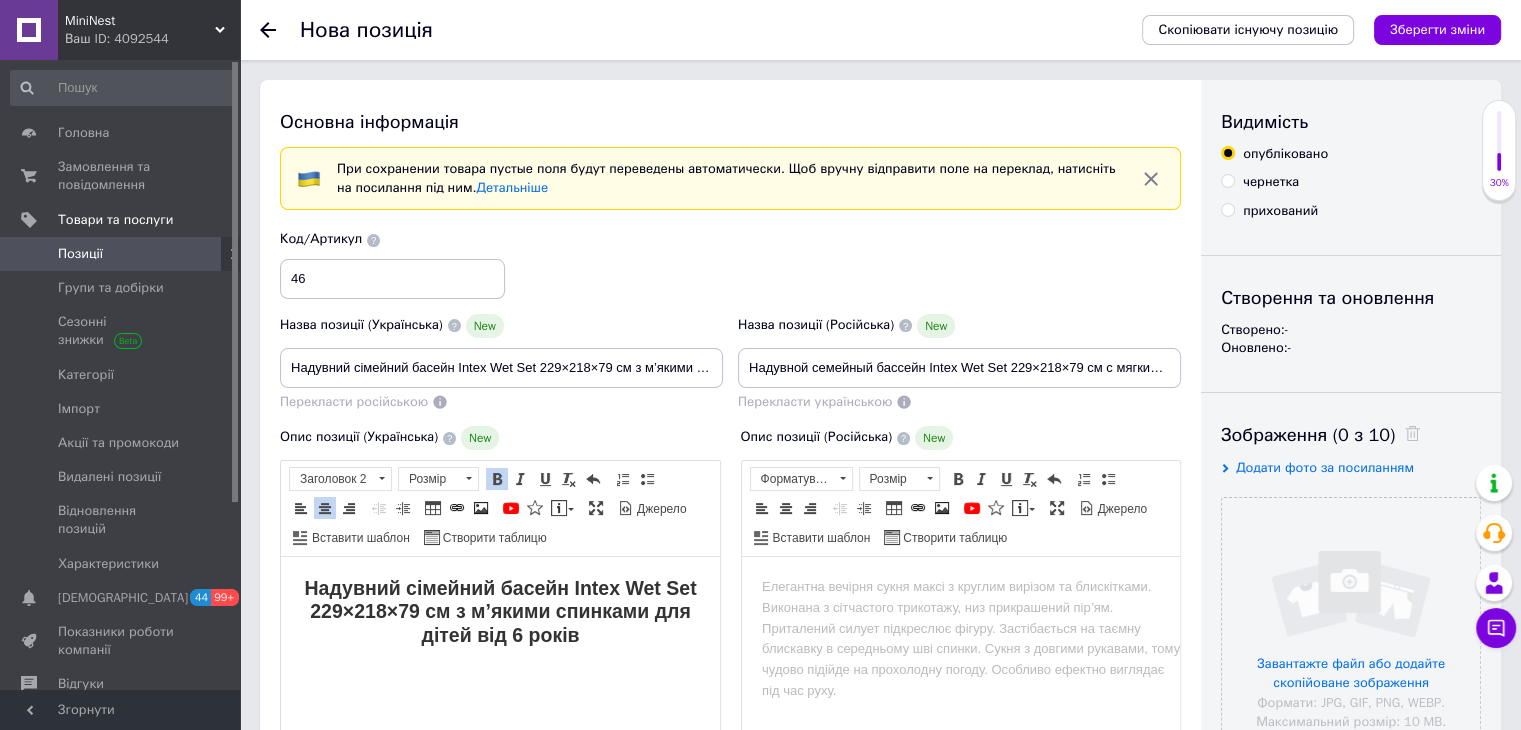 click on "Надувний сімейний басейн Intex Wet Set 229×218×79 см з м’якими спинками для дітей від 6 років" at bounding box center [500, 612] 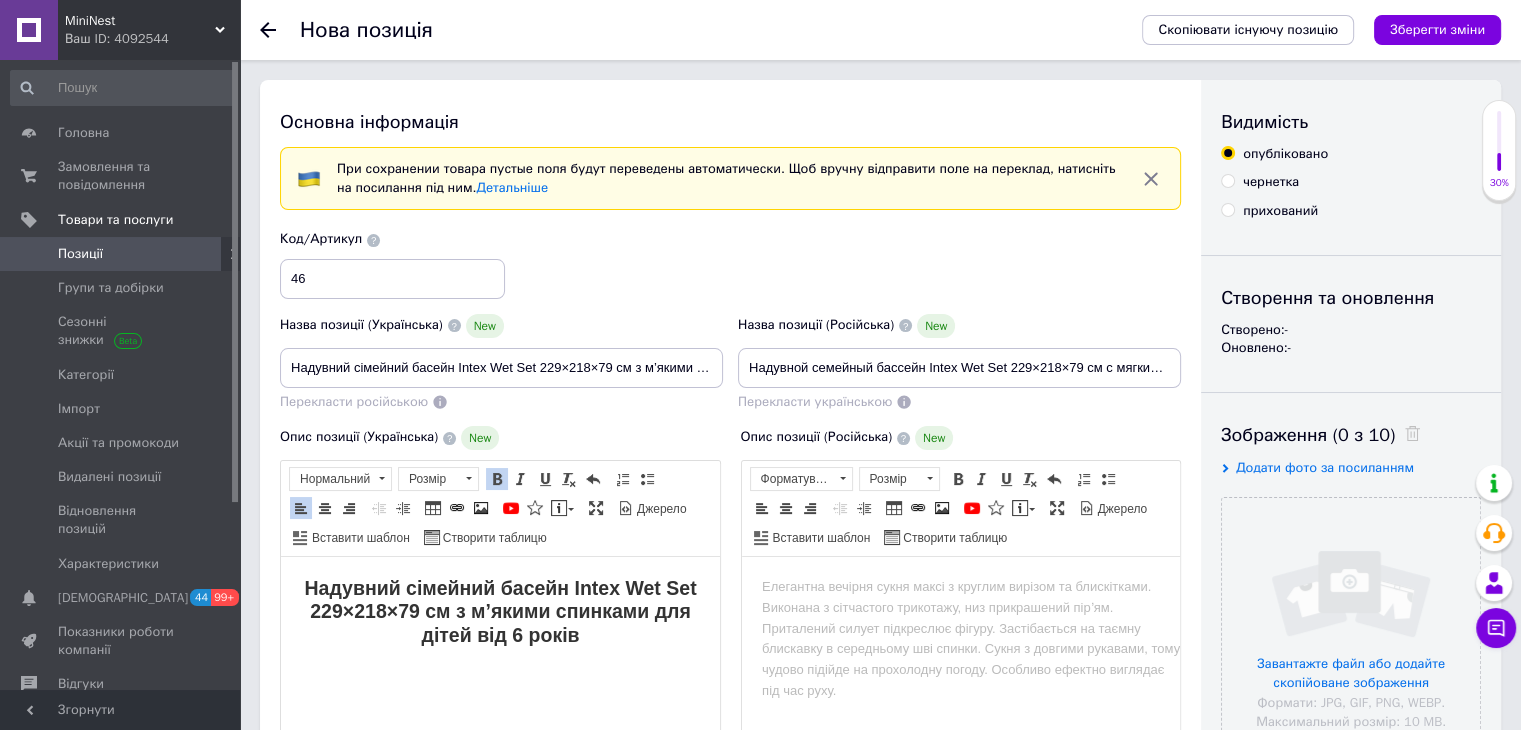 click at bounding box center (497, 479) 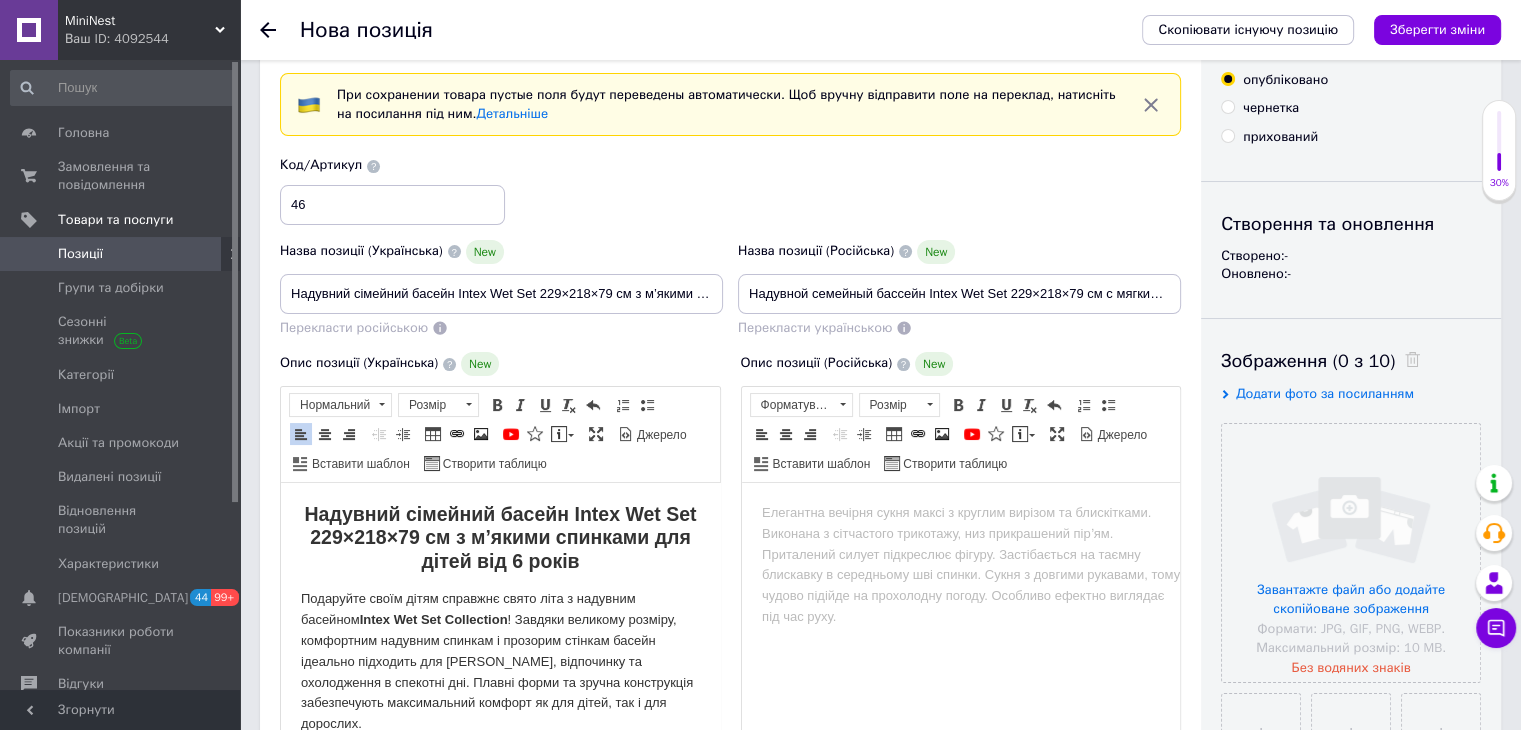scroll, scrollTop: 705, scrollLeft: 0, axis: vertical 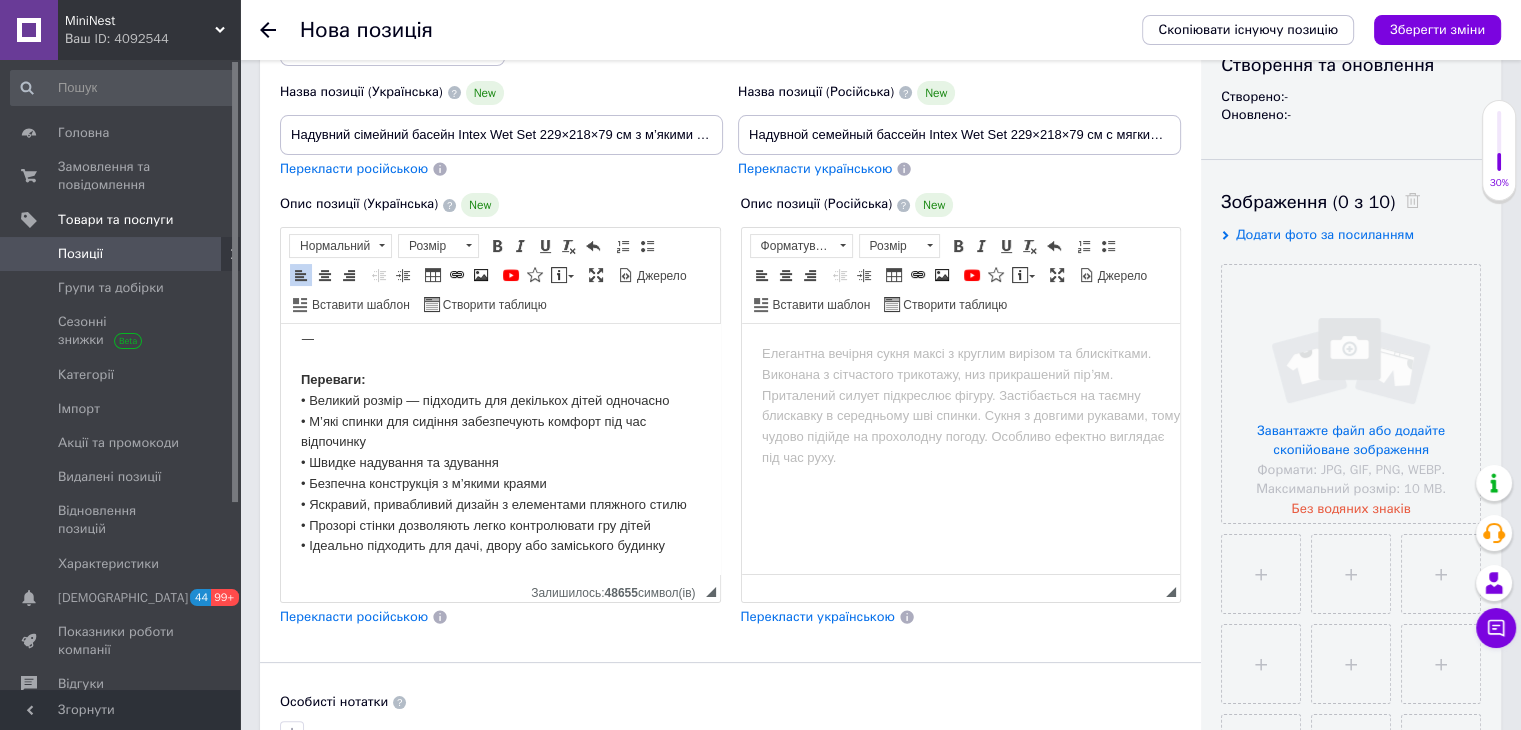 click on "Перекласти російською" at bounding box center [354, 616] 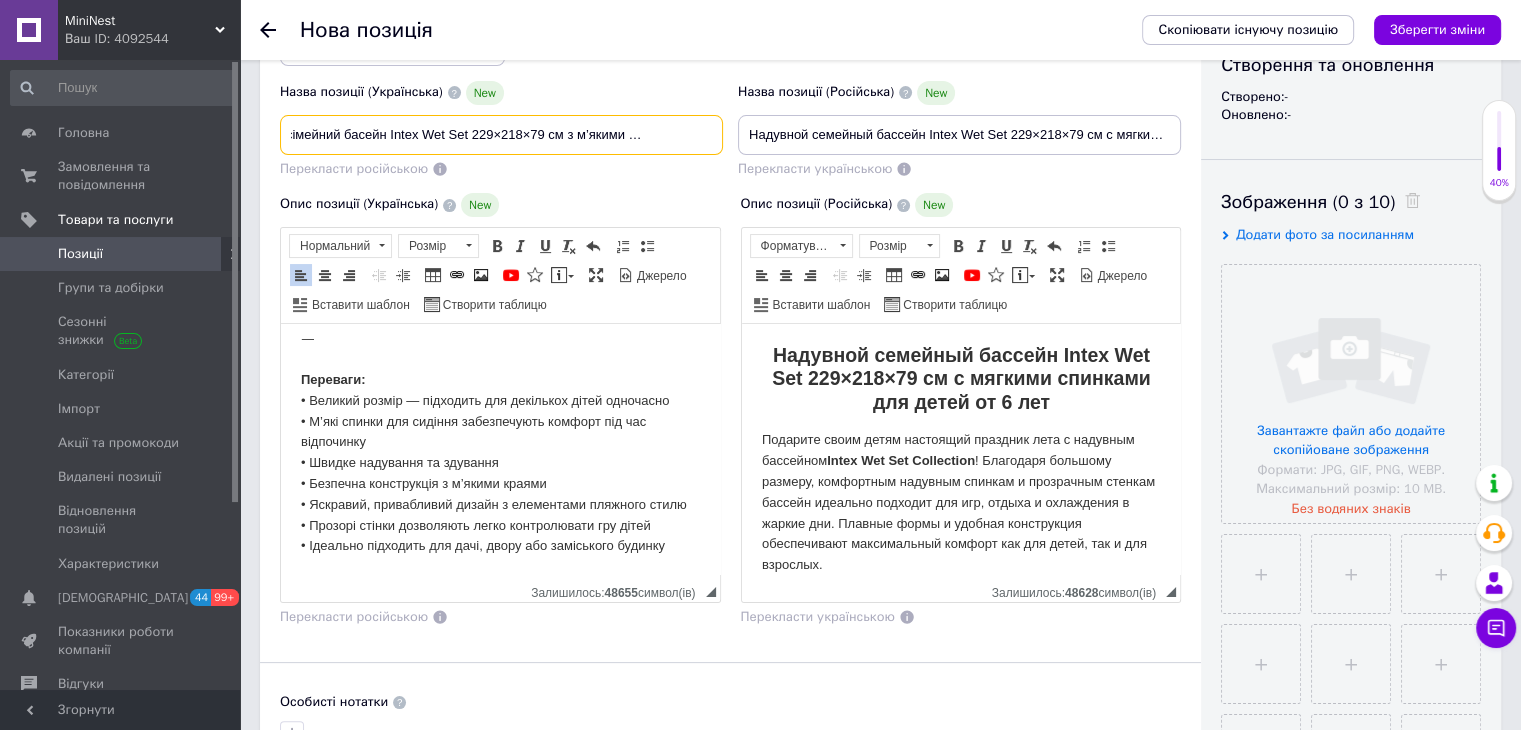 scroll, scrollTop: 0, scrollLeft: 169, axis: horizontal 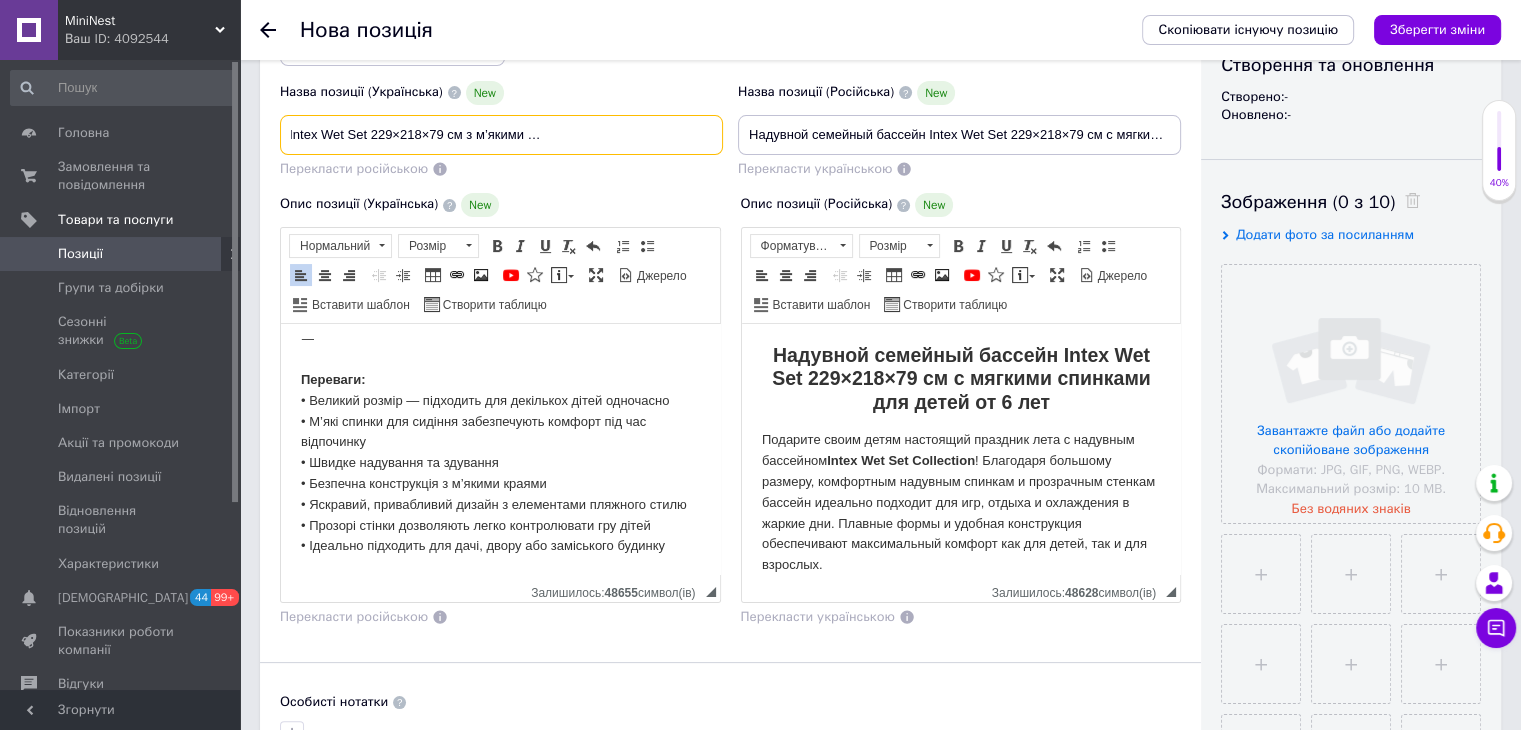 drag, startPoint x: 288, startPoint y: 130, endPoint x: 754, endPoint y: 144, distance: 466.21027 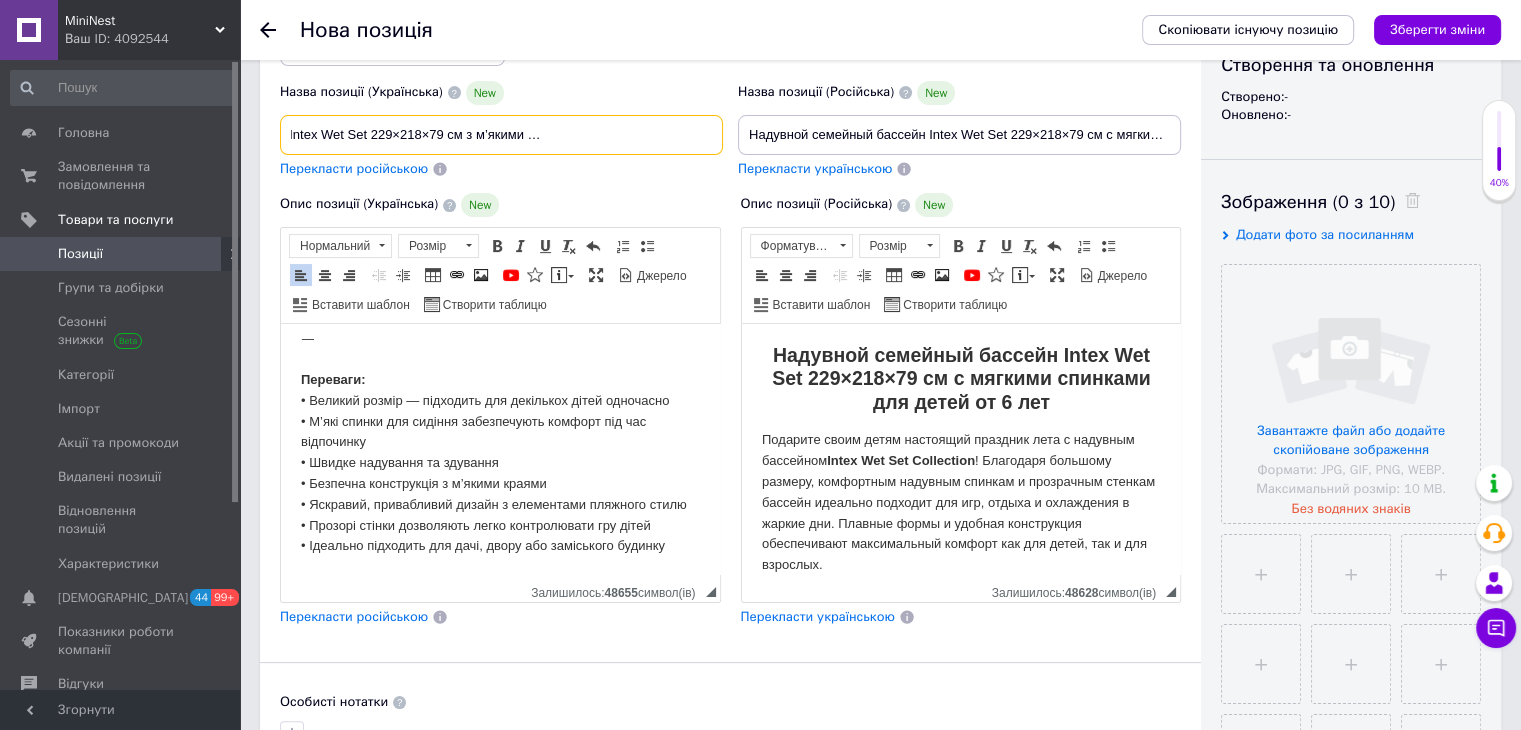 scroll, scrollTop: 0, scrollLeft: 0, axis: both 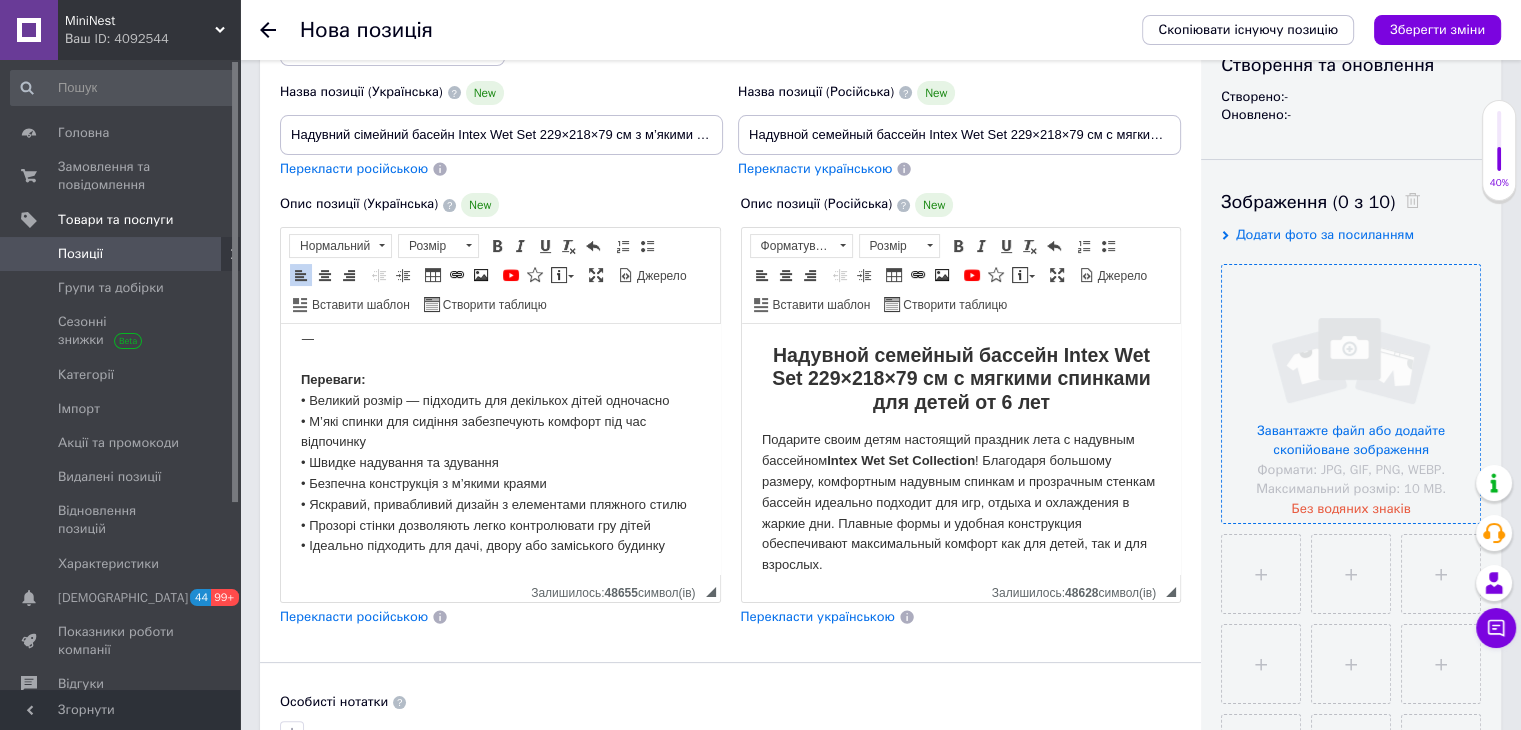 click at bounding box center [1351, 394] 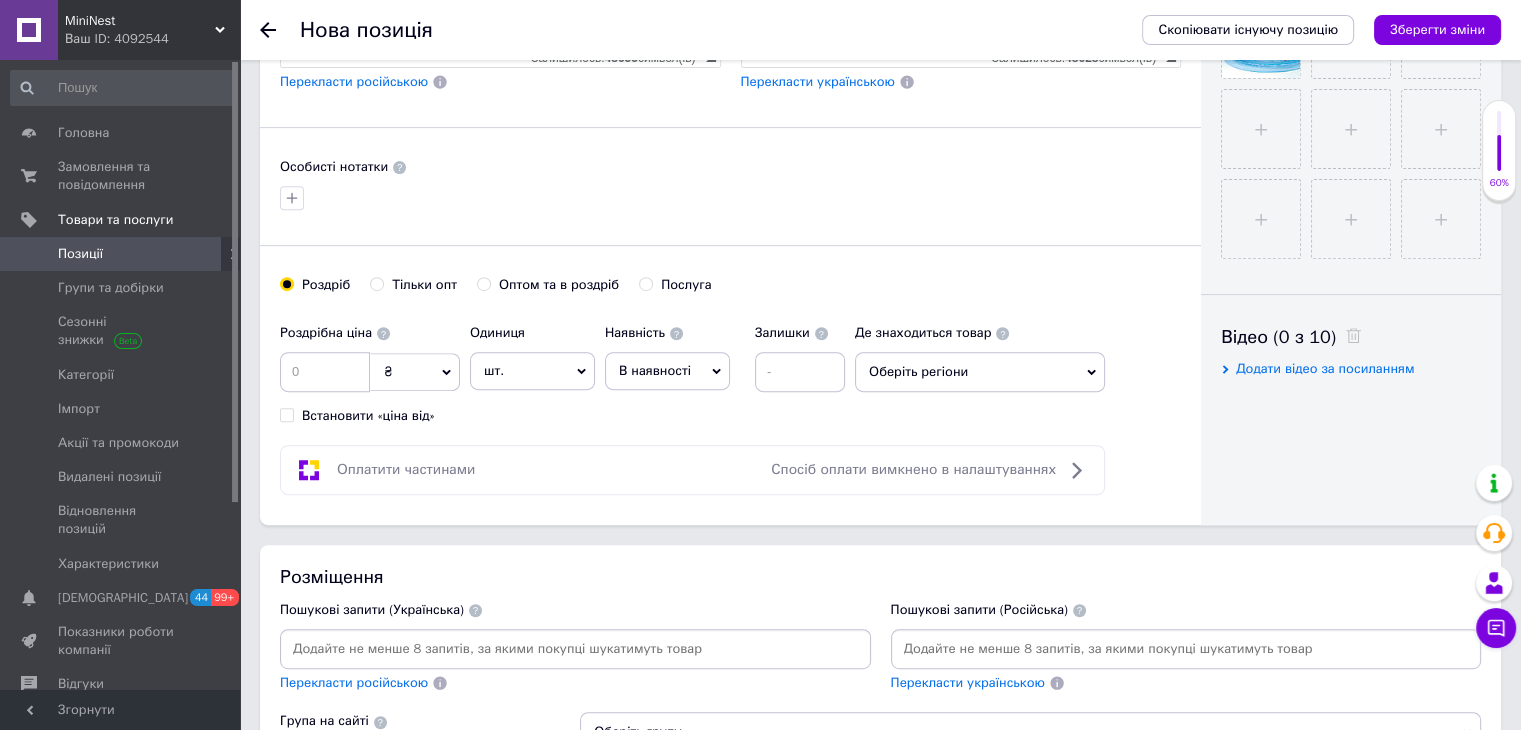 scroll, scrollTop: 773, scrollLeft: 0, axis: vertical 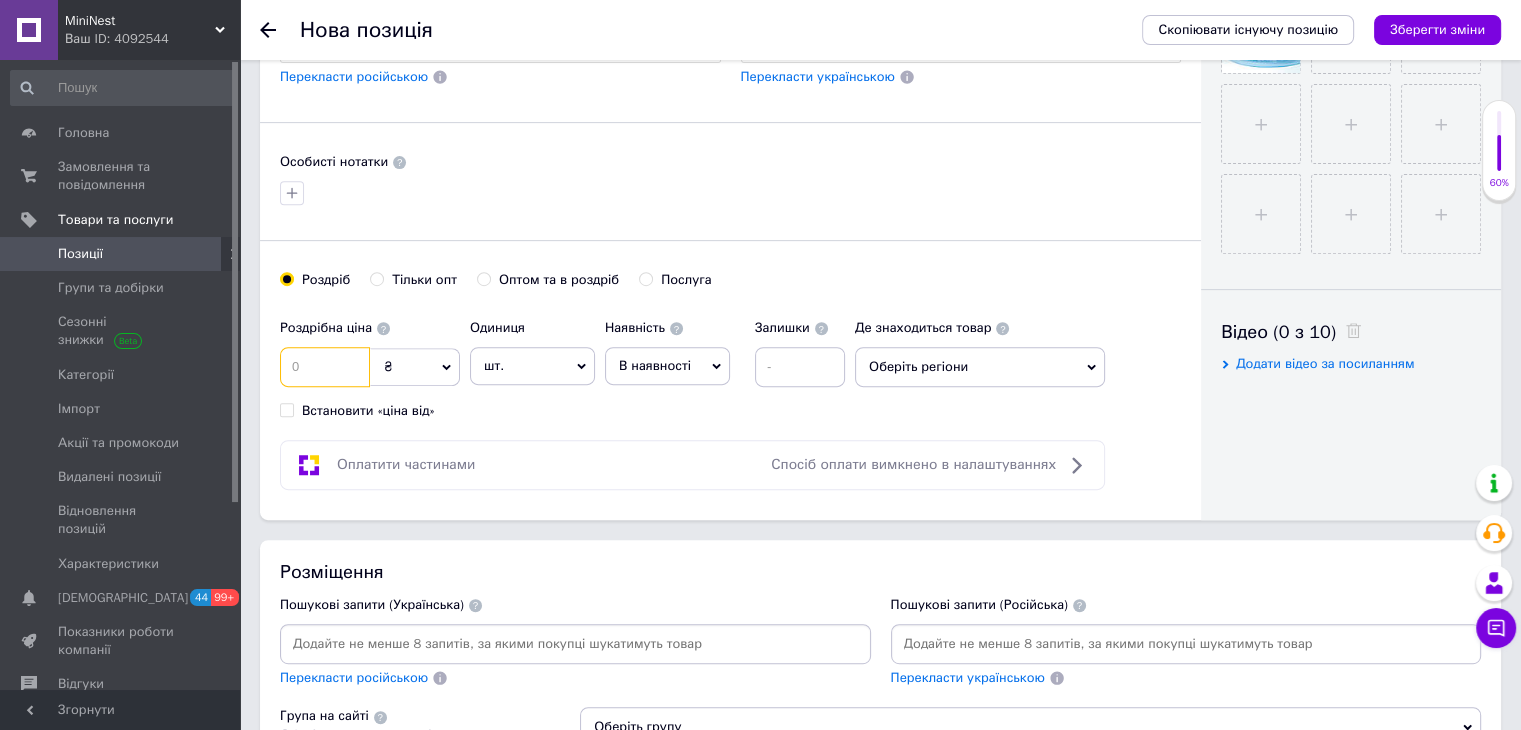 click at bounding box center [325, 367] 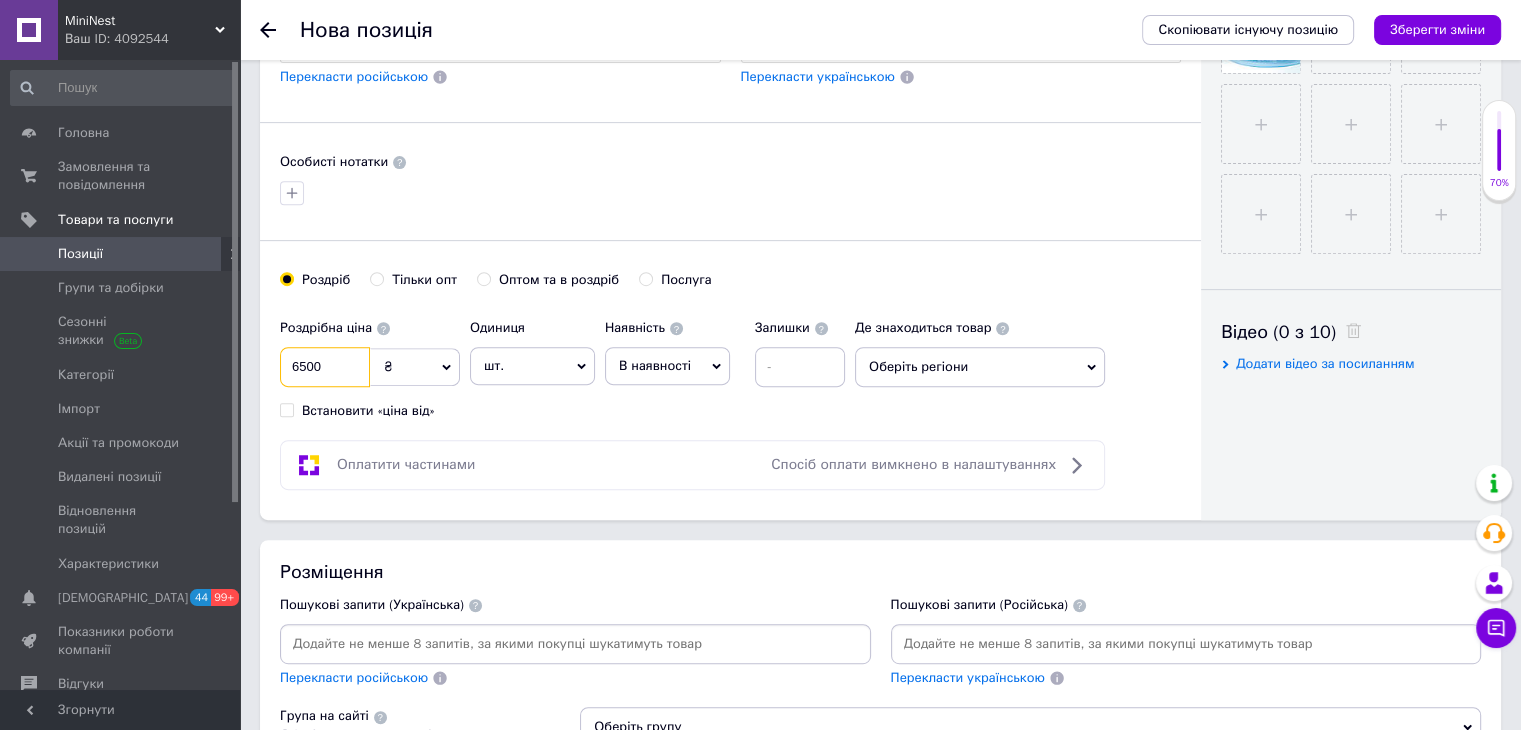 type on "6500" 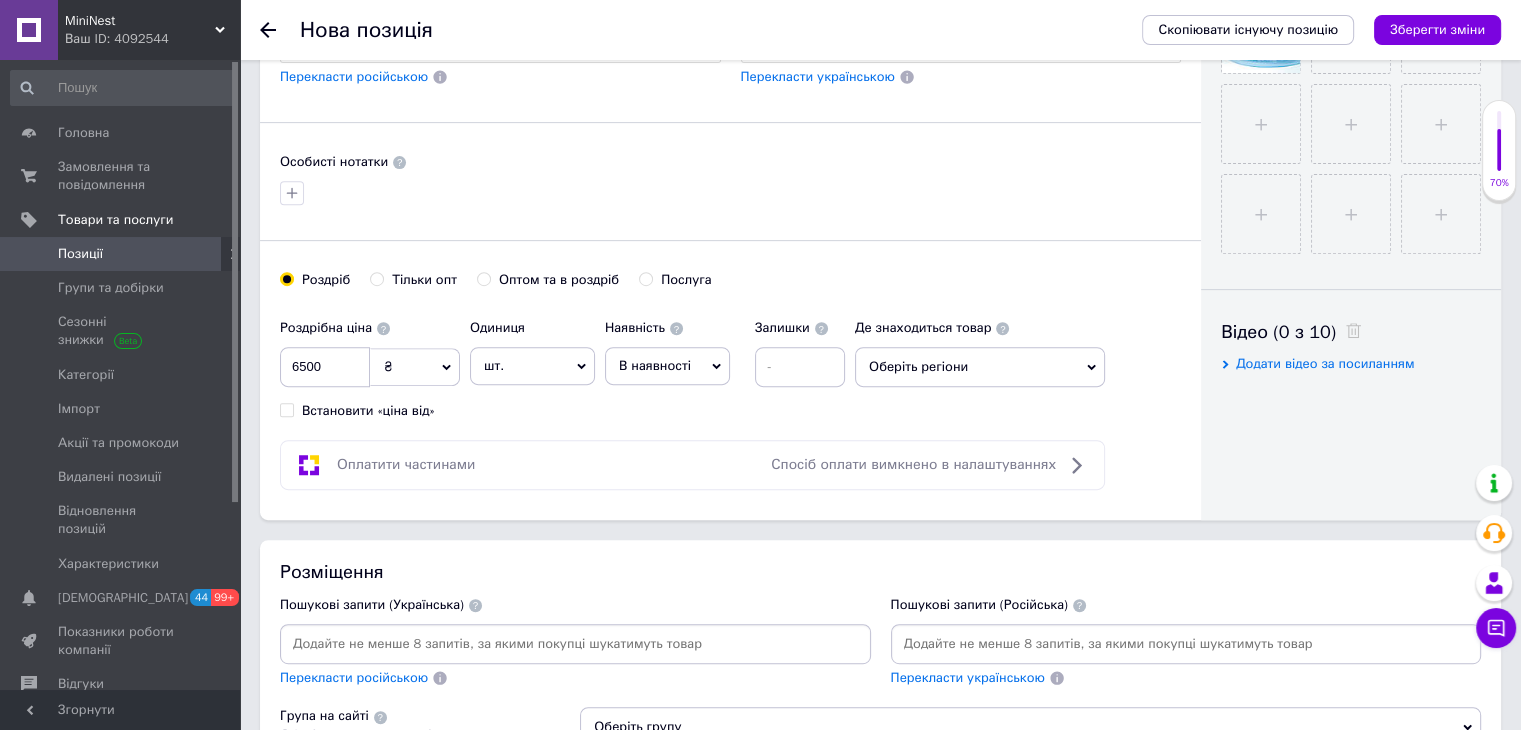 click on "Оберіть регіони" at bounding box center [980, 367] 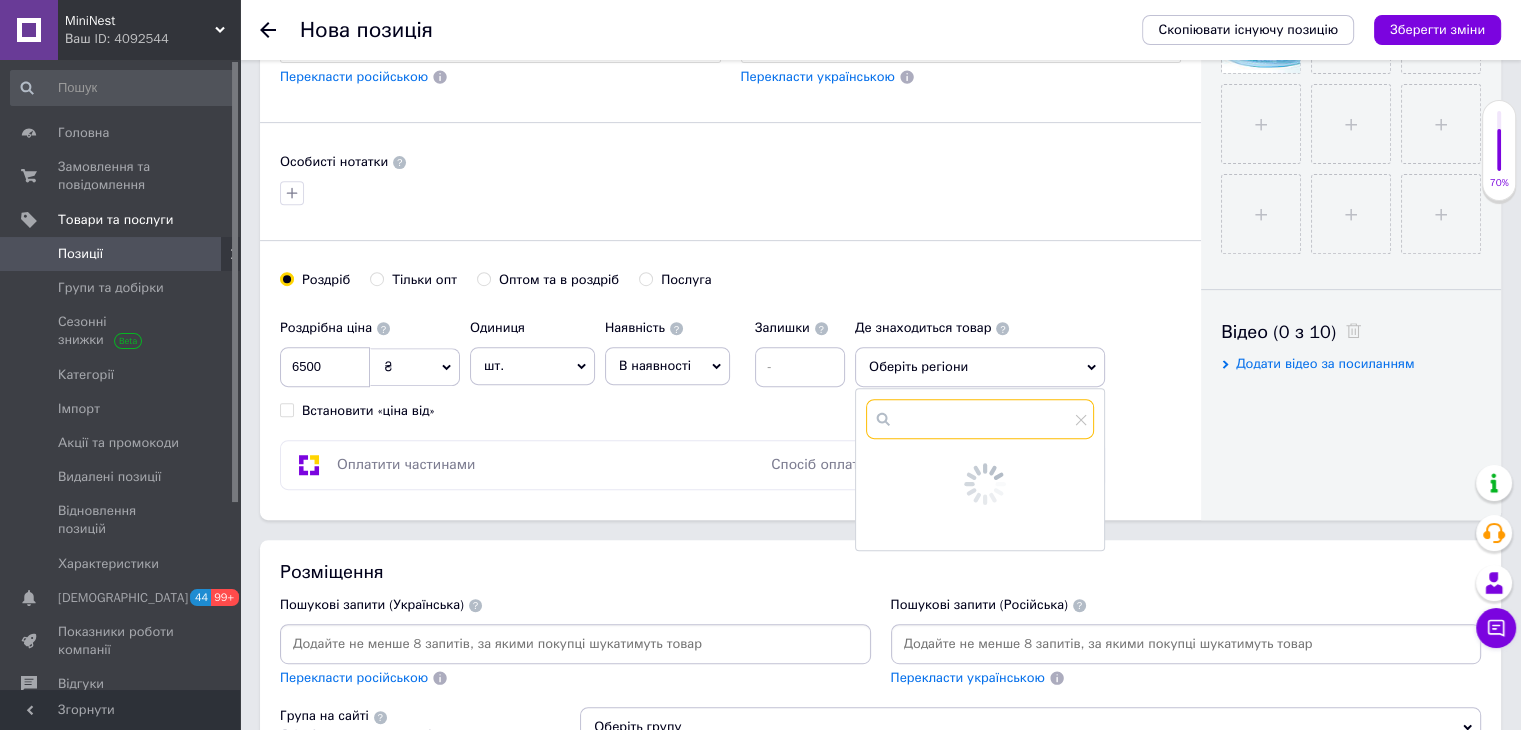 click at bounding box center [980, 419] 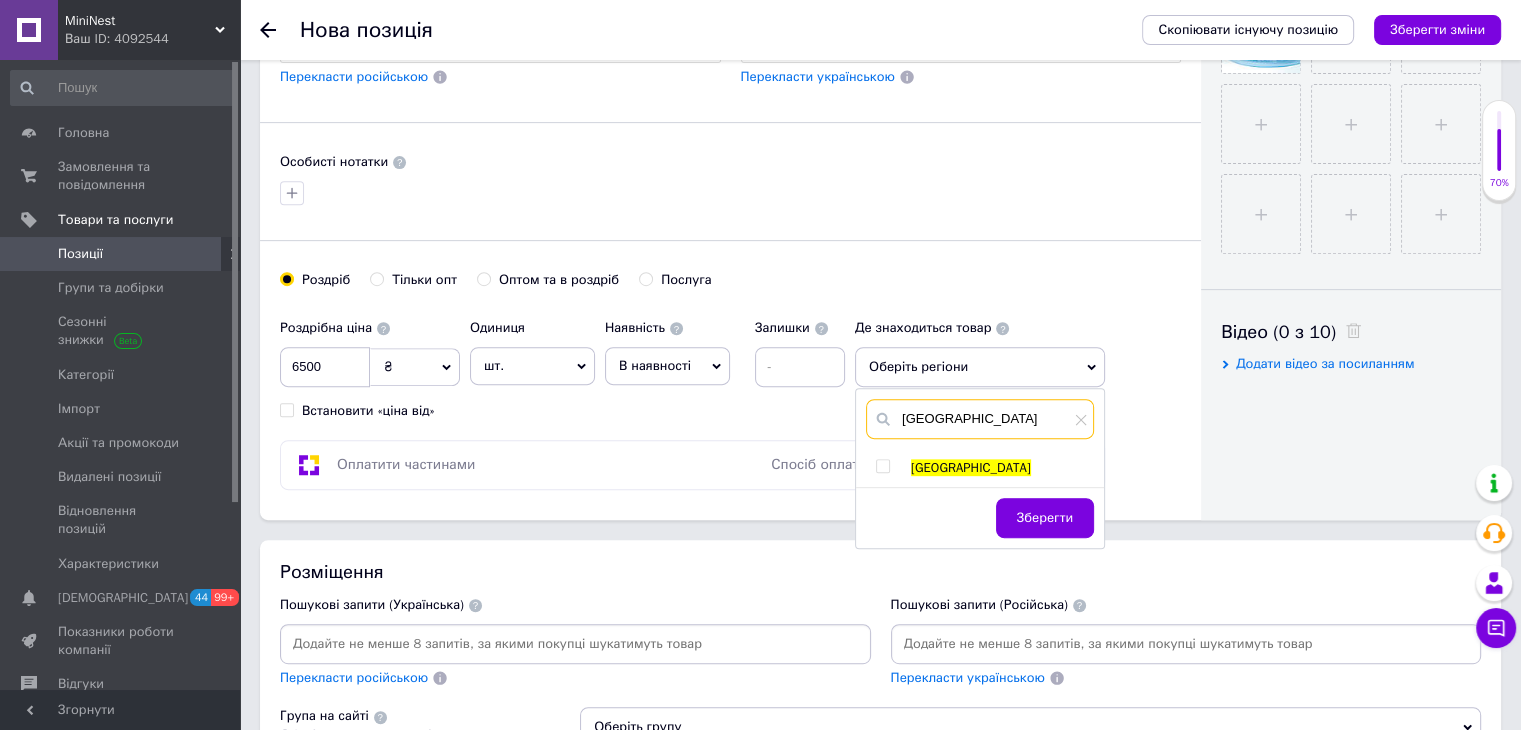 type on "[GEOGRAPHIC_DATA]" 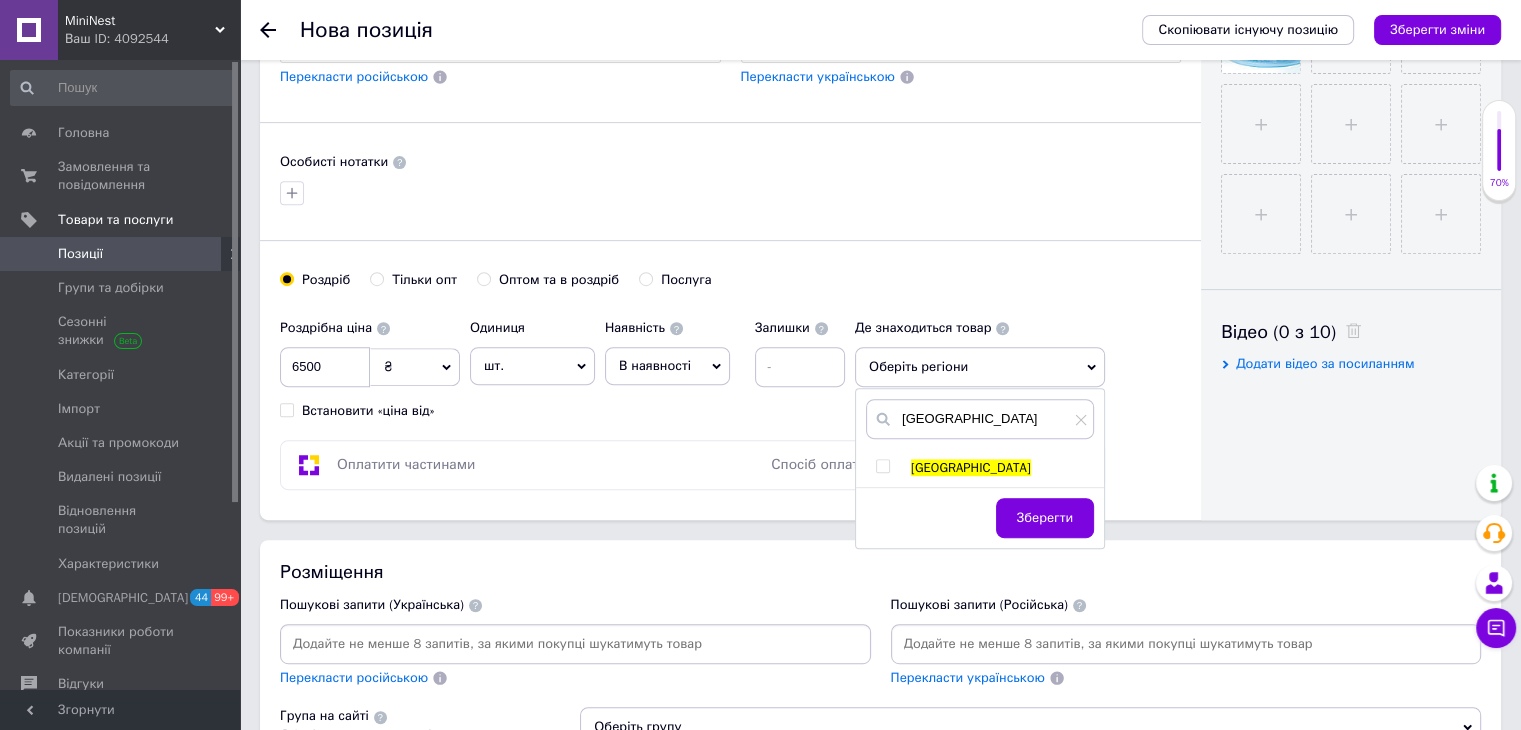 click at bounding box center [882, 466] 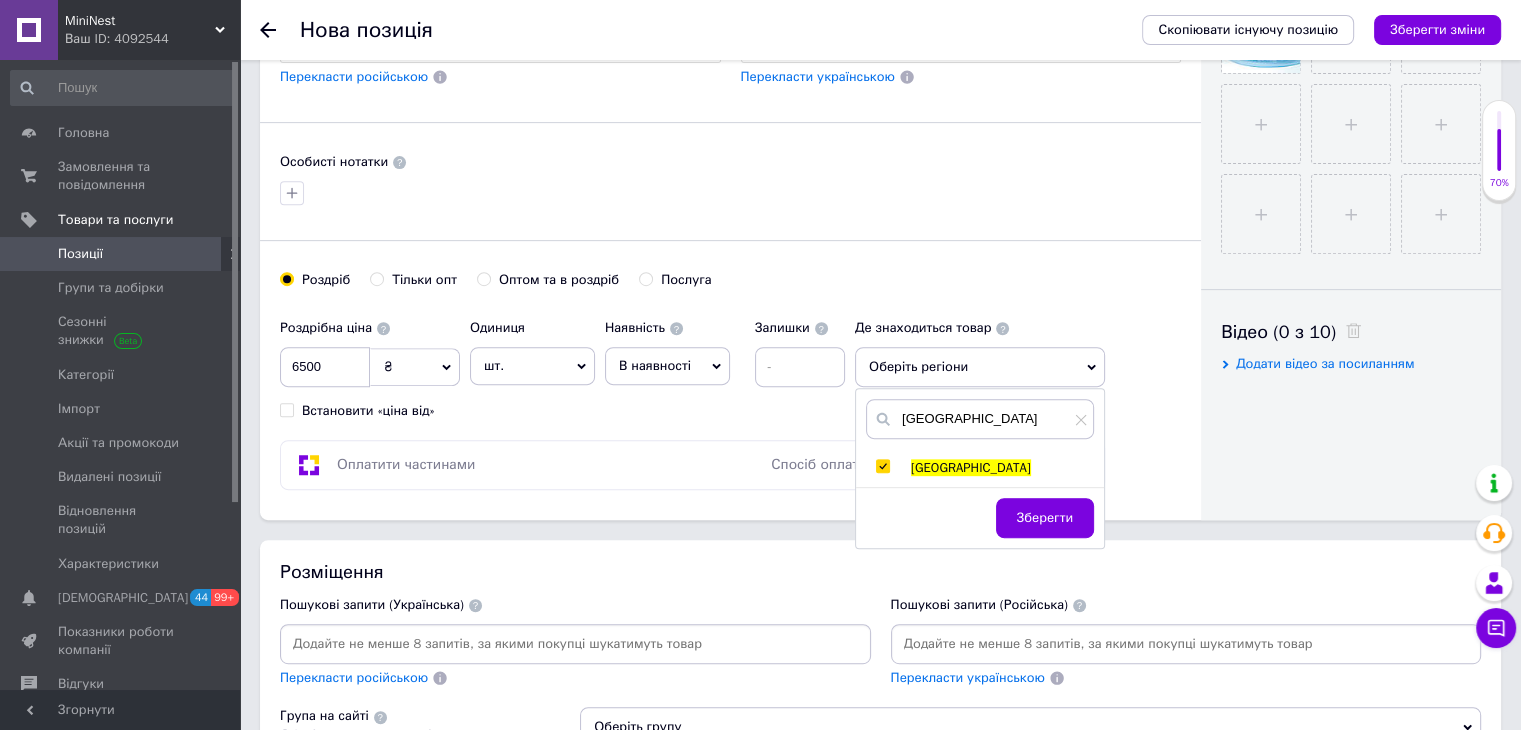 checkbox on "true" 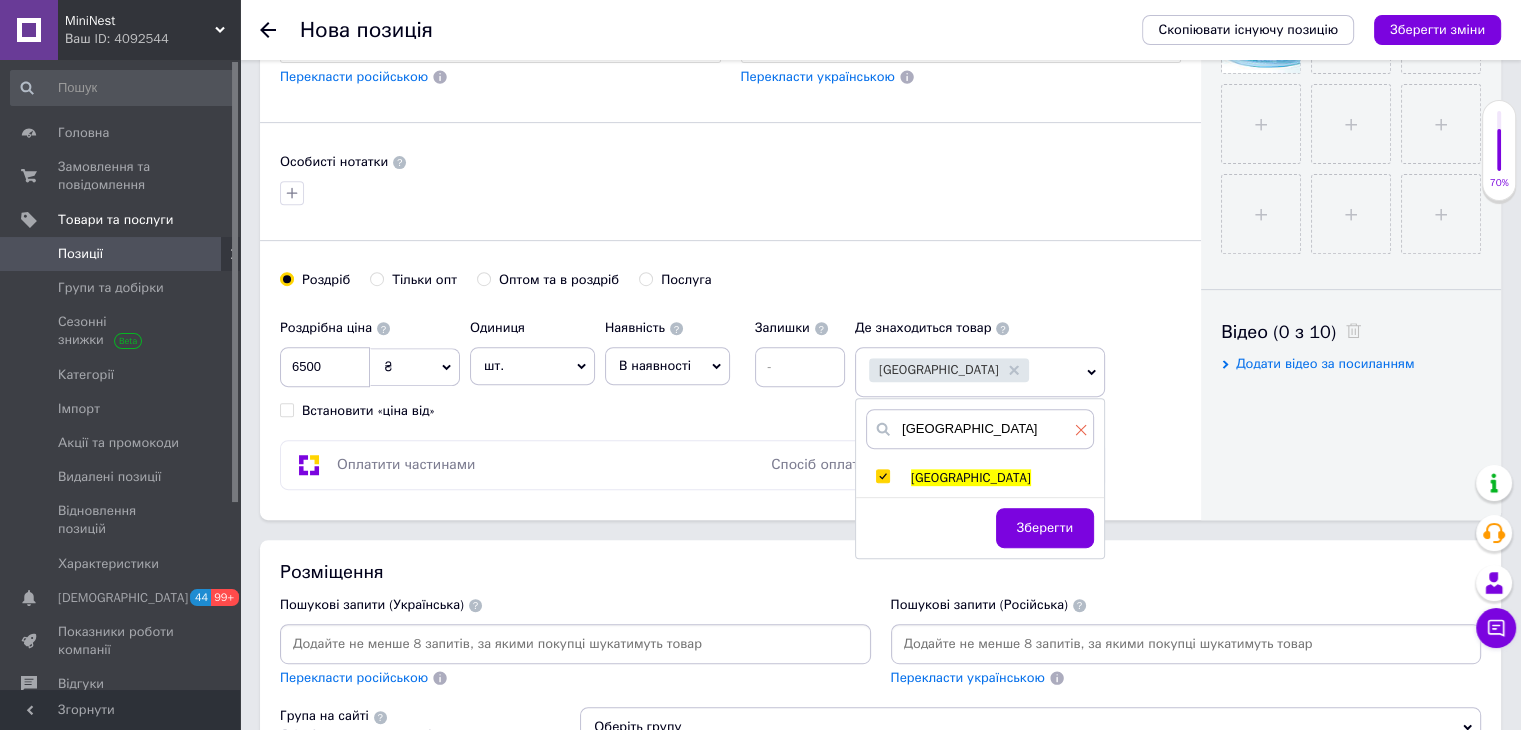 click 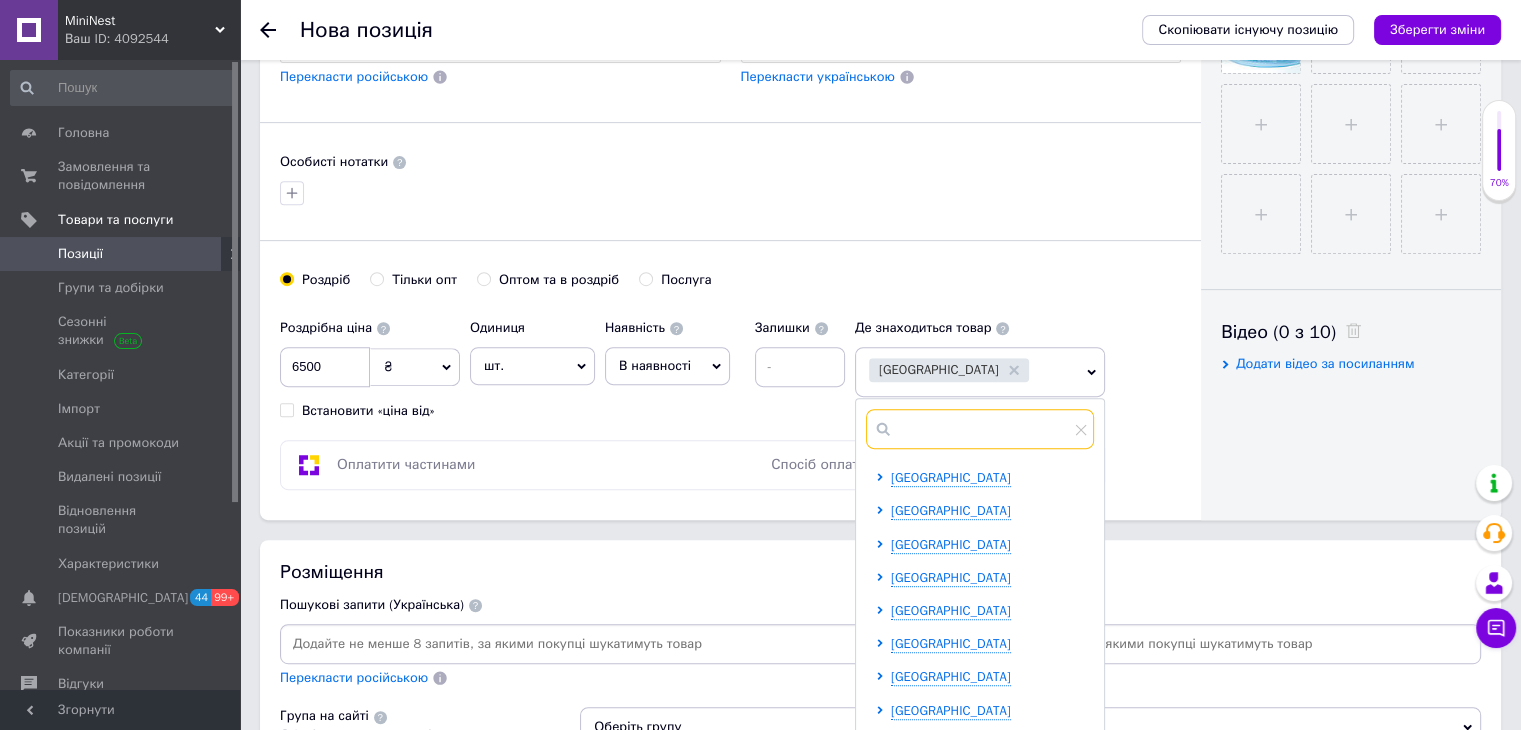 click at bounding box center (980, 429) 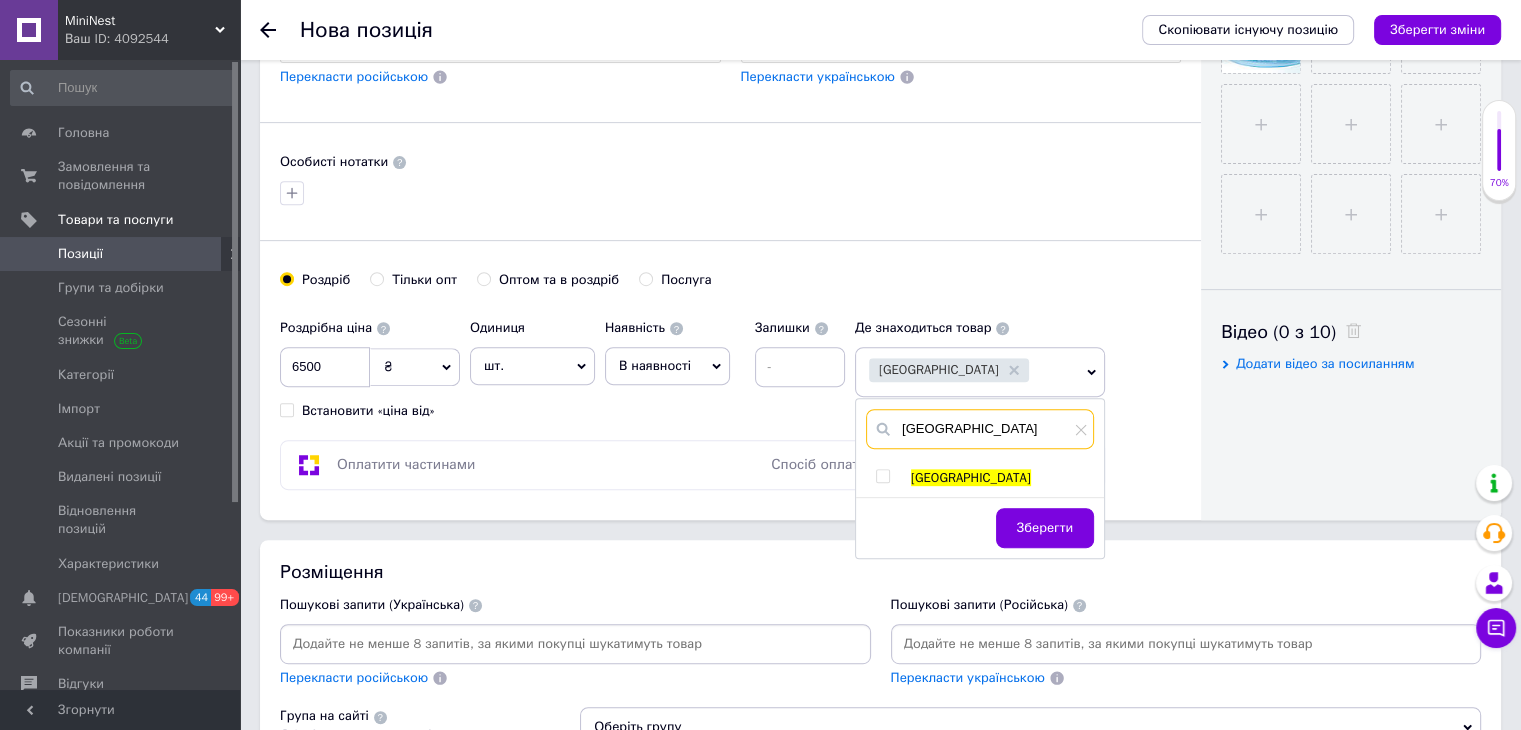 type on "[GEOGRAPHIC_DATA]" 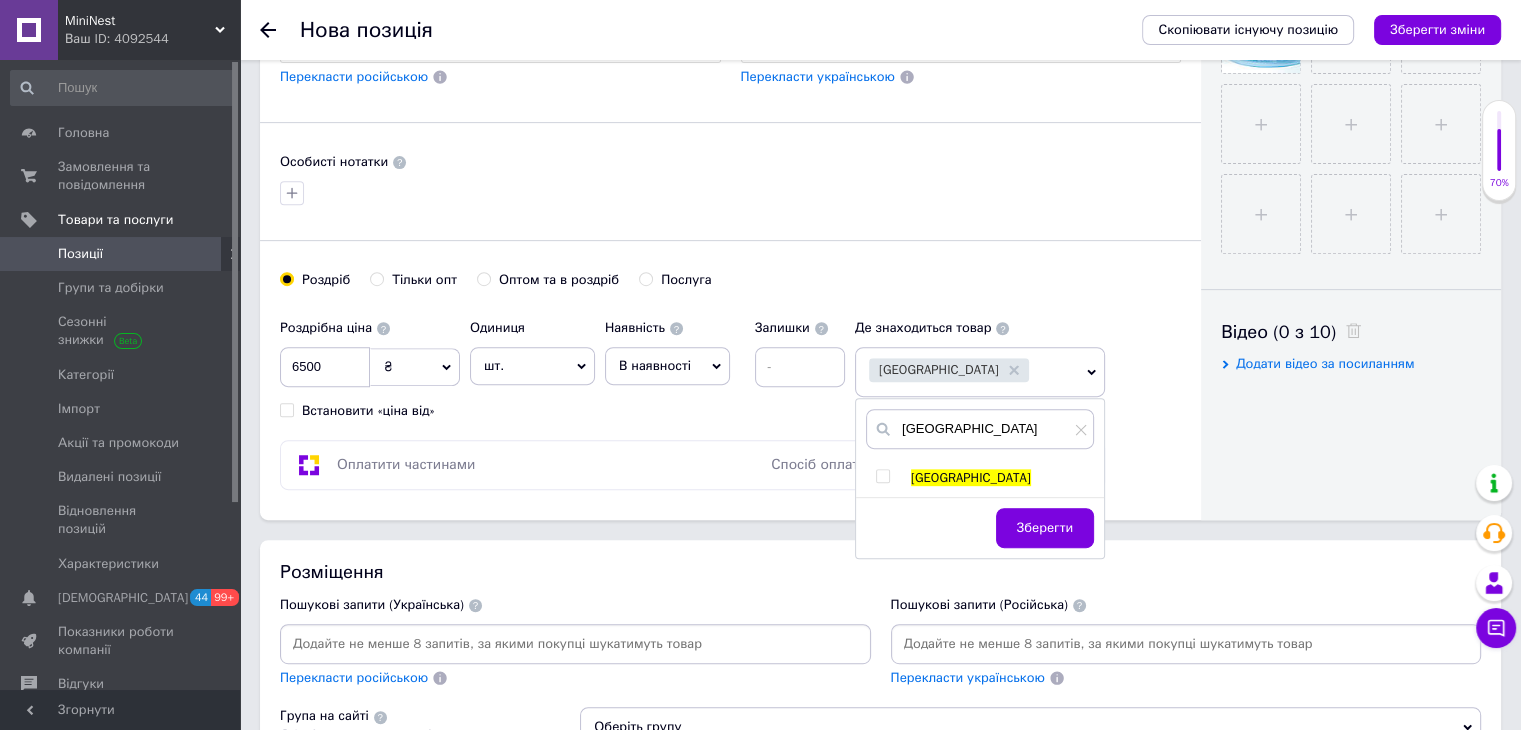 click at bounding box center (882, 476) 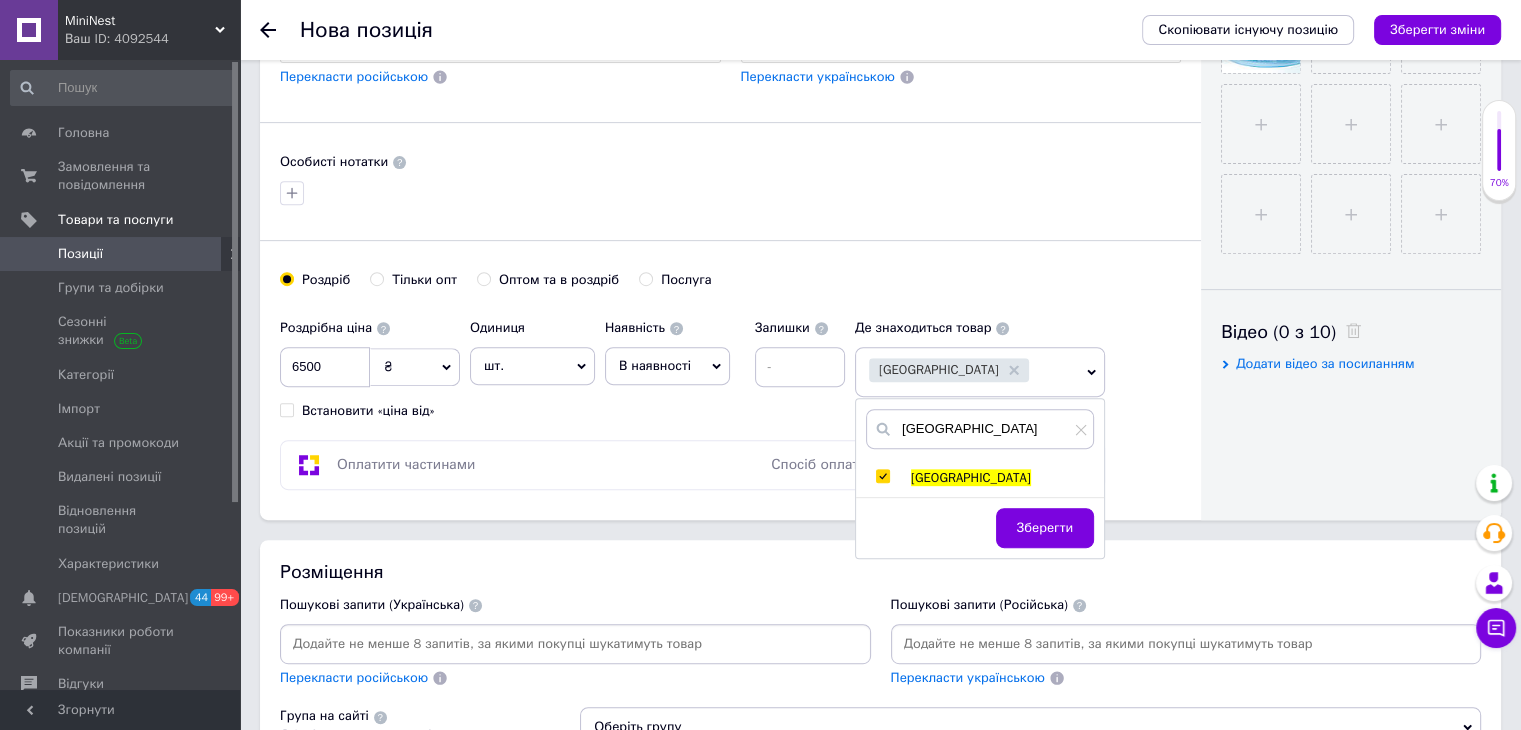 checkbox on "true" 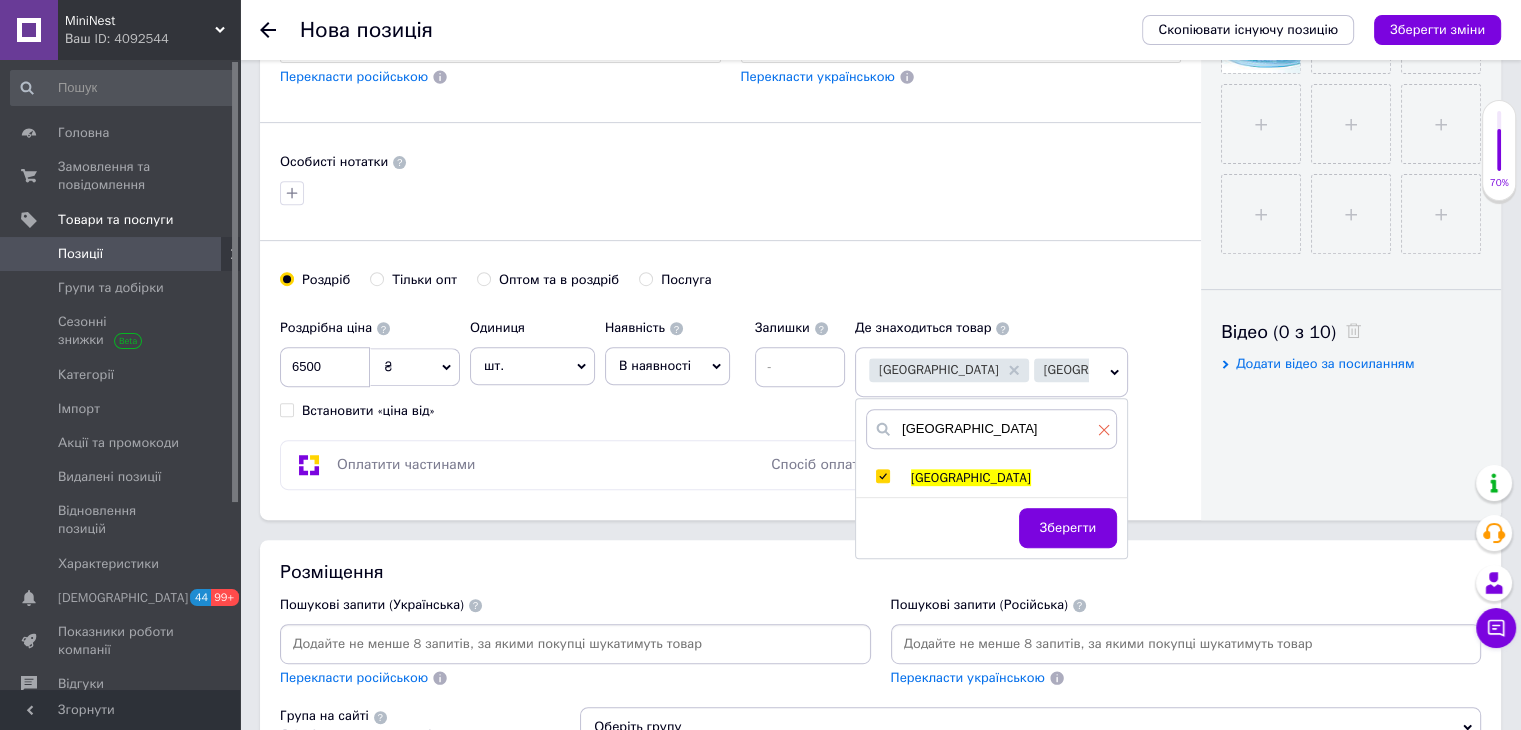 click 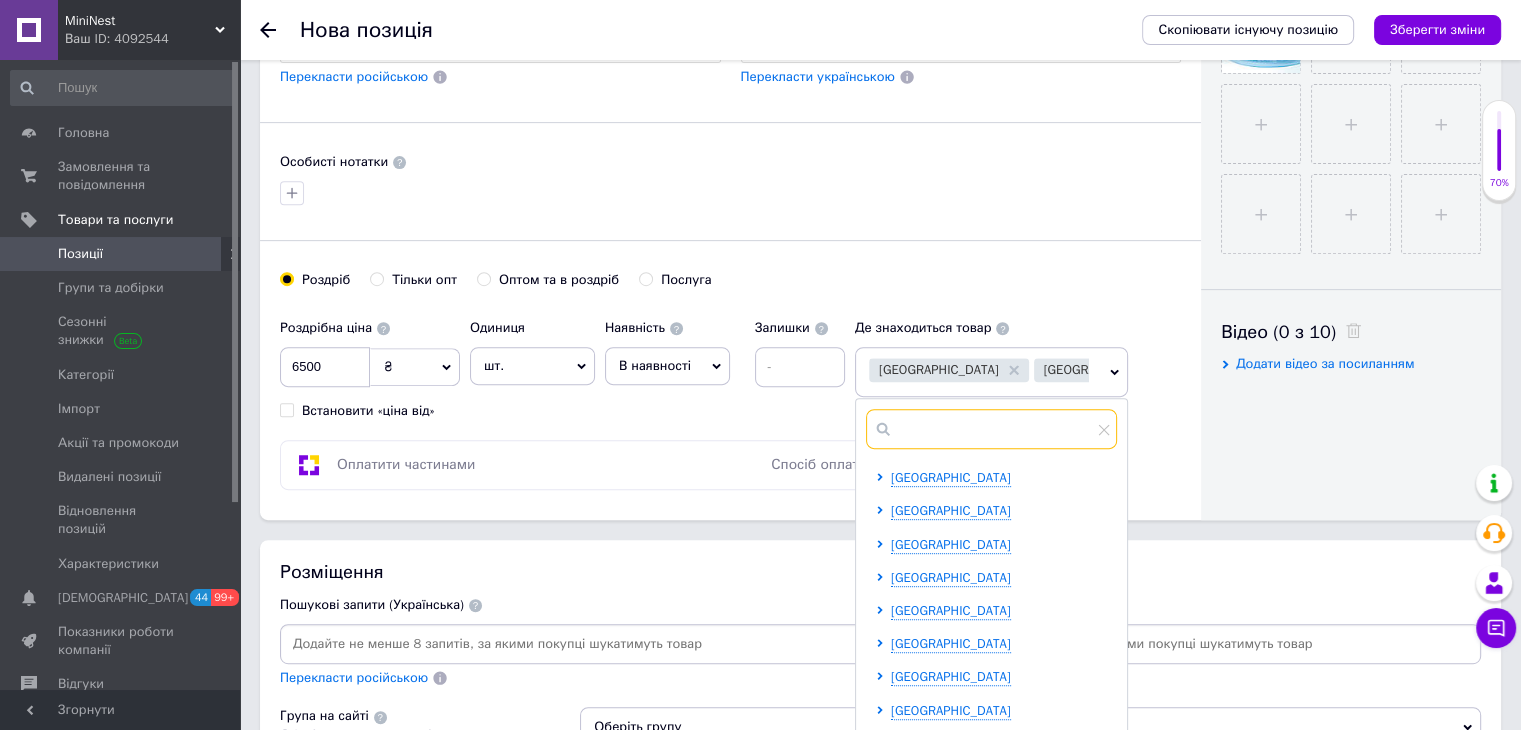 click at bounding box center [991, 429] 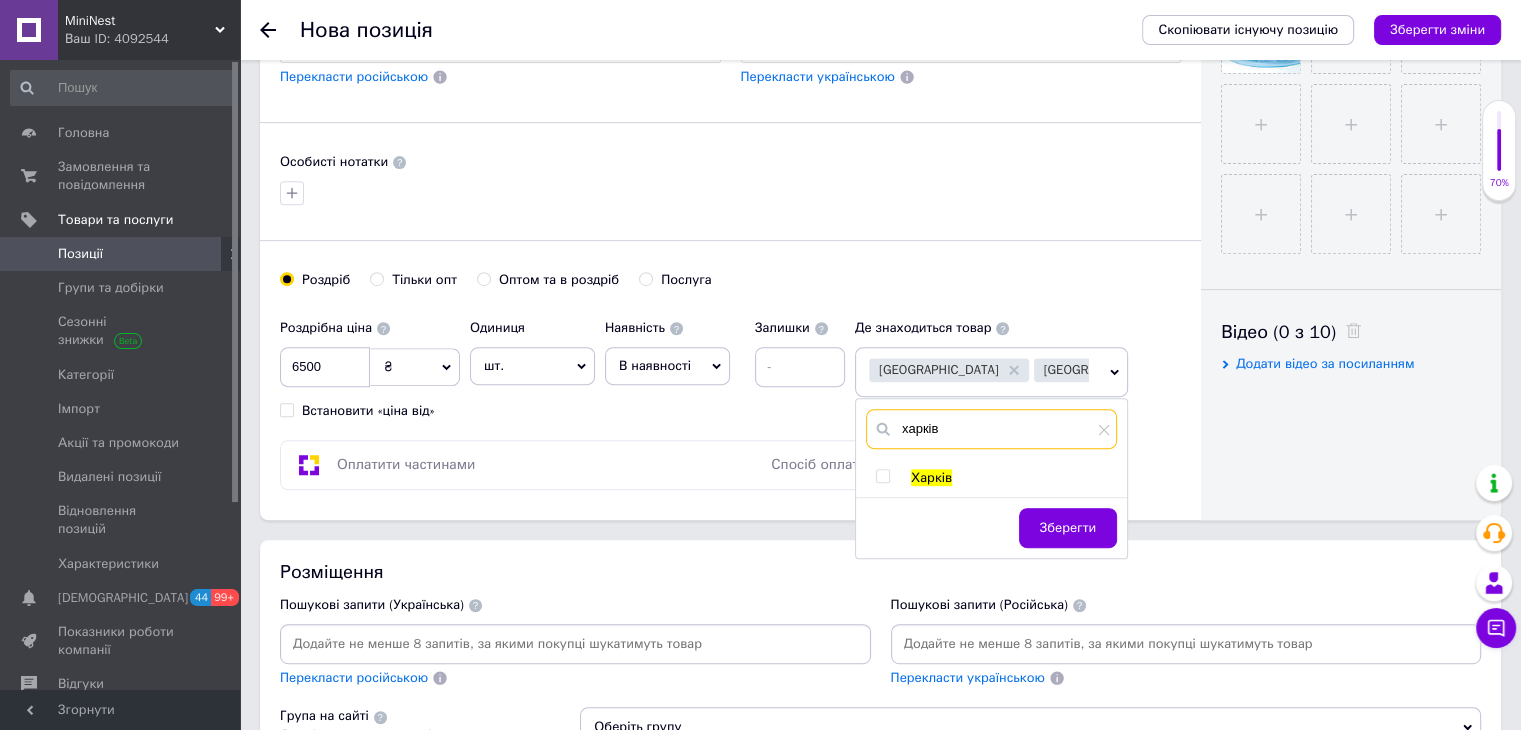 type on "харків" 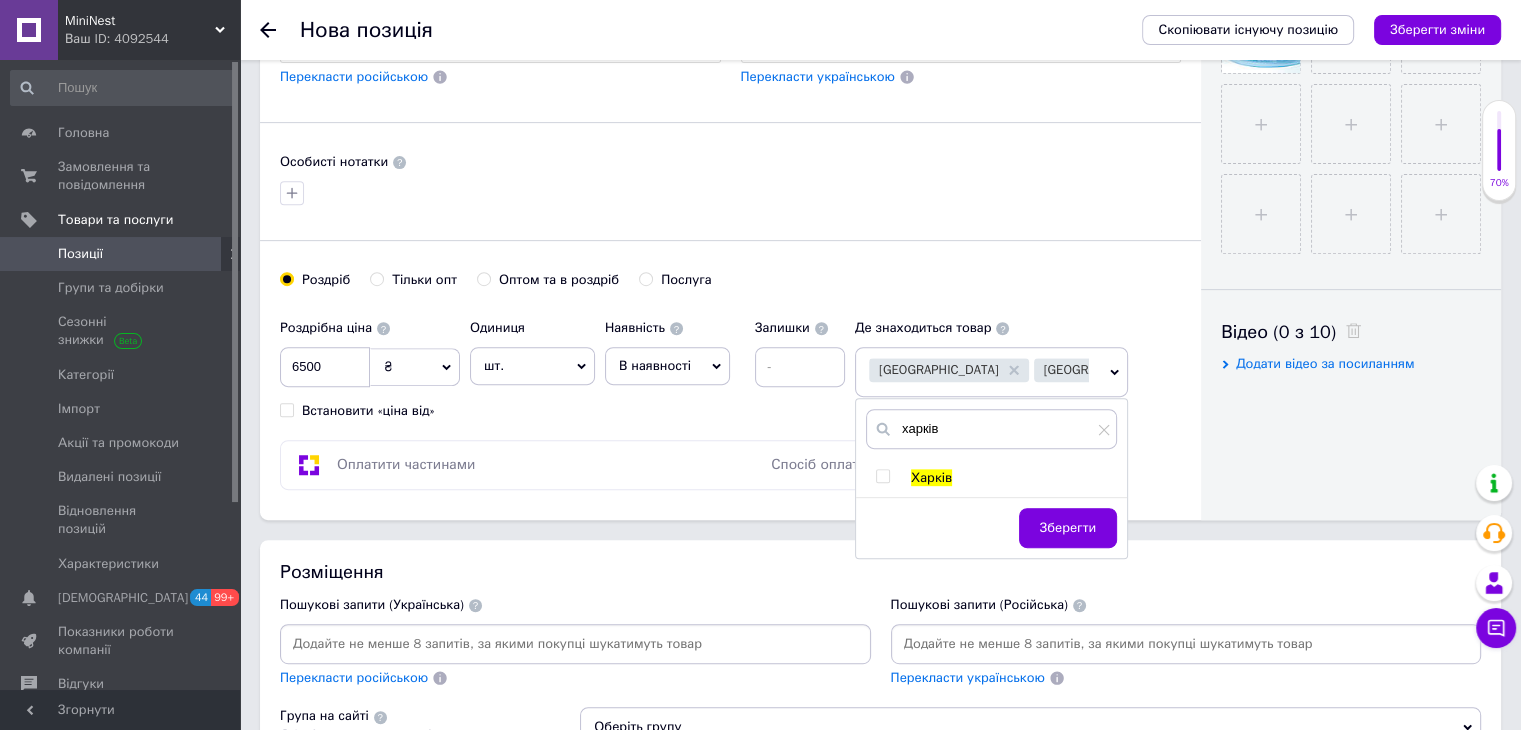 click at bounding box center [882, 476] 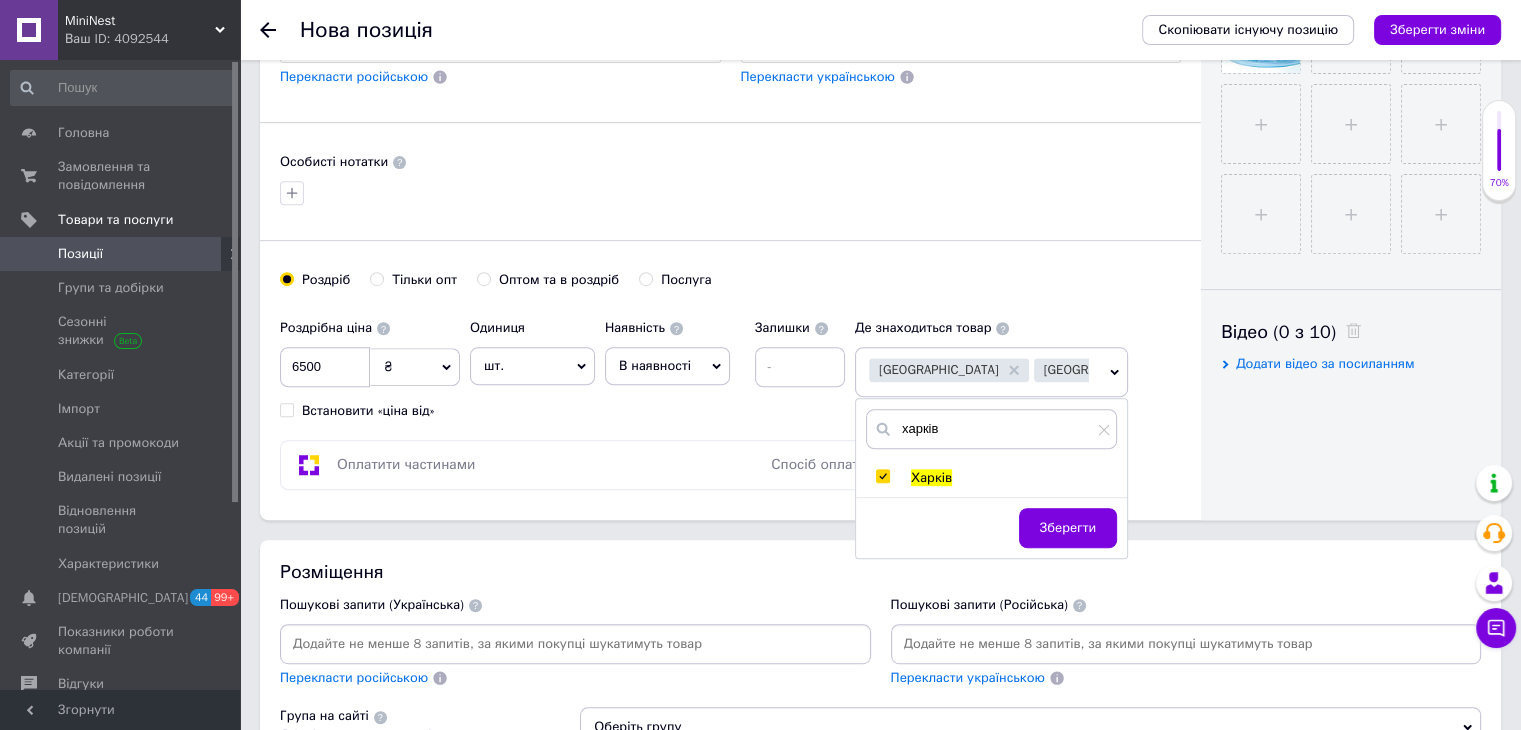 checkbox on "true" 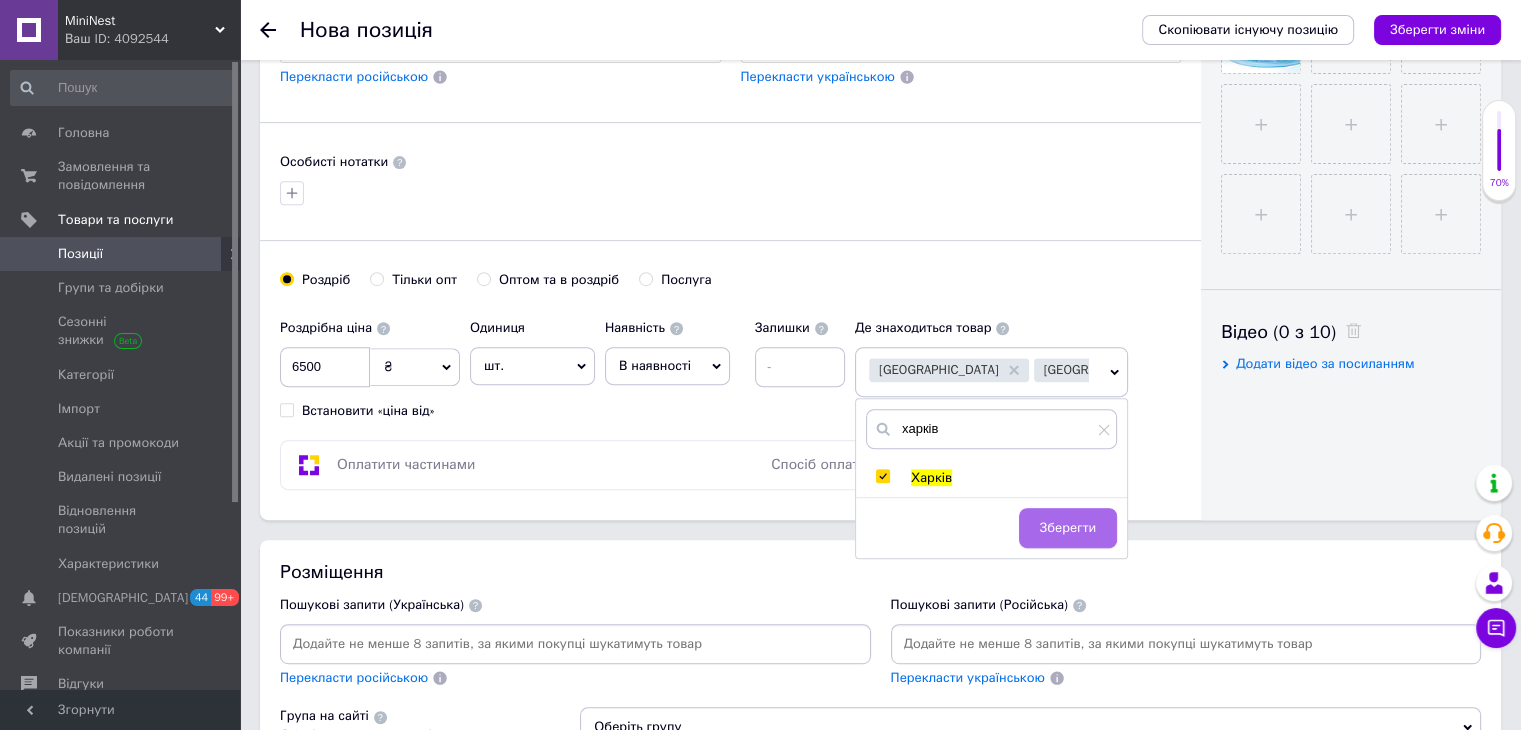 click on "Зберегти" at bounding box center [1068, 528] 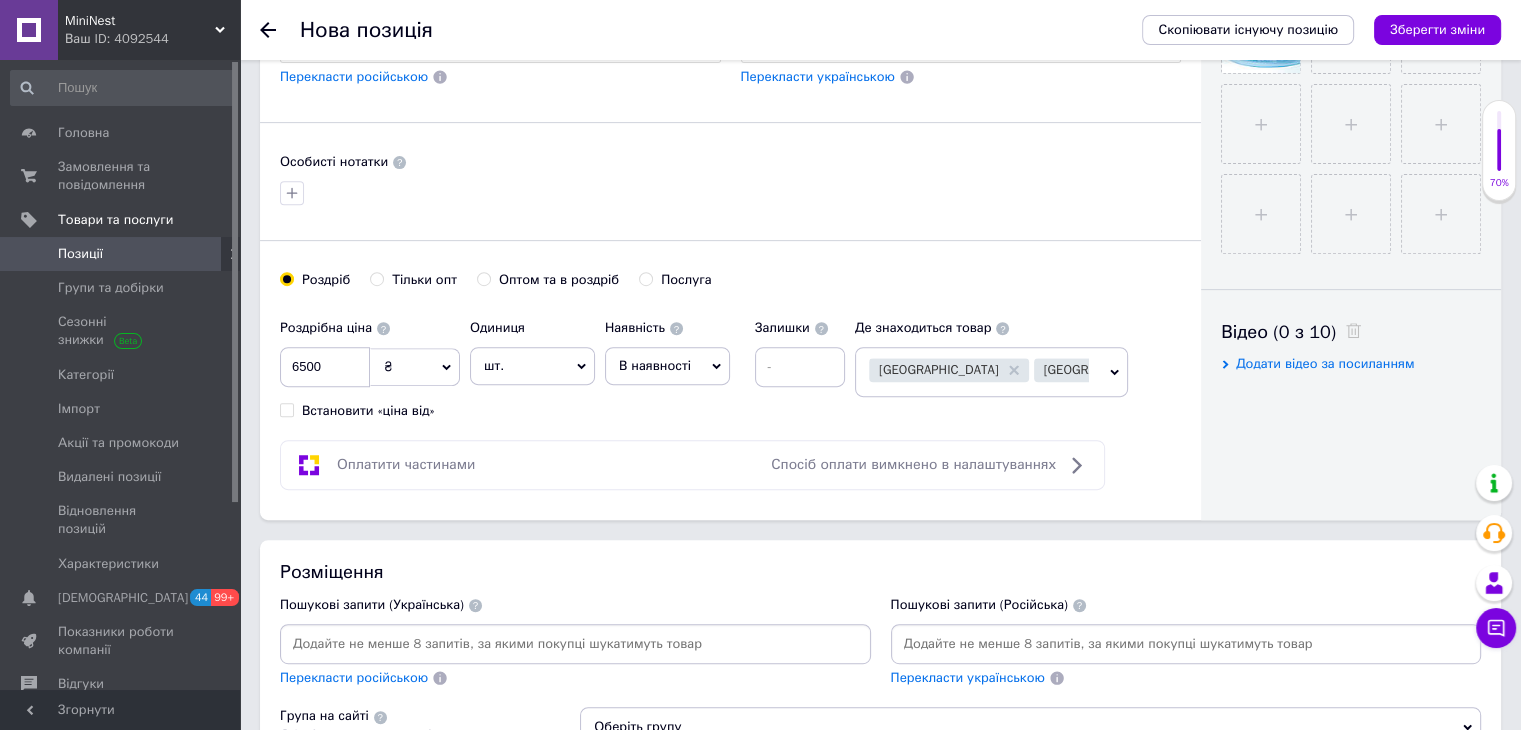 click at bounding box center (575, 644) 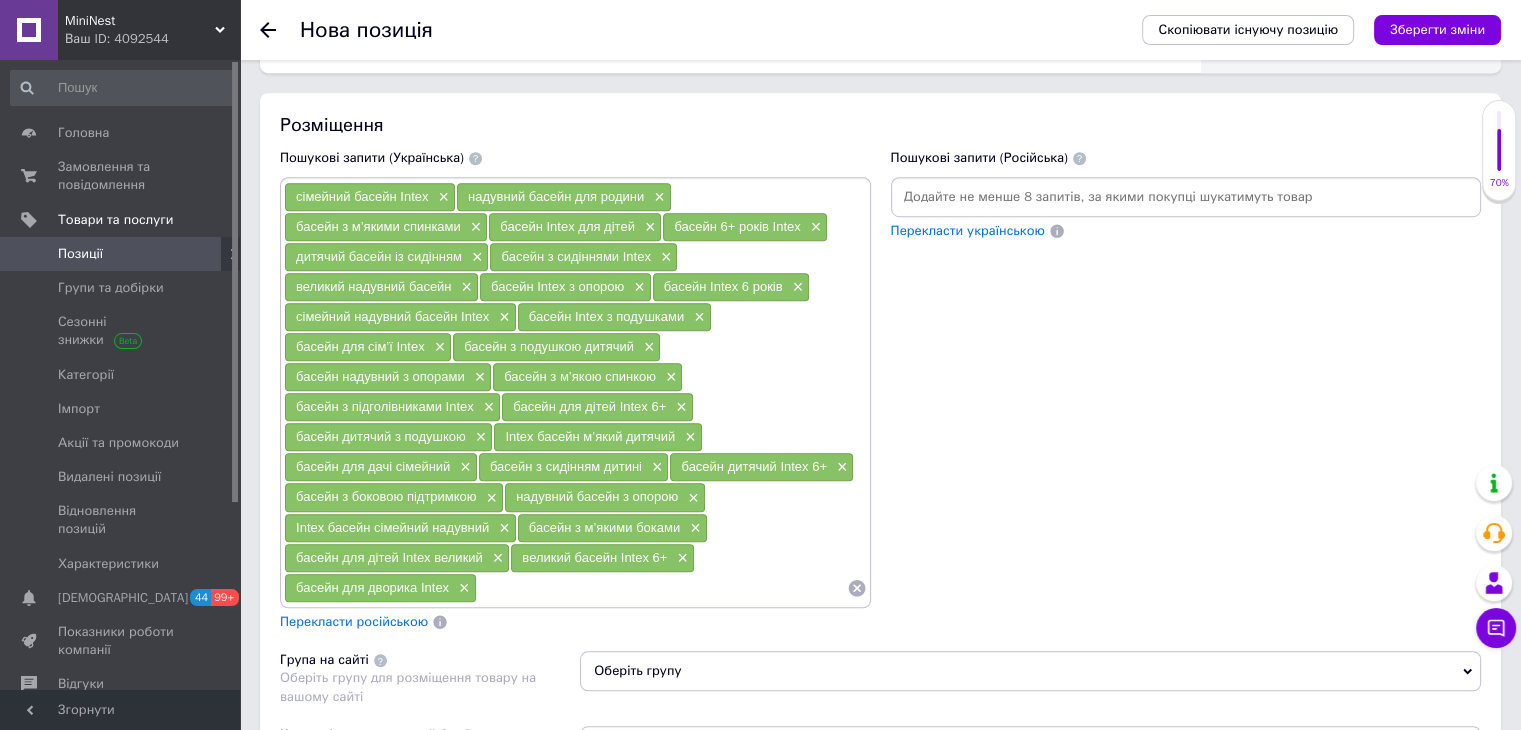 scroll, scrollTop: 1259, scrollLeft: 0, axis: vertical 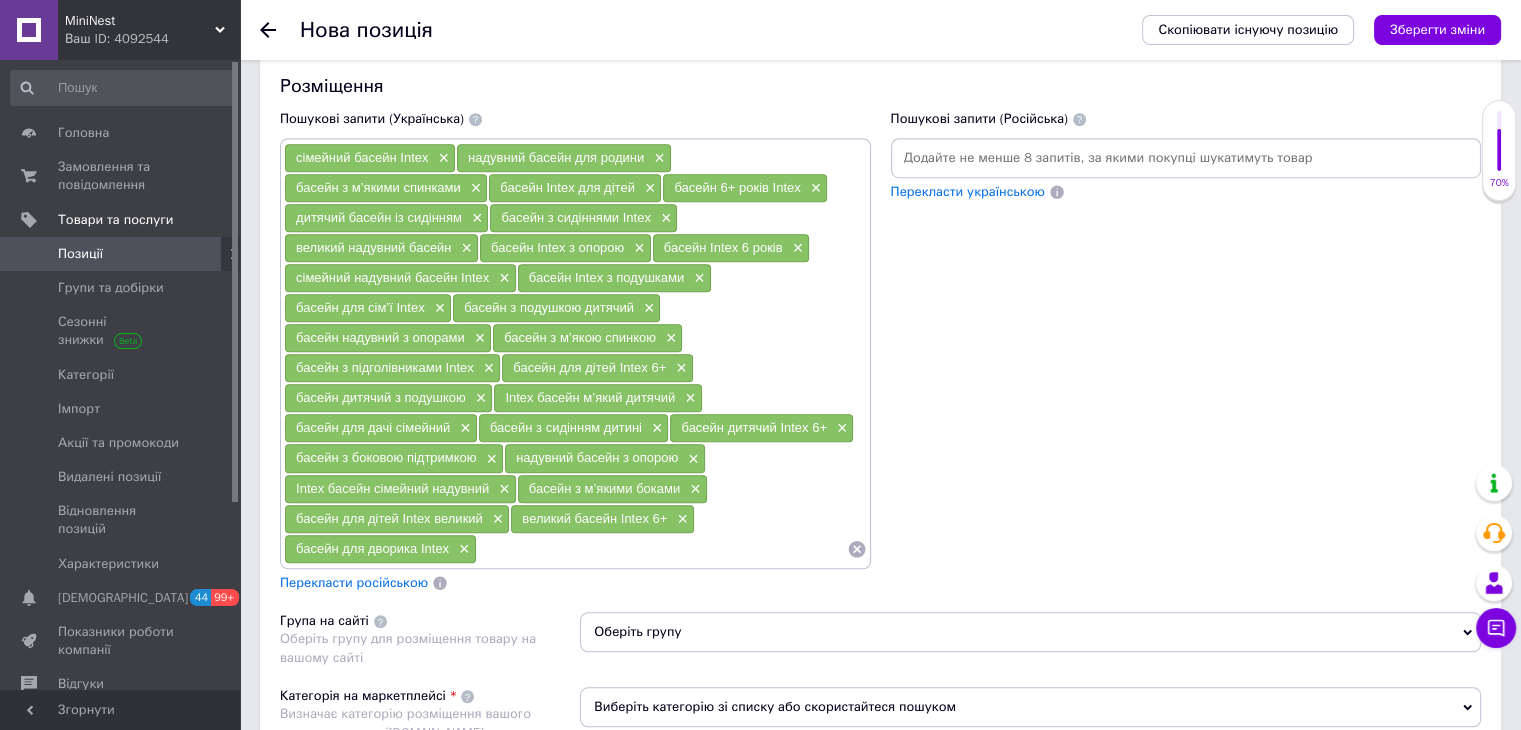 click on "Перекласти російською" at bounding box center (354, 582) 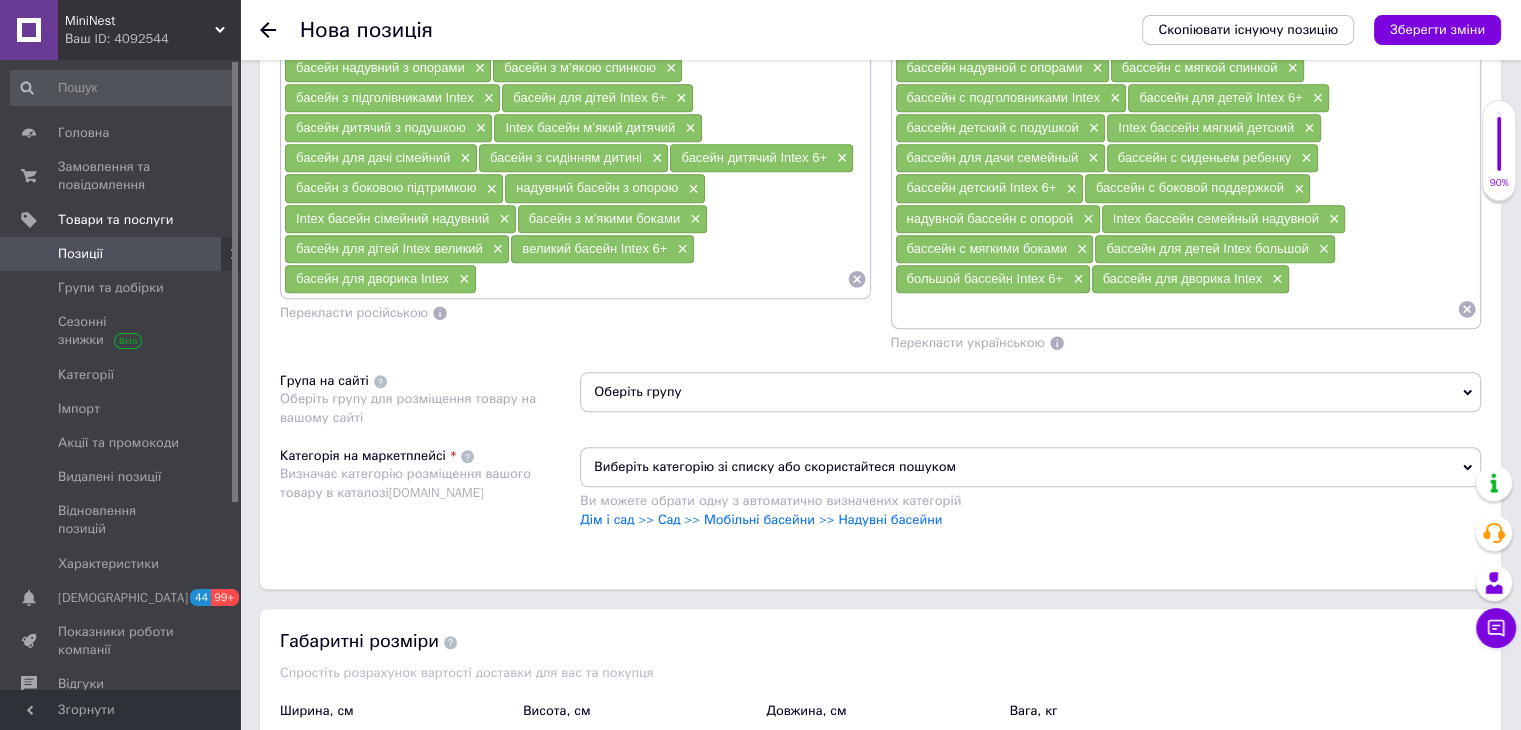 scroll, scrollTop: 1532, scrollLeft: 0, axis: vertical 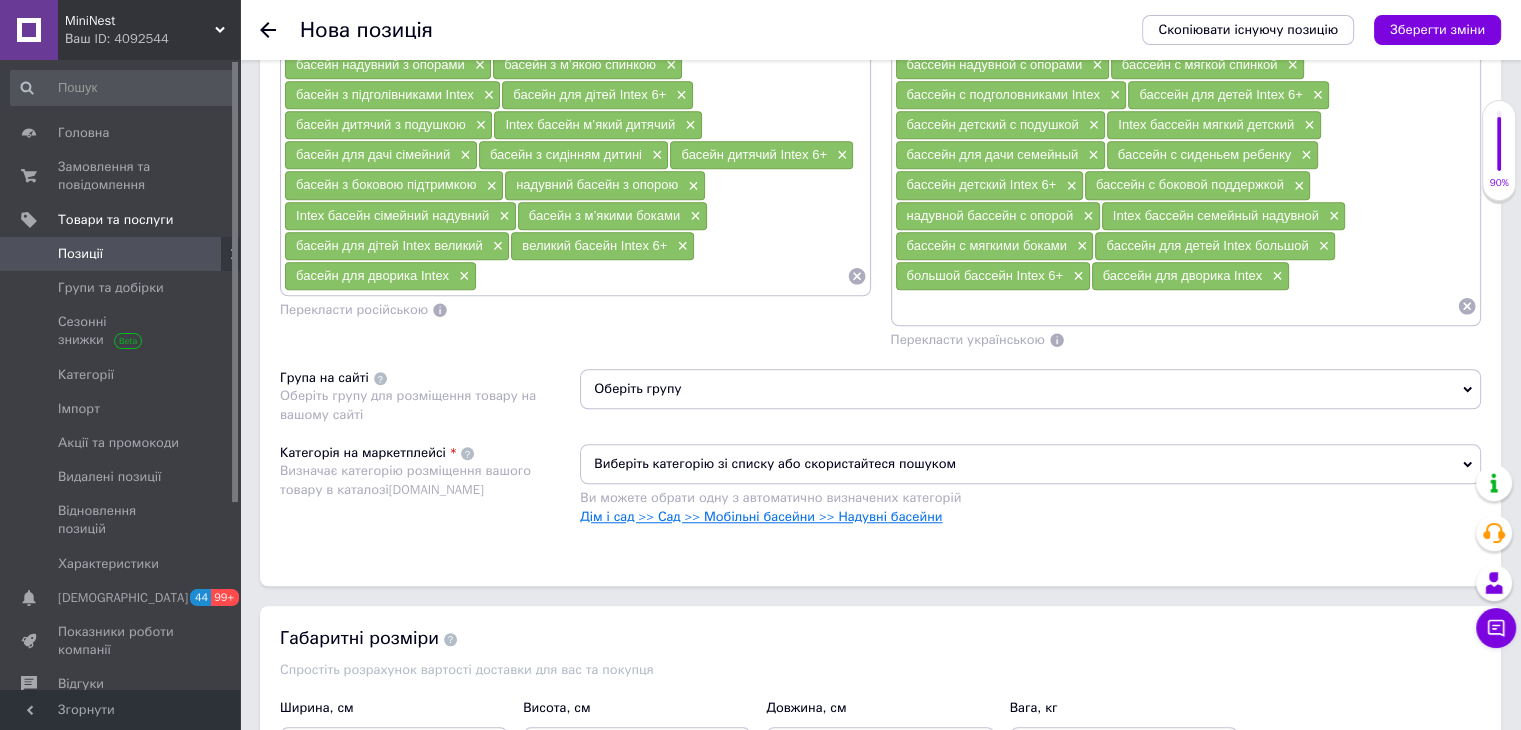 click on "Дім і сад >> Сад >> Мобільні басейни >> Надувні басейни" at bounding box center (761, 516) 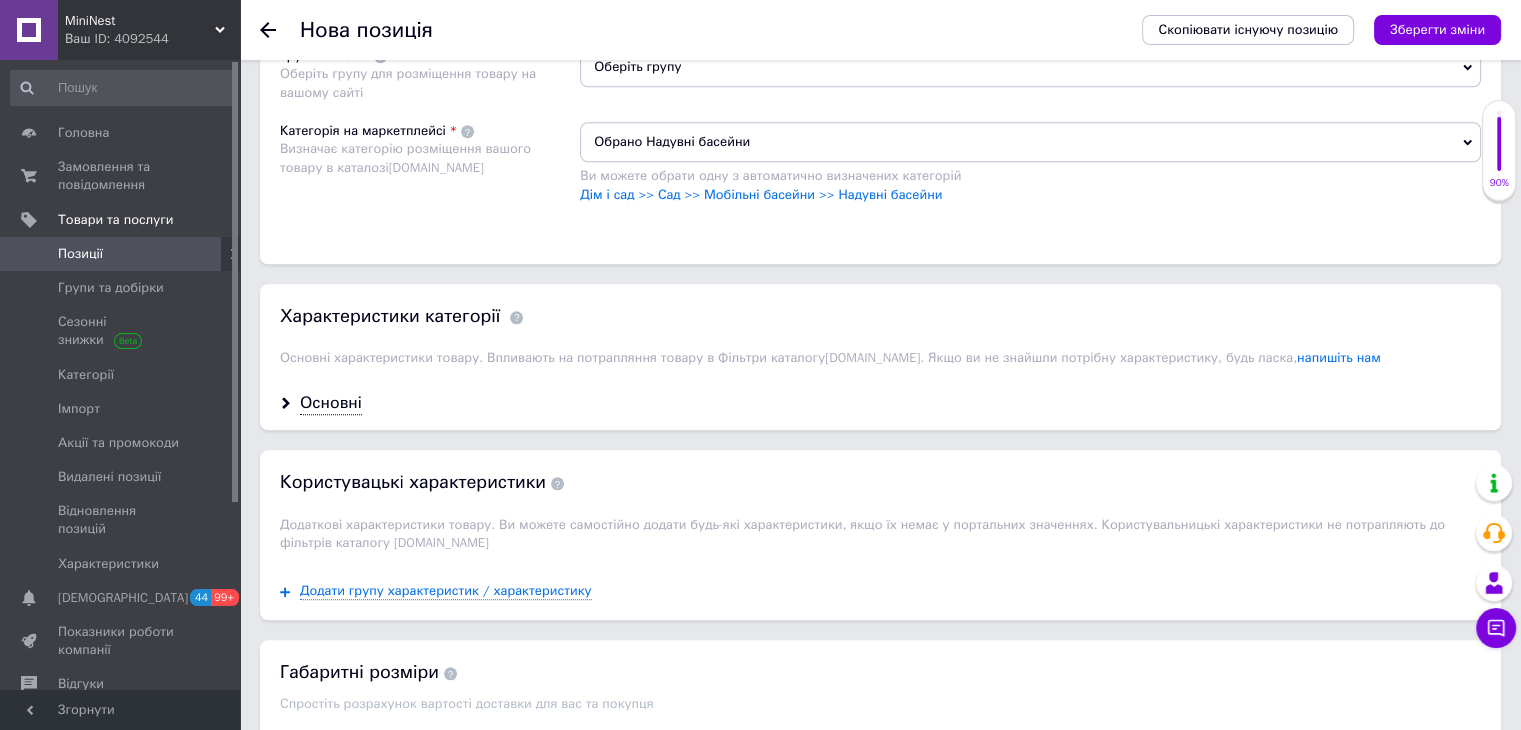 scroll, scrollTop: 1851, scrollLeft: 0, axis: vertical 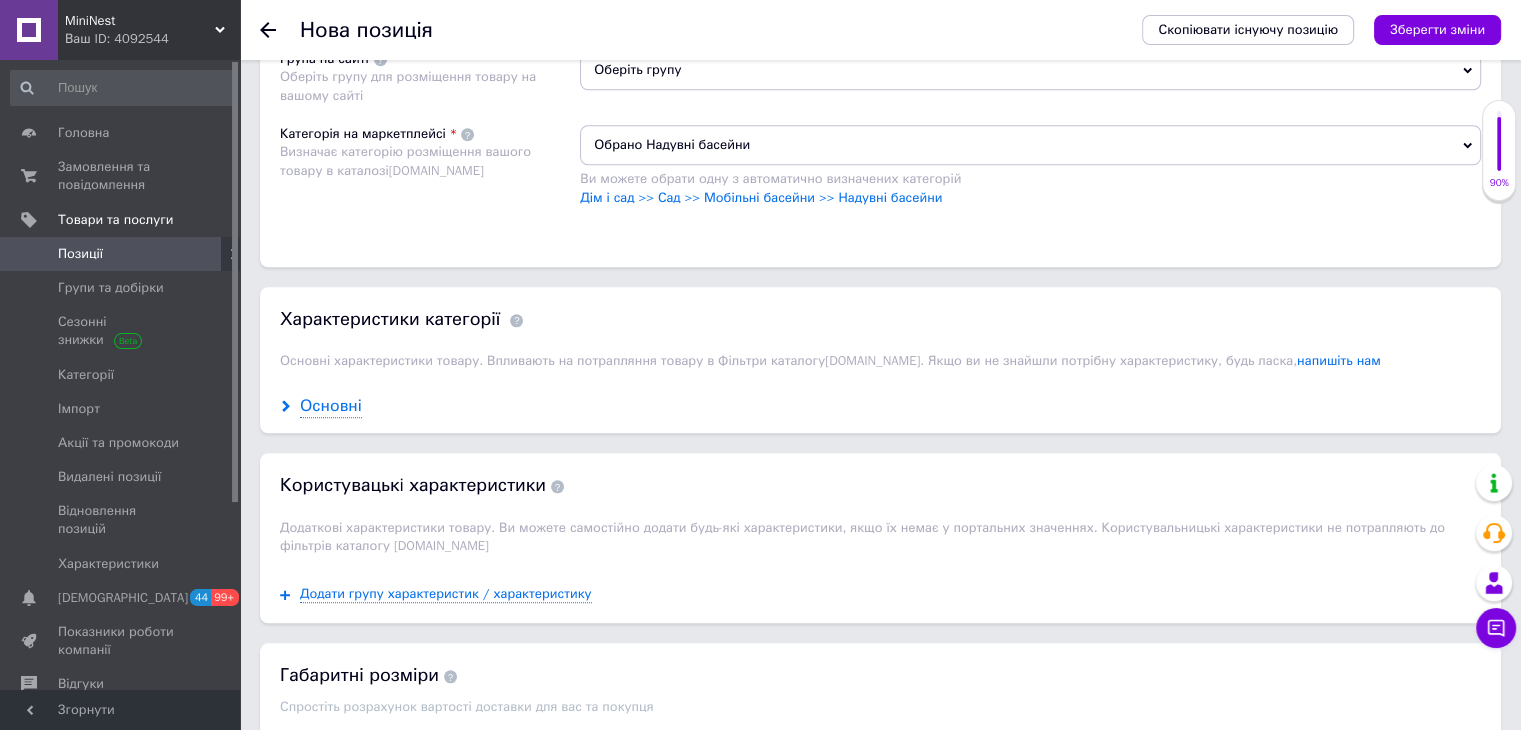 click on "Основні" at bounding box center [331, 406] 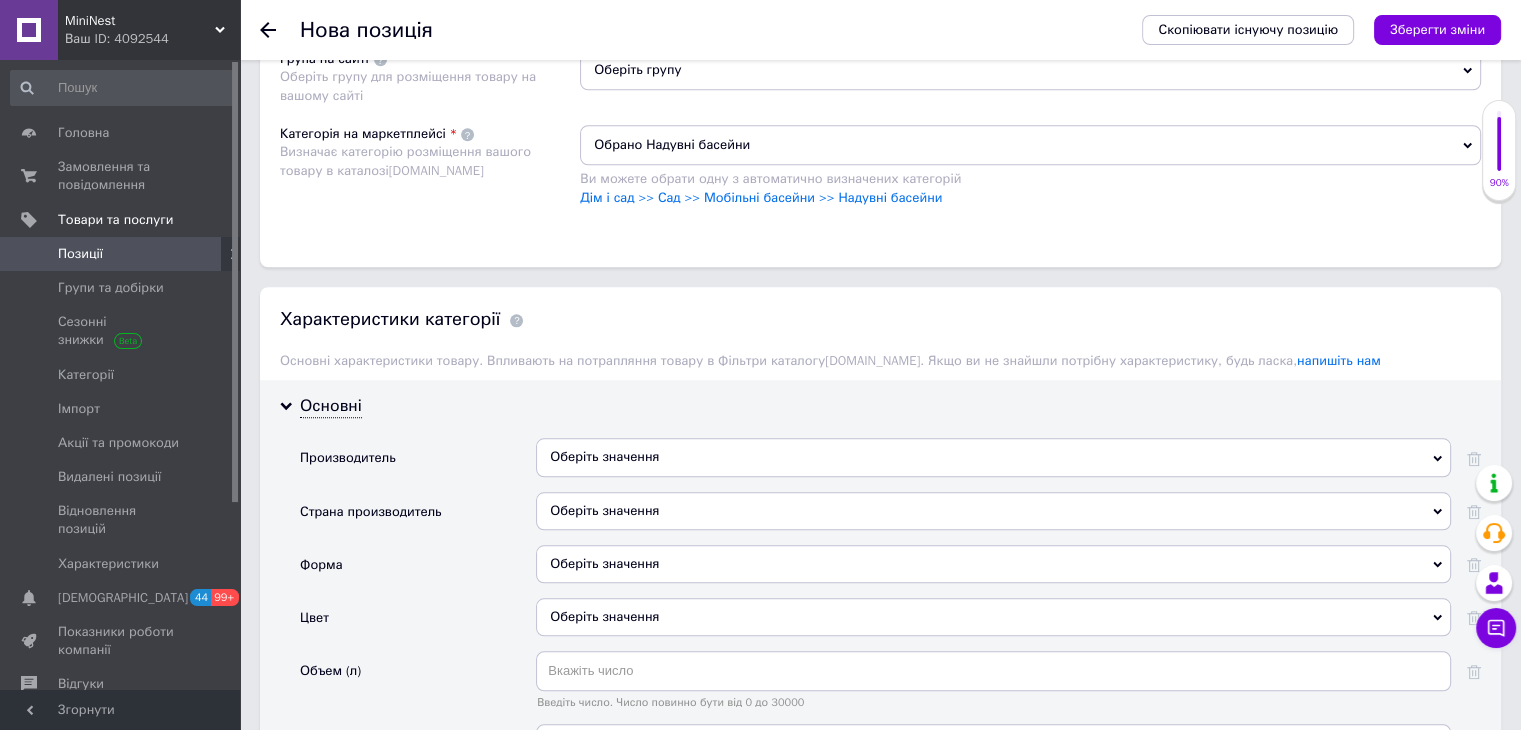 click on "Оберіть значення" at bounding box center [993, 457] 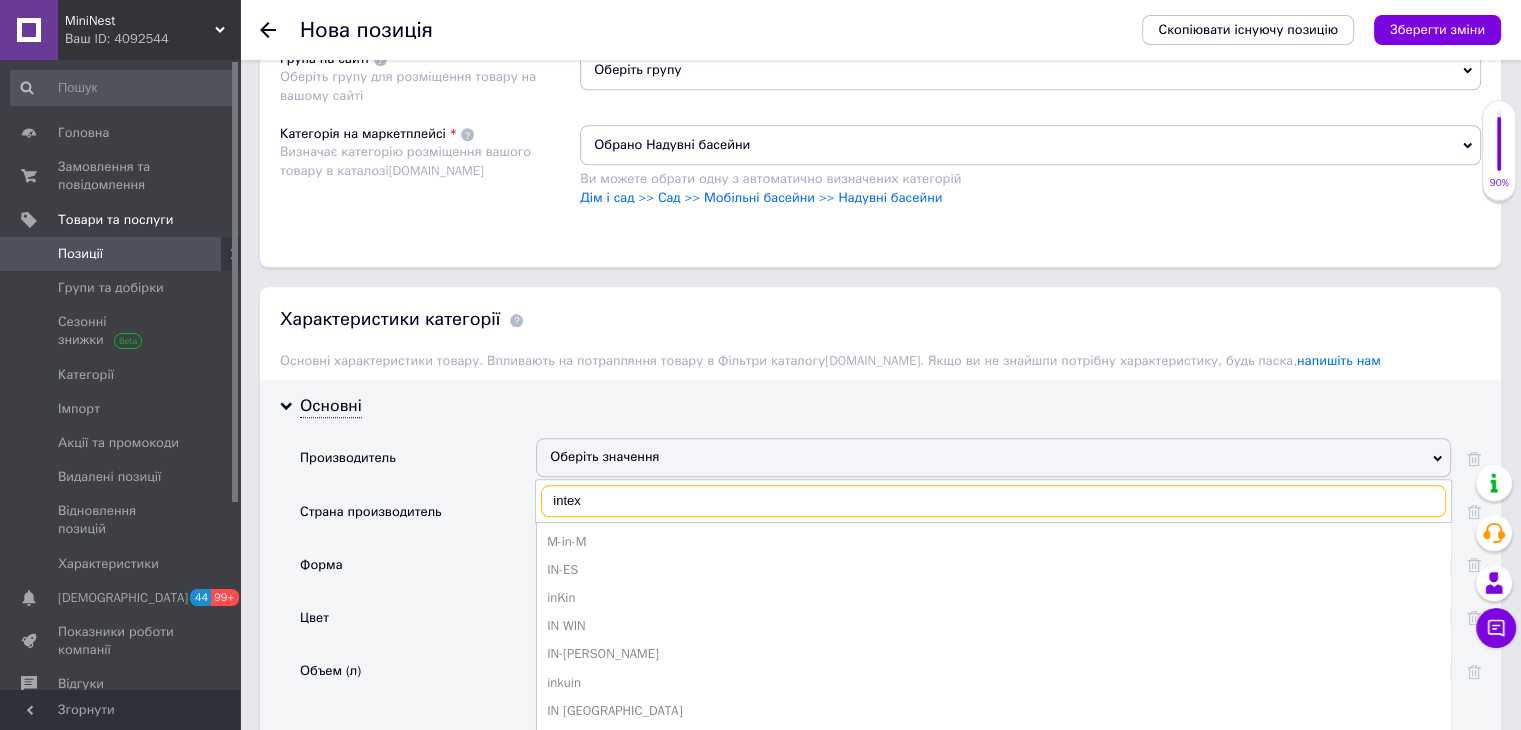 click on "intex" at bounding box center (993, 501) 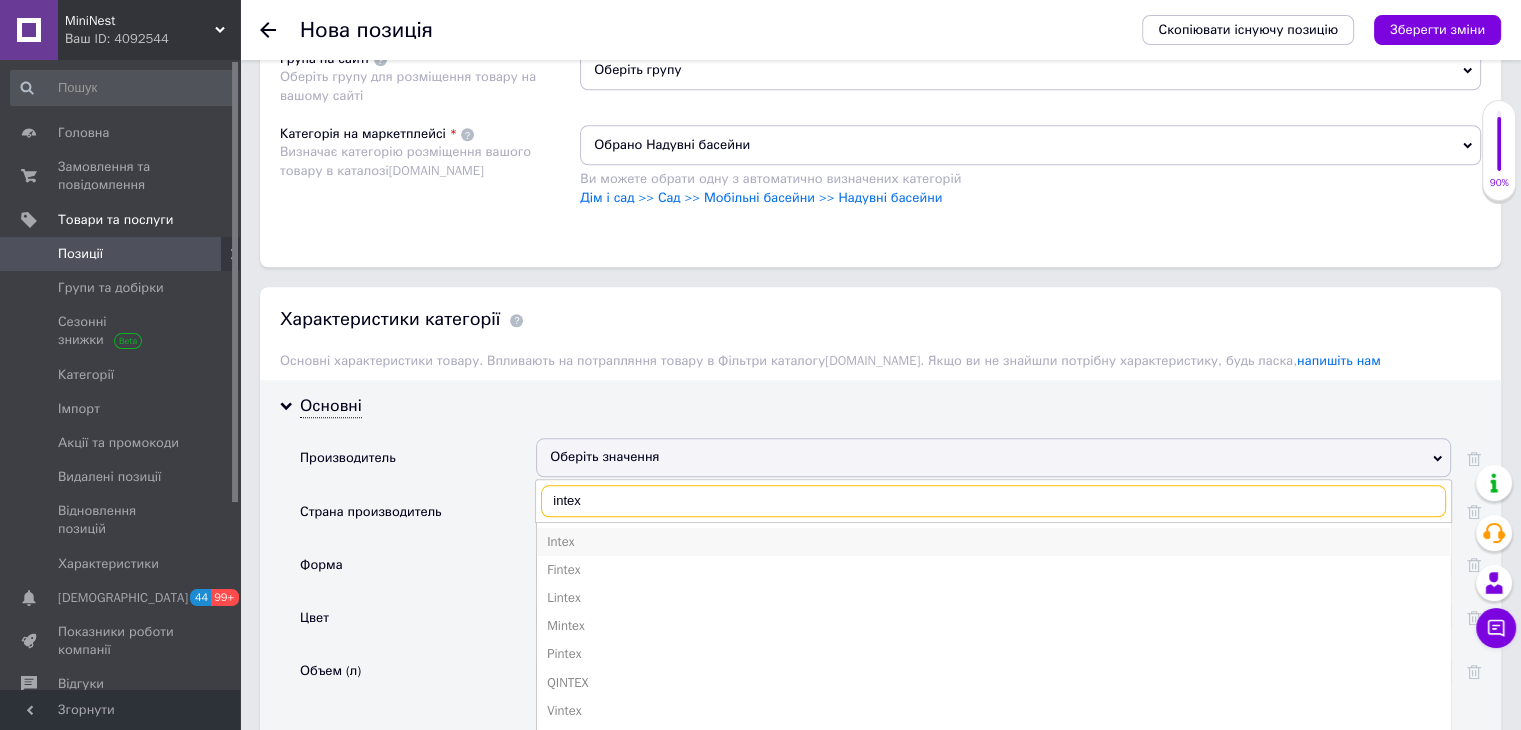 type on "intex" 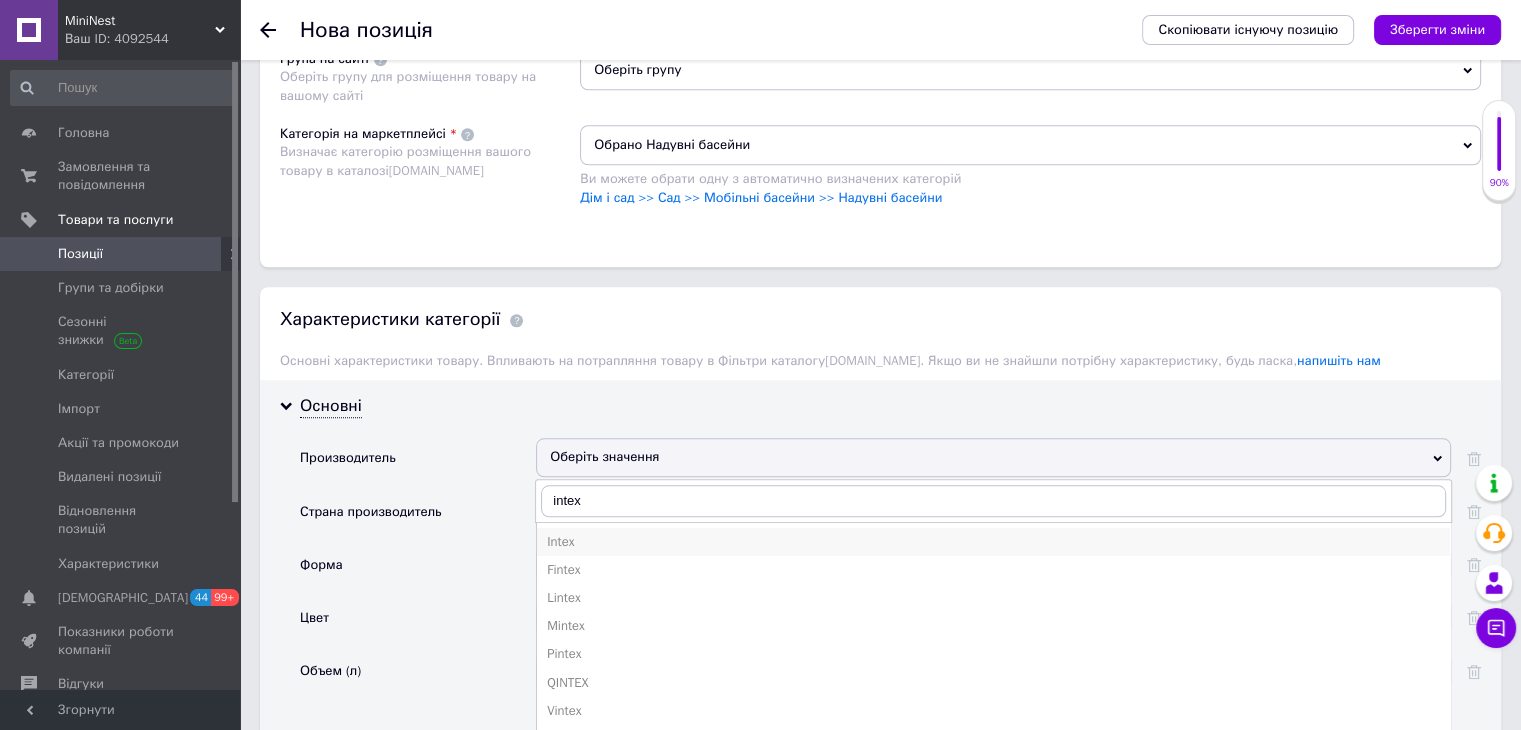 click on "Intex" at bounding box center [993, 542] 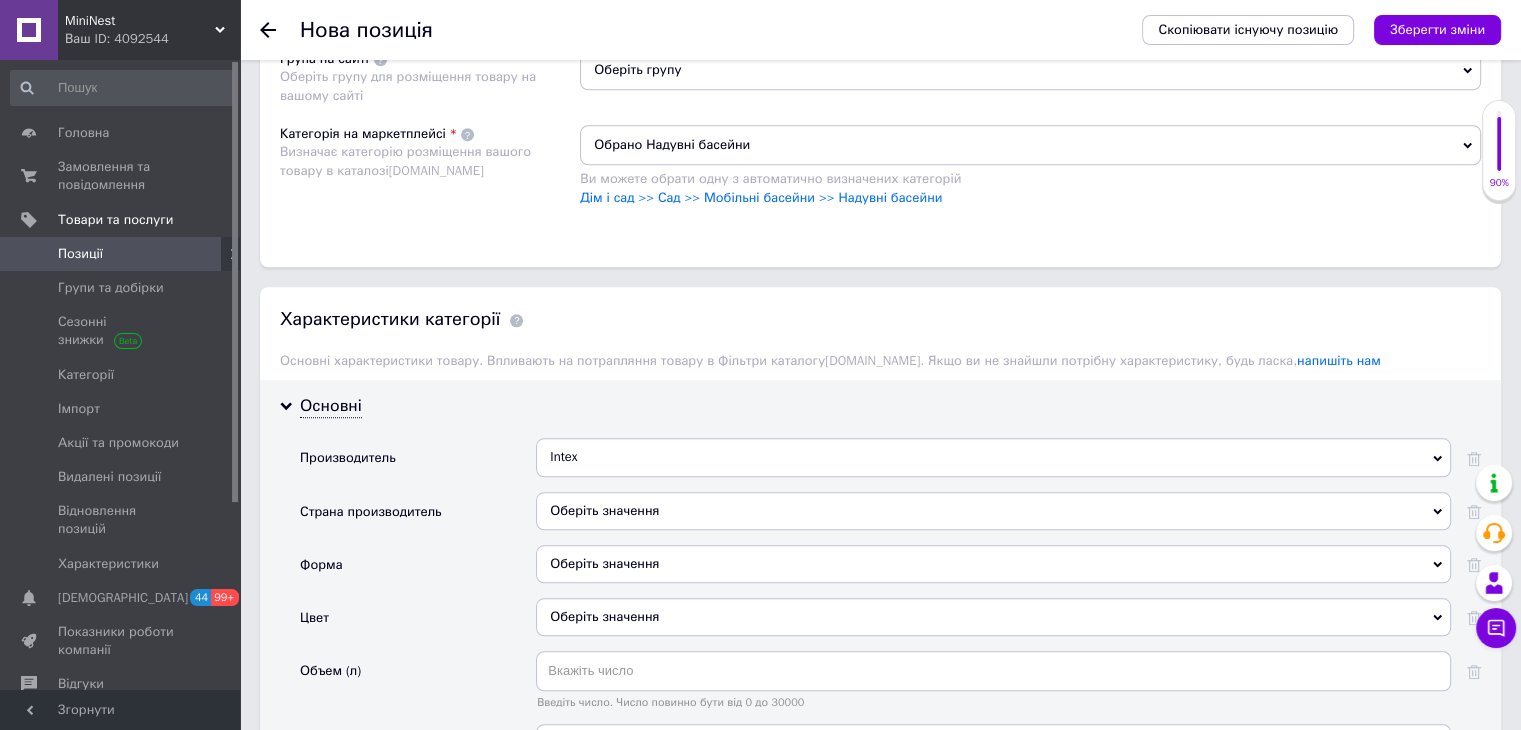 click on "Оберіть значення" at bounding box center (993, 511) 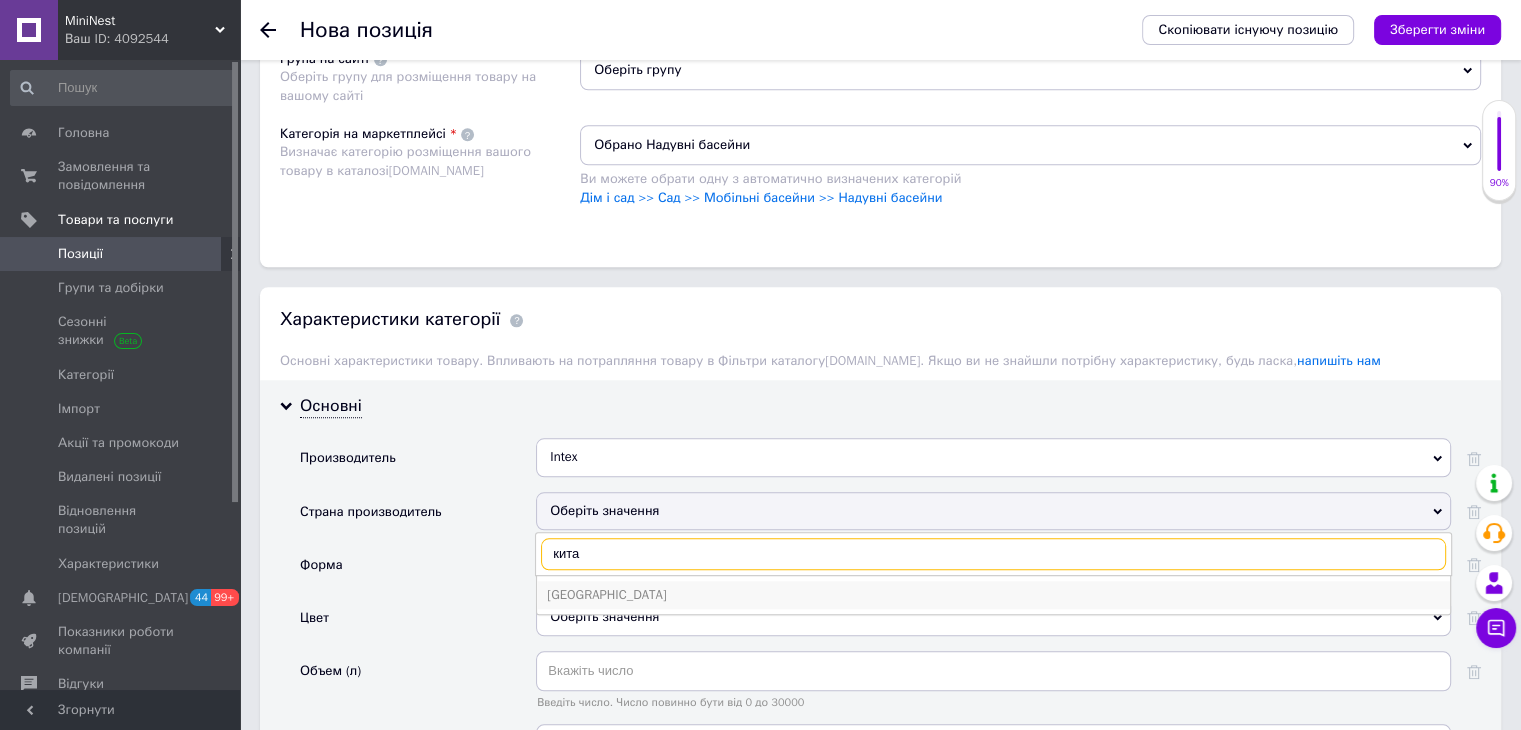 type on "кита" 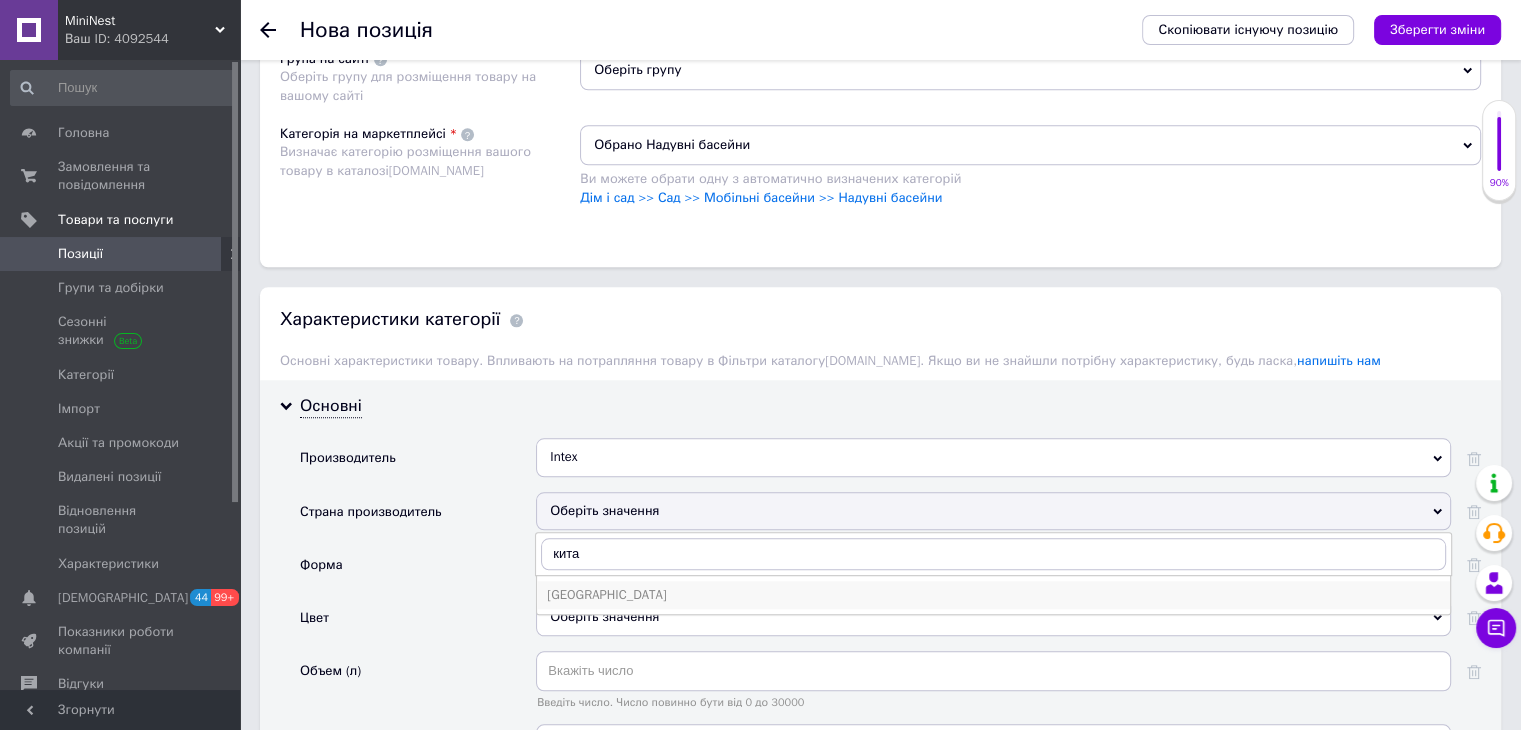 click on "[GEOGRAPHIC_DATA]" at bounding box center (993, 595) 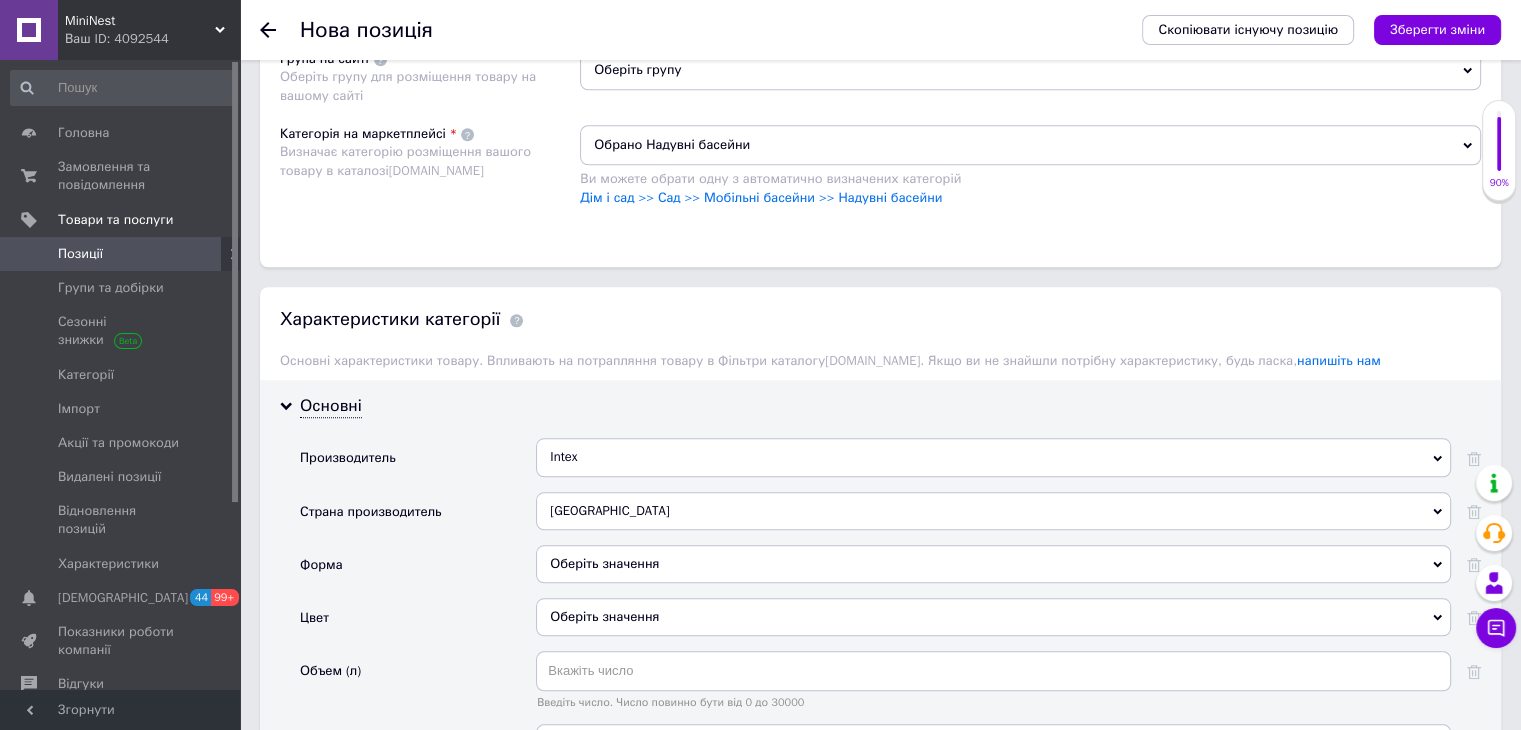 click on "Оберіть значення" at bounding box center [993, 564] 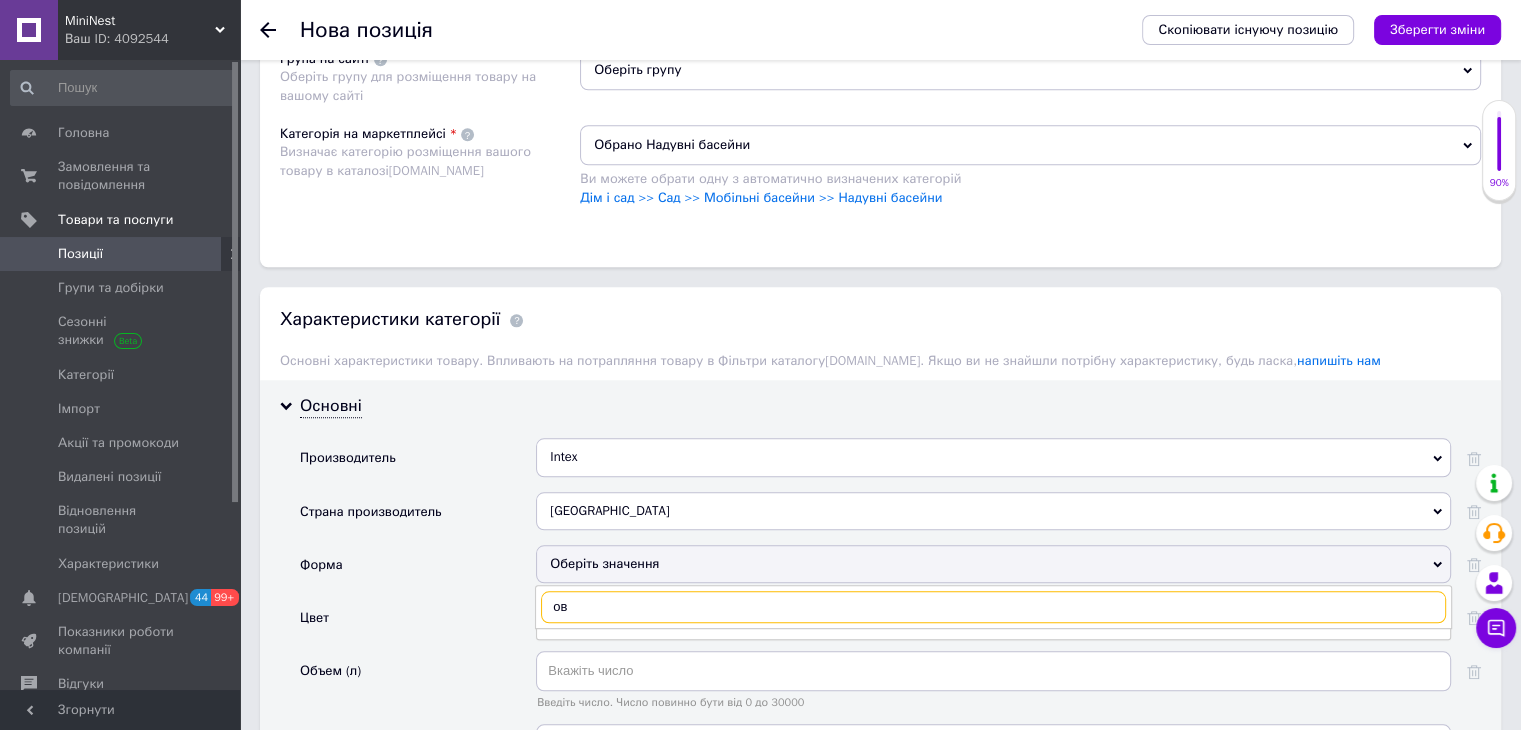 type on "о" 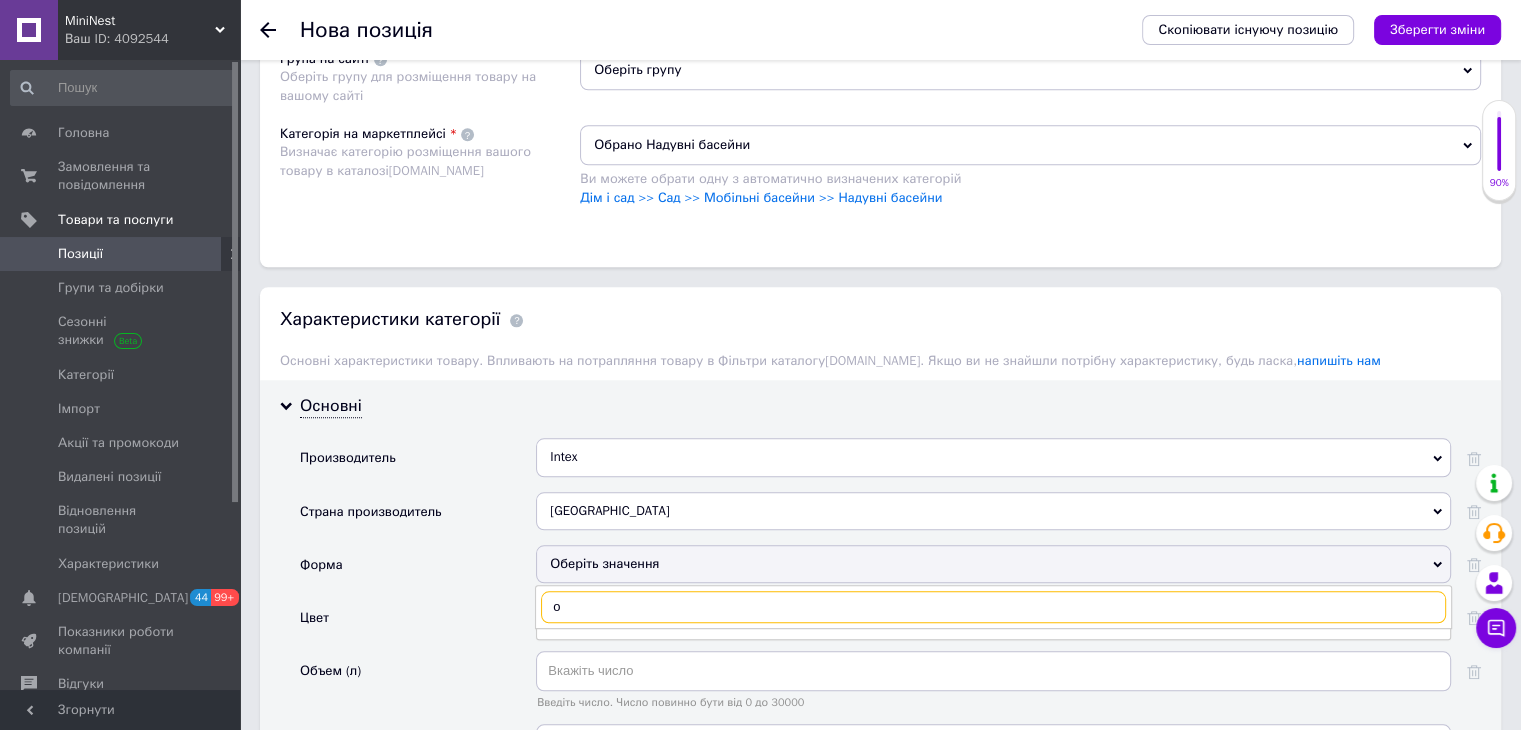 type 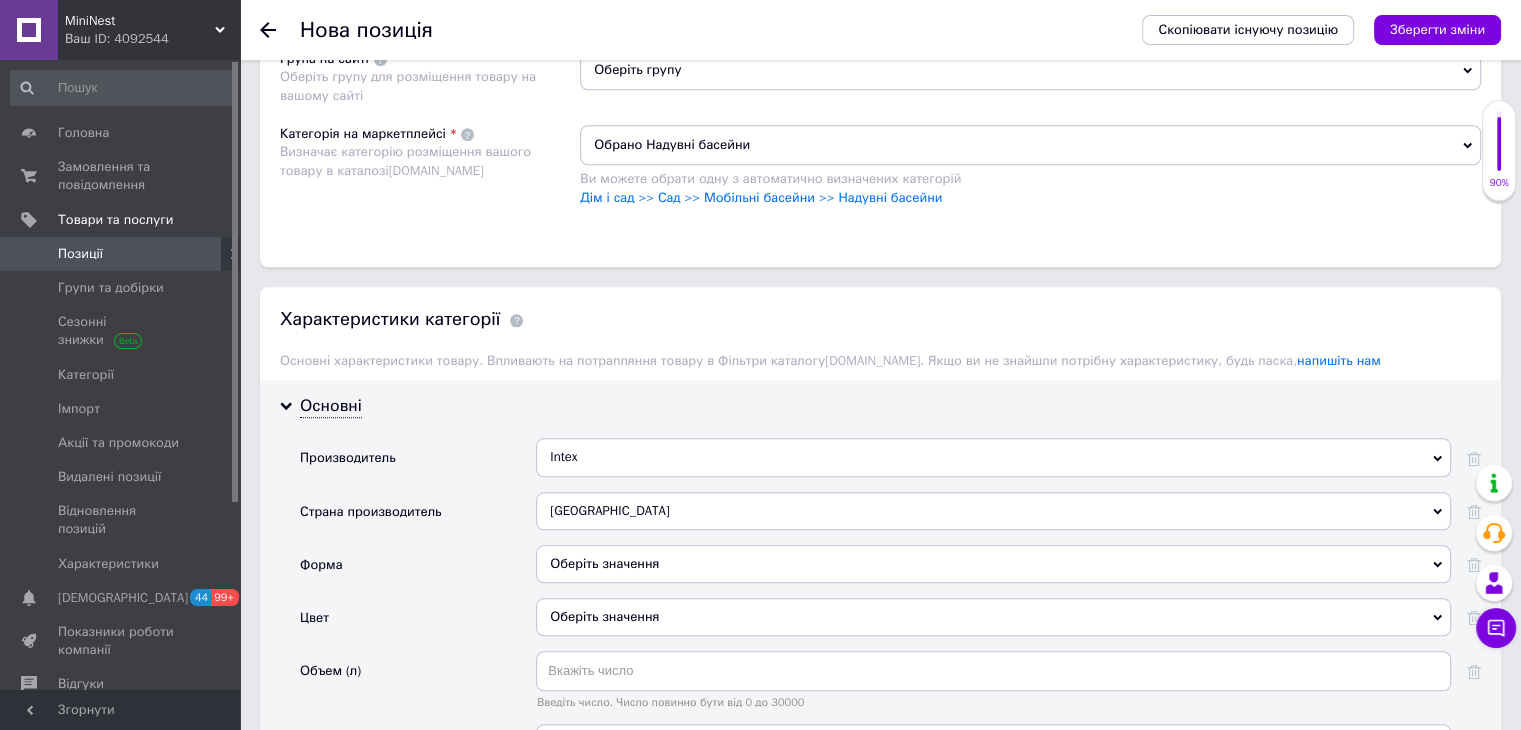 click on "Форма" at bounding box center (418, 571) 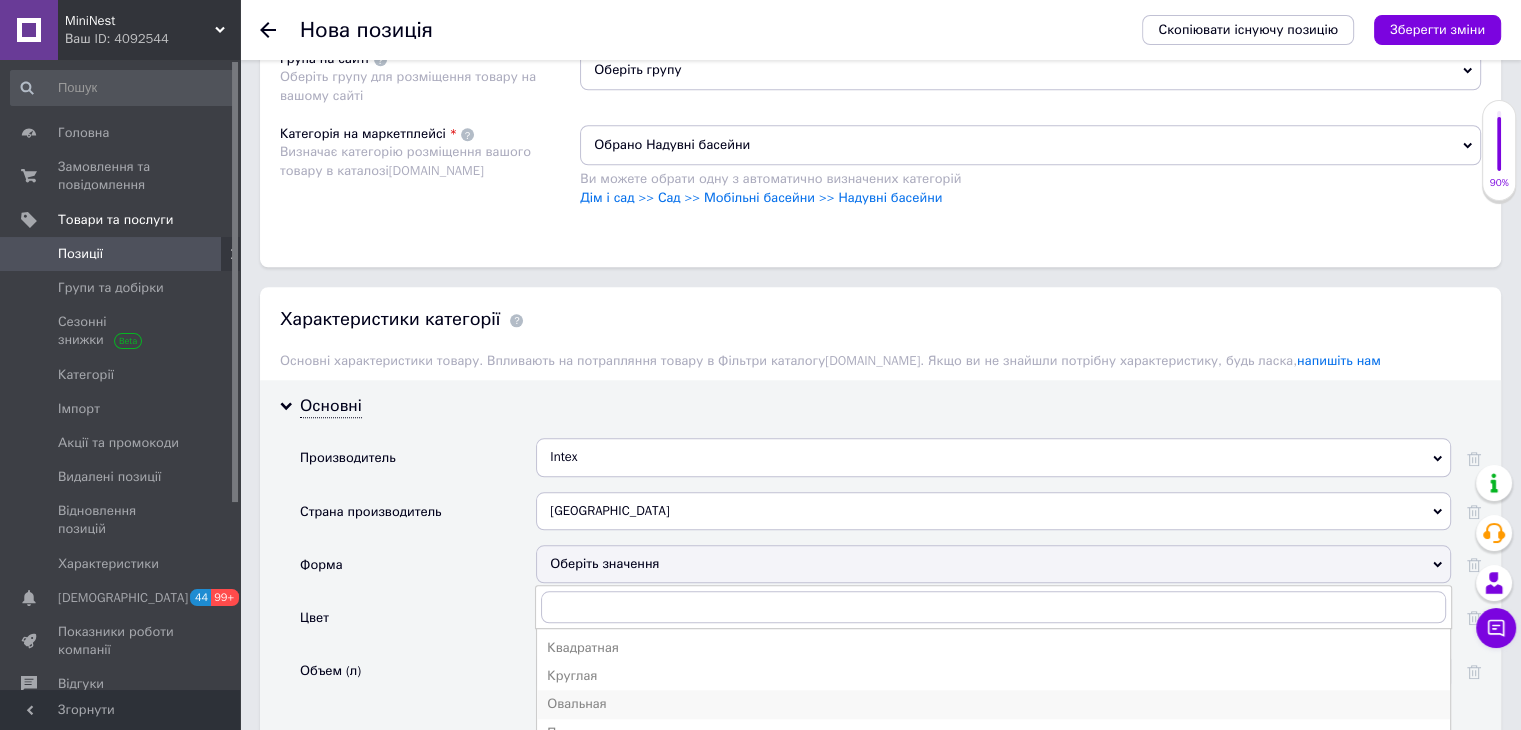 click on "Овальная" at bounding box center (993, 704) 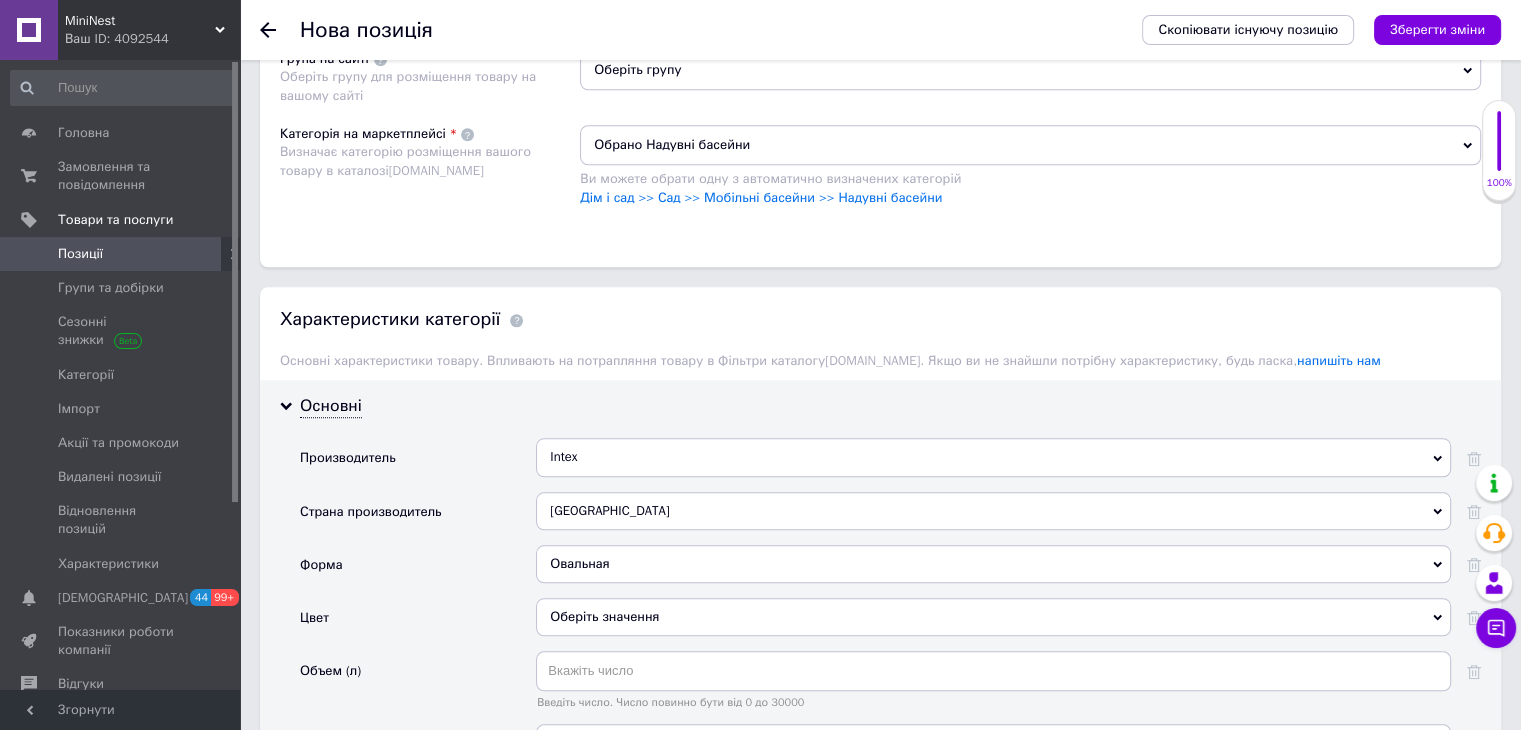click on "Оберіть значення" at bounding box center [993, 617] 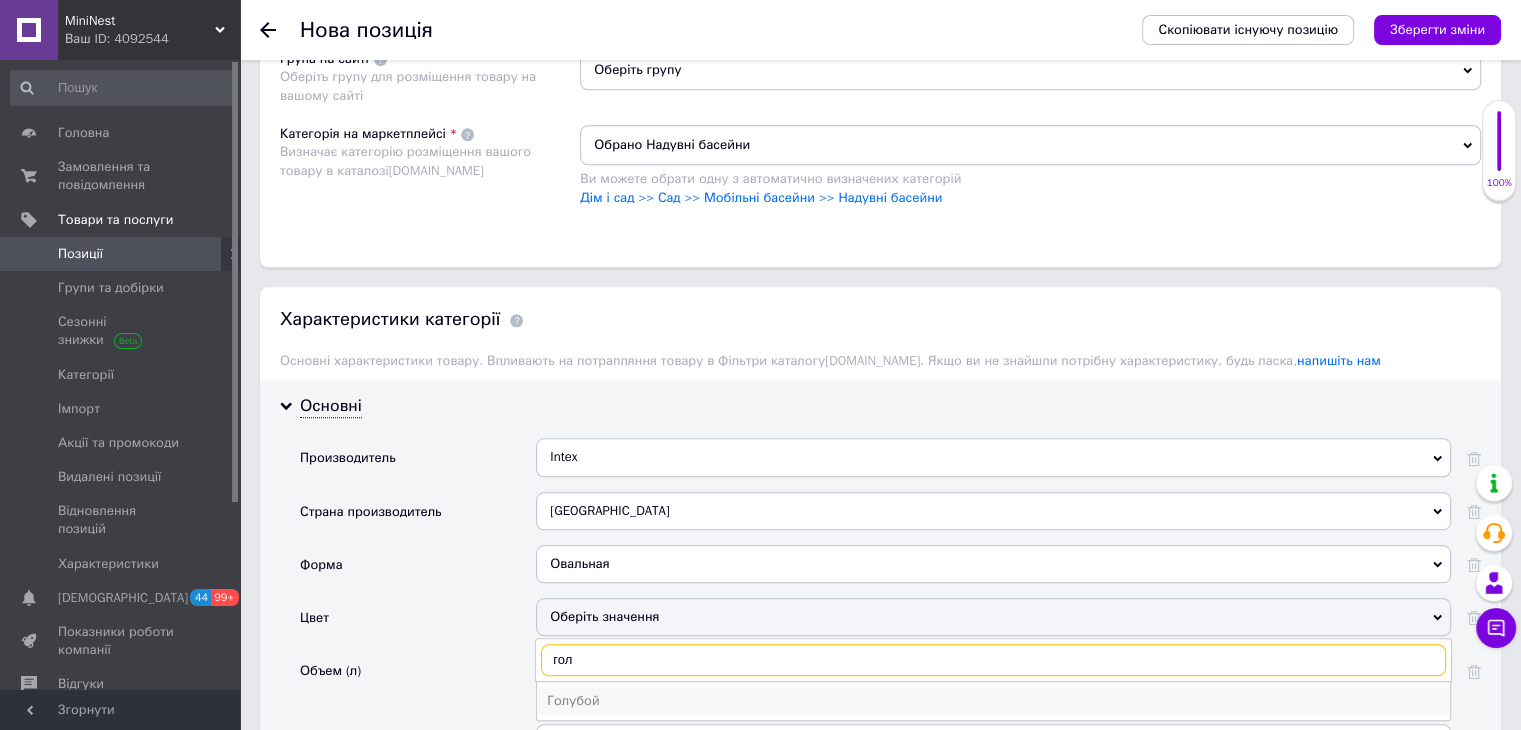 type on "гол" 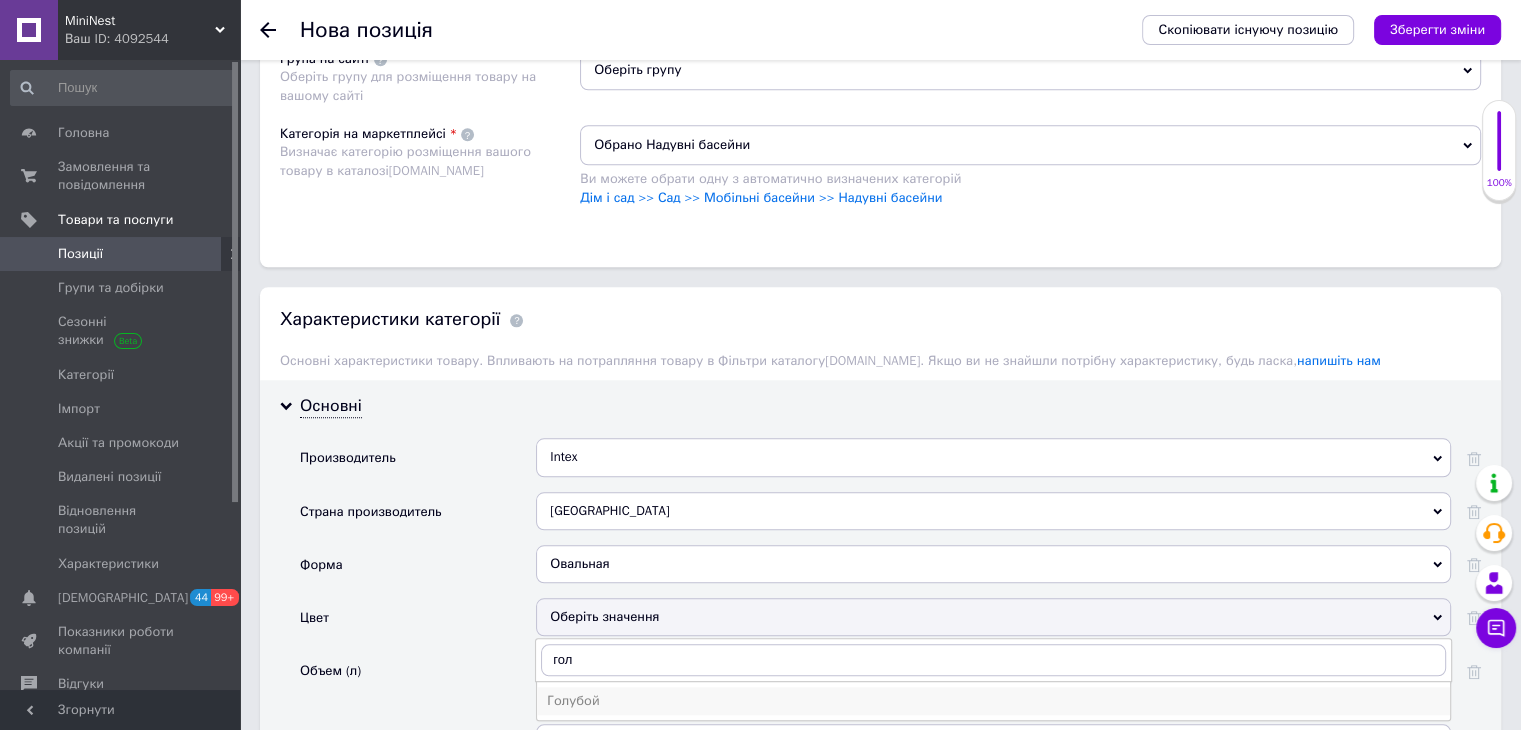 click on "Голубой" at bounding box center (993, 701) 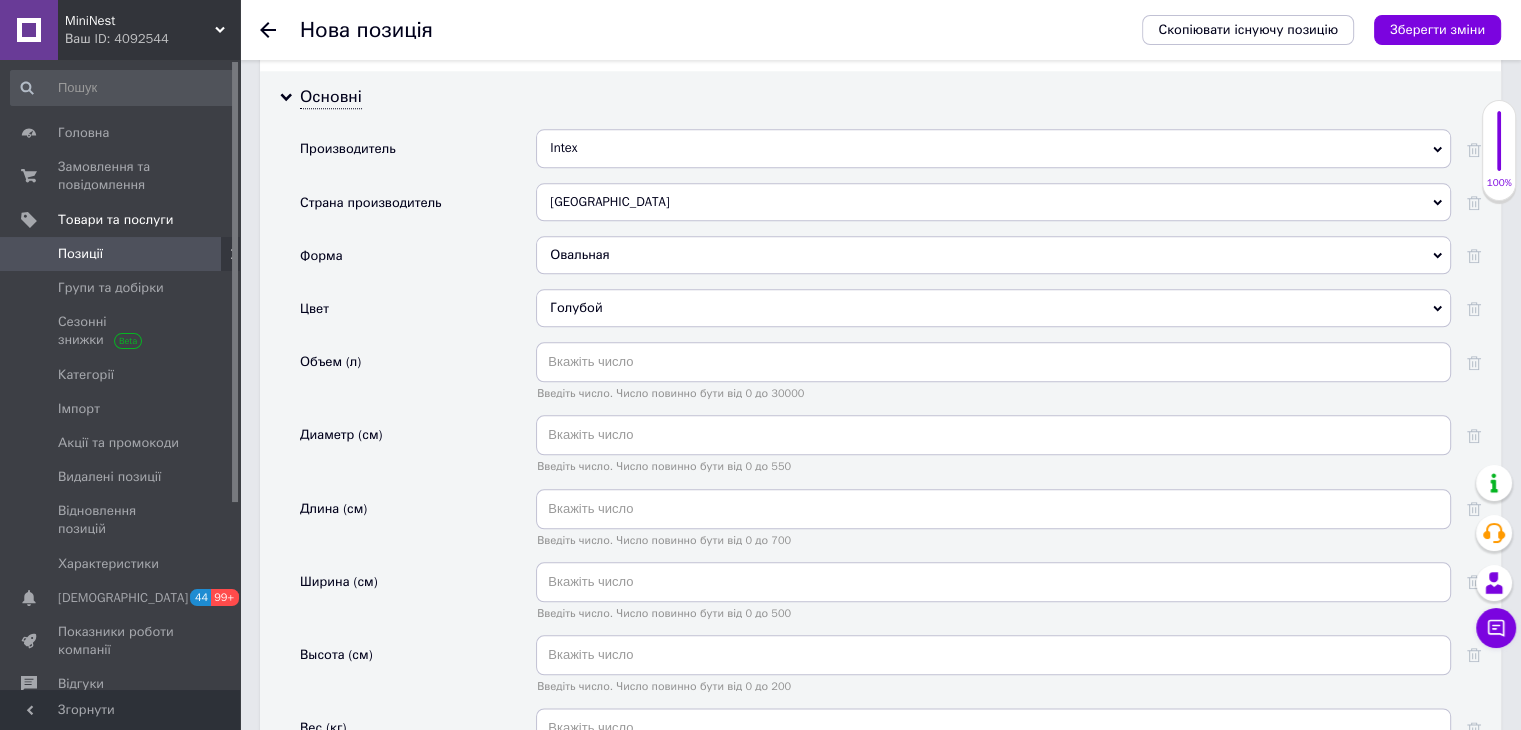 scroll, scrollTop: 2177, scrollLeft: 0, axis: vertical 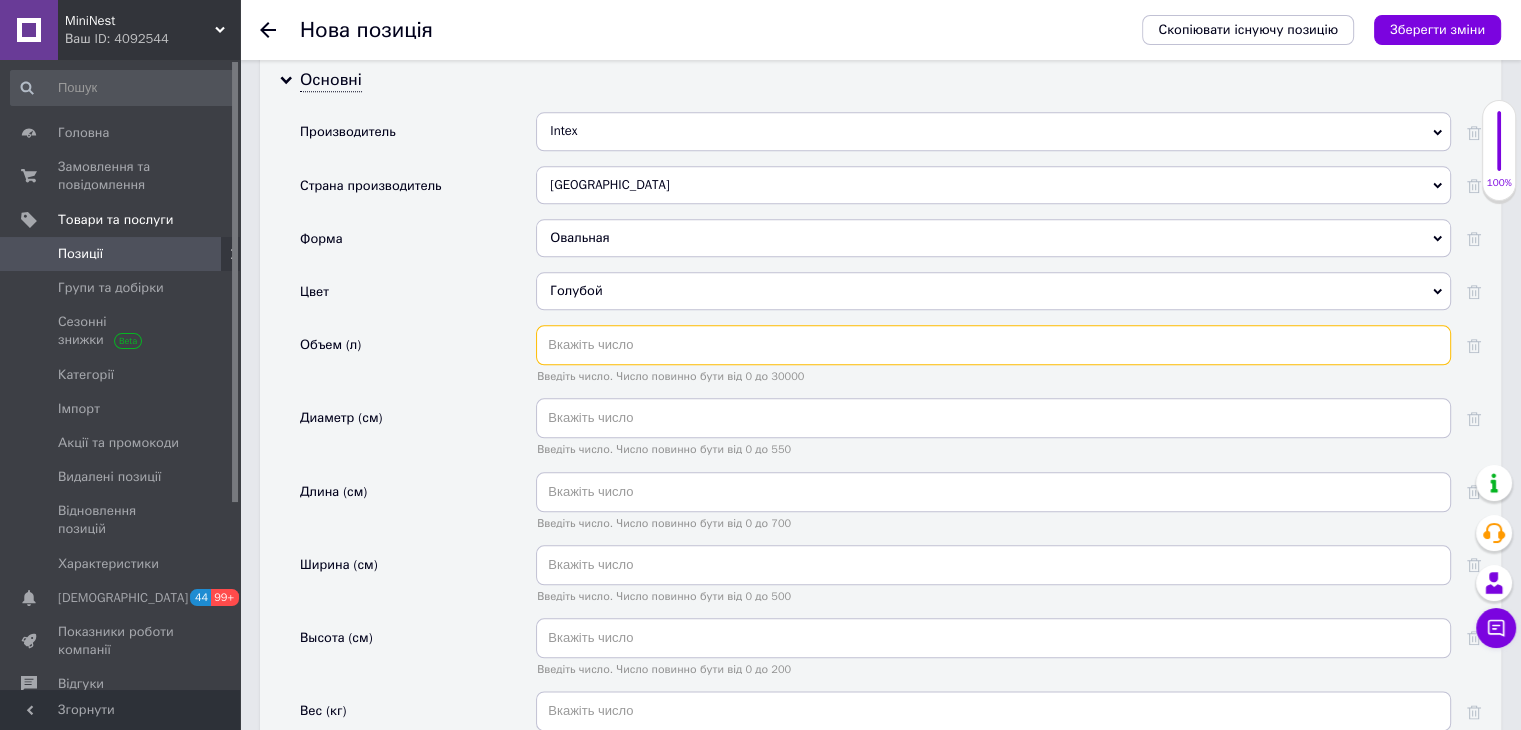 click at bounding box center [993, 345] 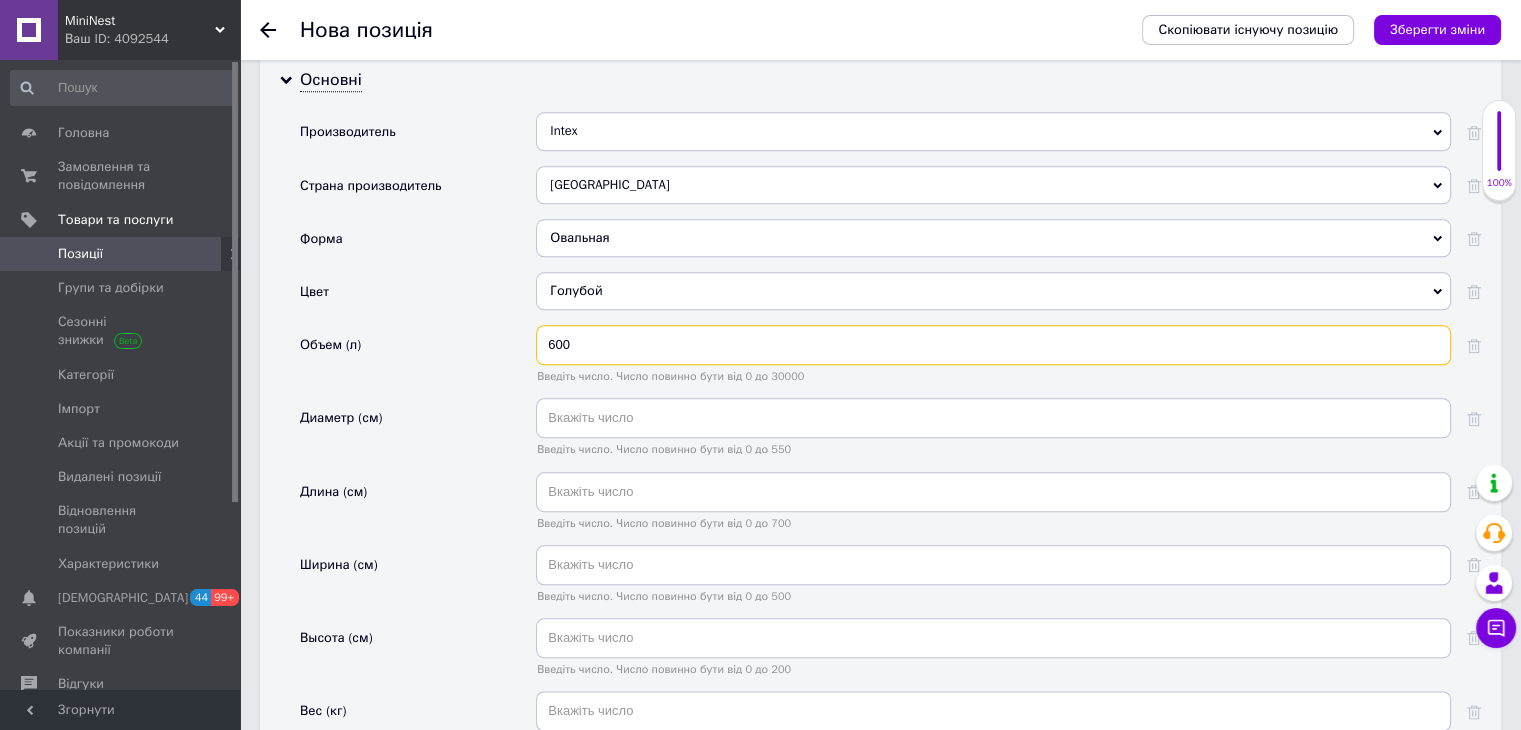type on "600" 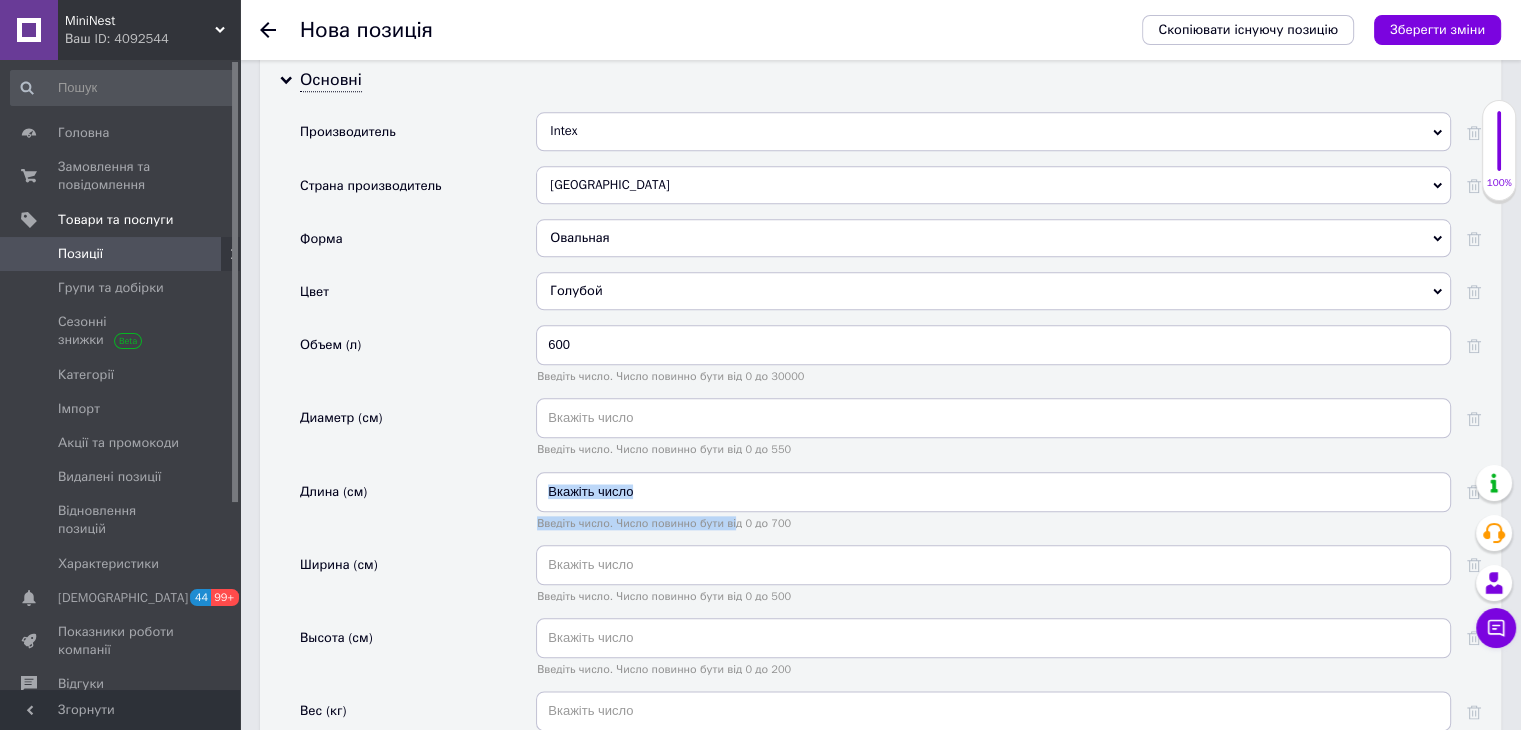 drag, startPoint x: 727, startPoint y: 497, endPoint x: 726, endPoint y: 485, distance: 12.0415945 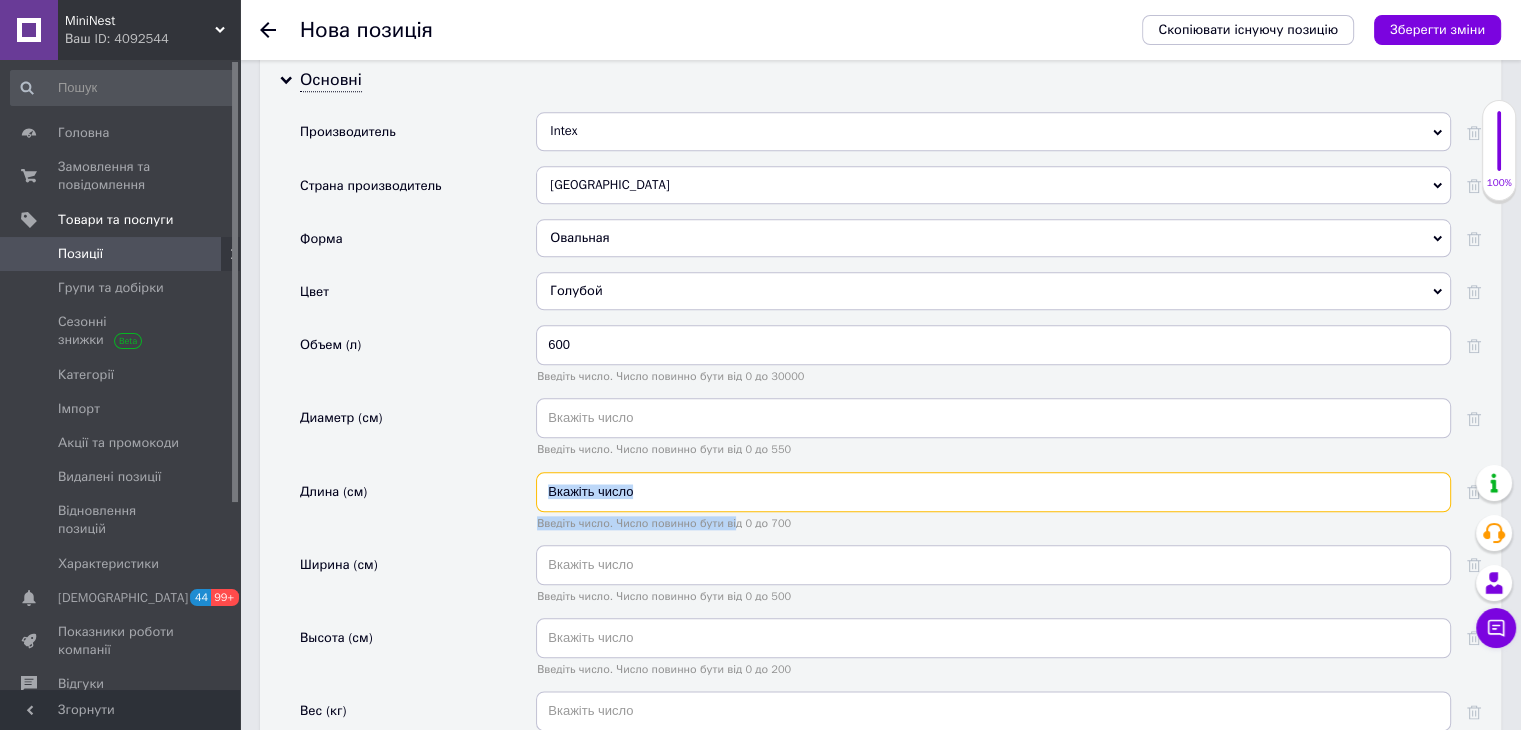 click at bounding box center (993, 492) 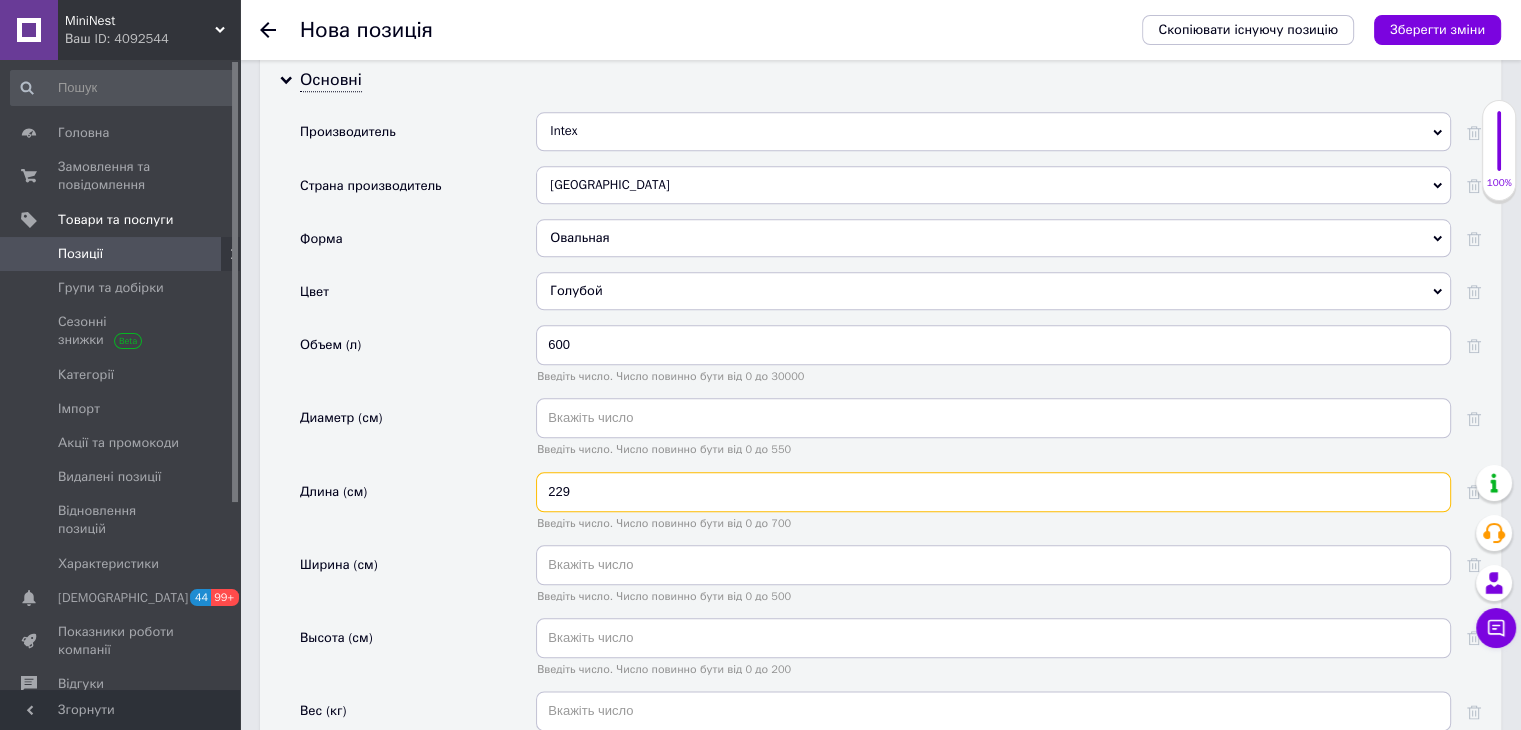 type on "229" 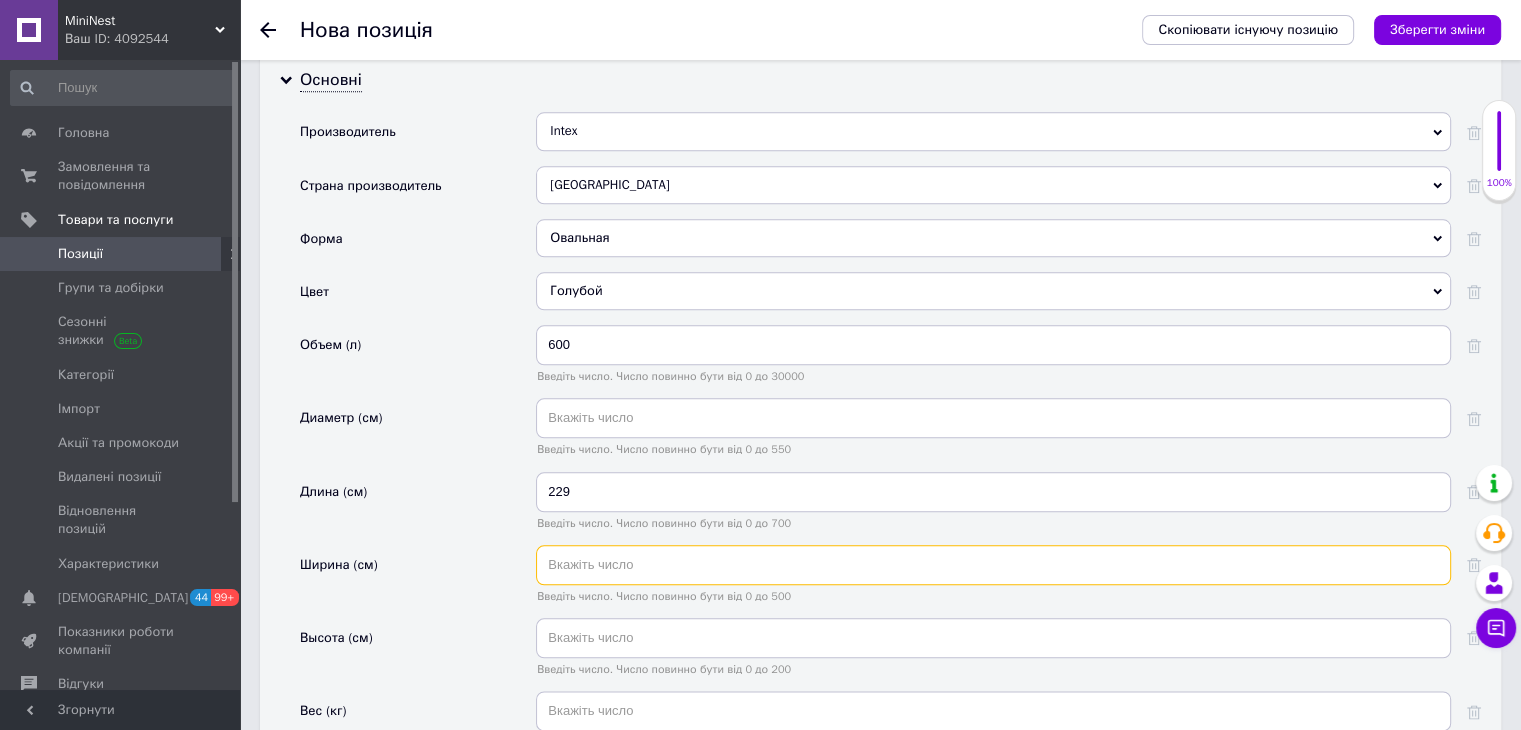 click at bounding box center [993, 565] 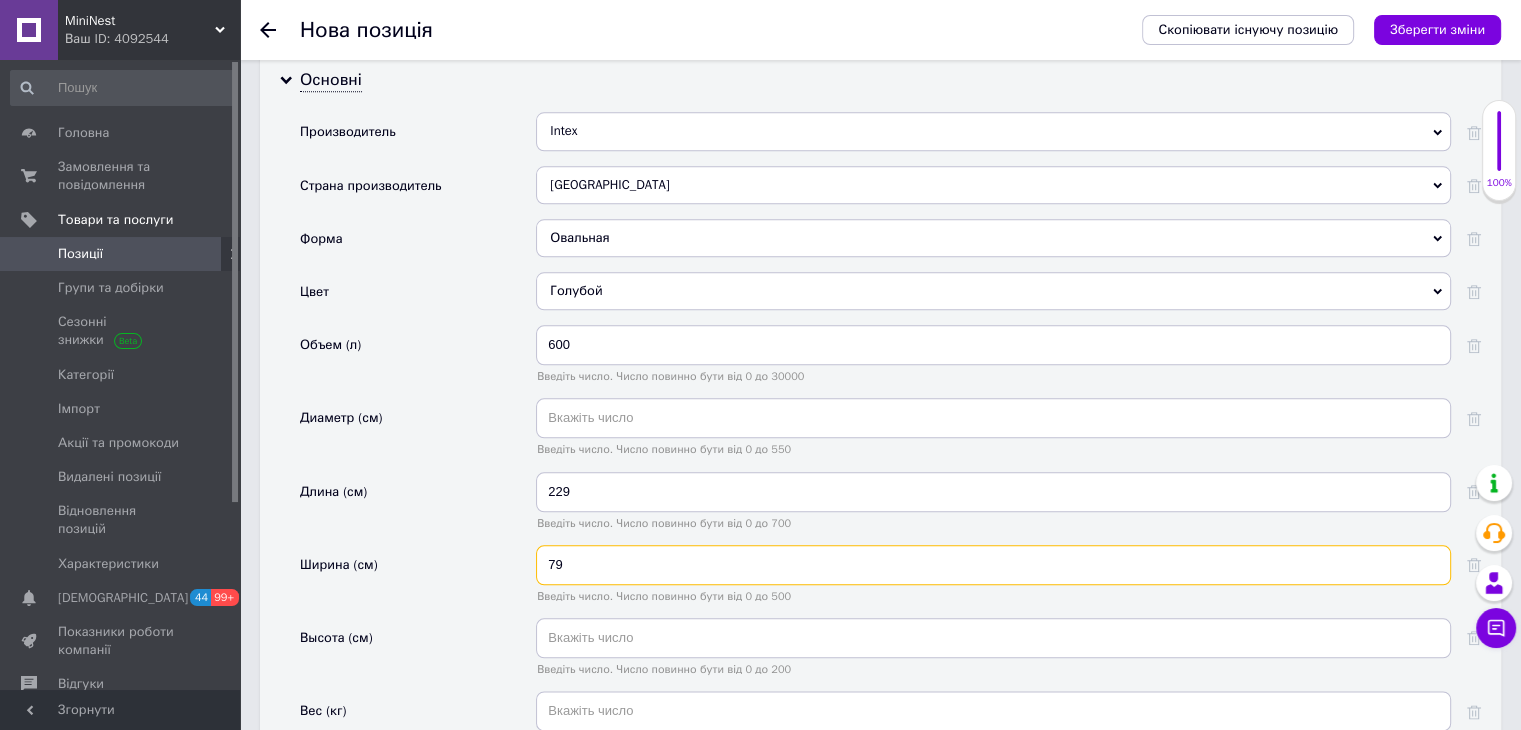 type on "79" 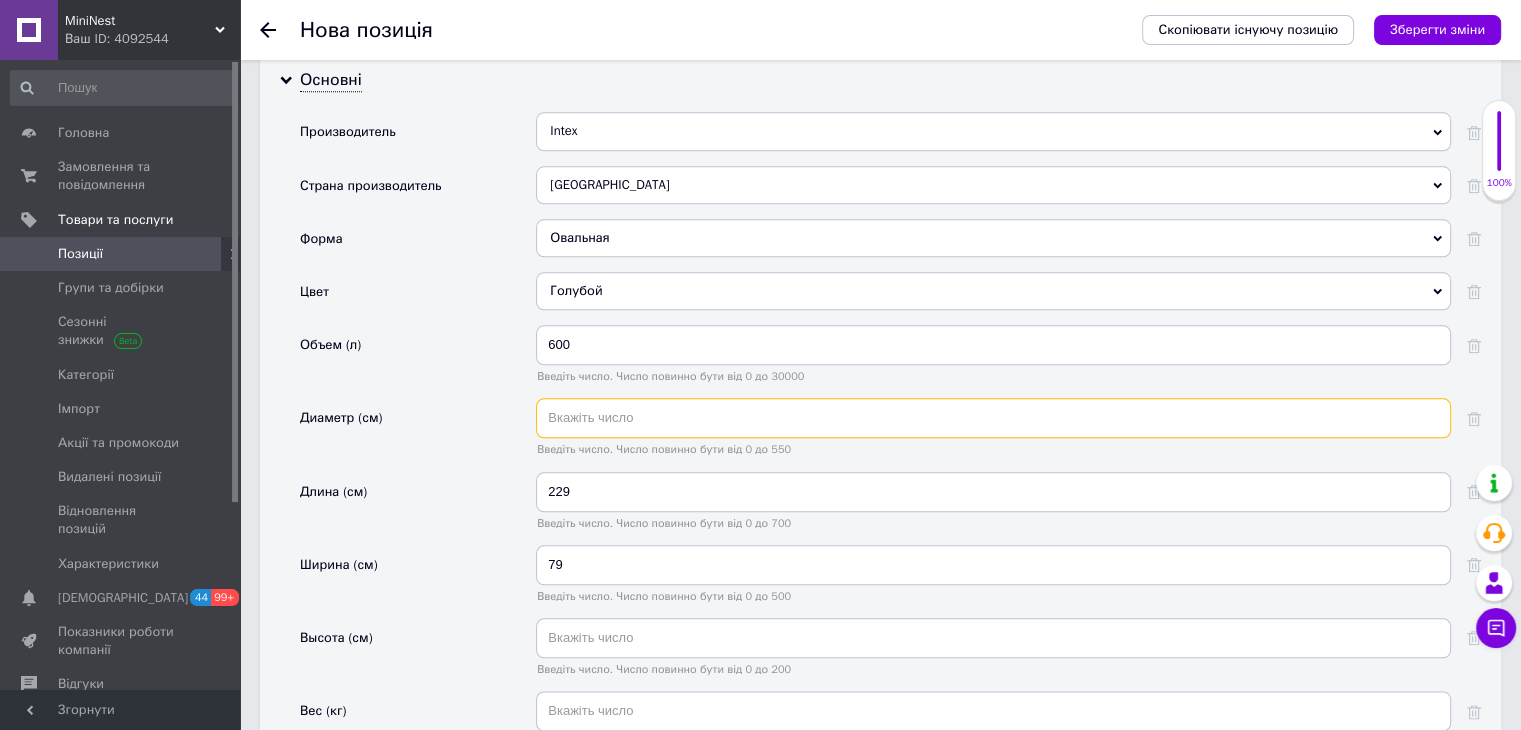 click at bounding box center [993, 418] 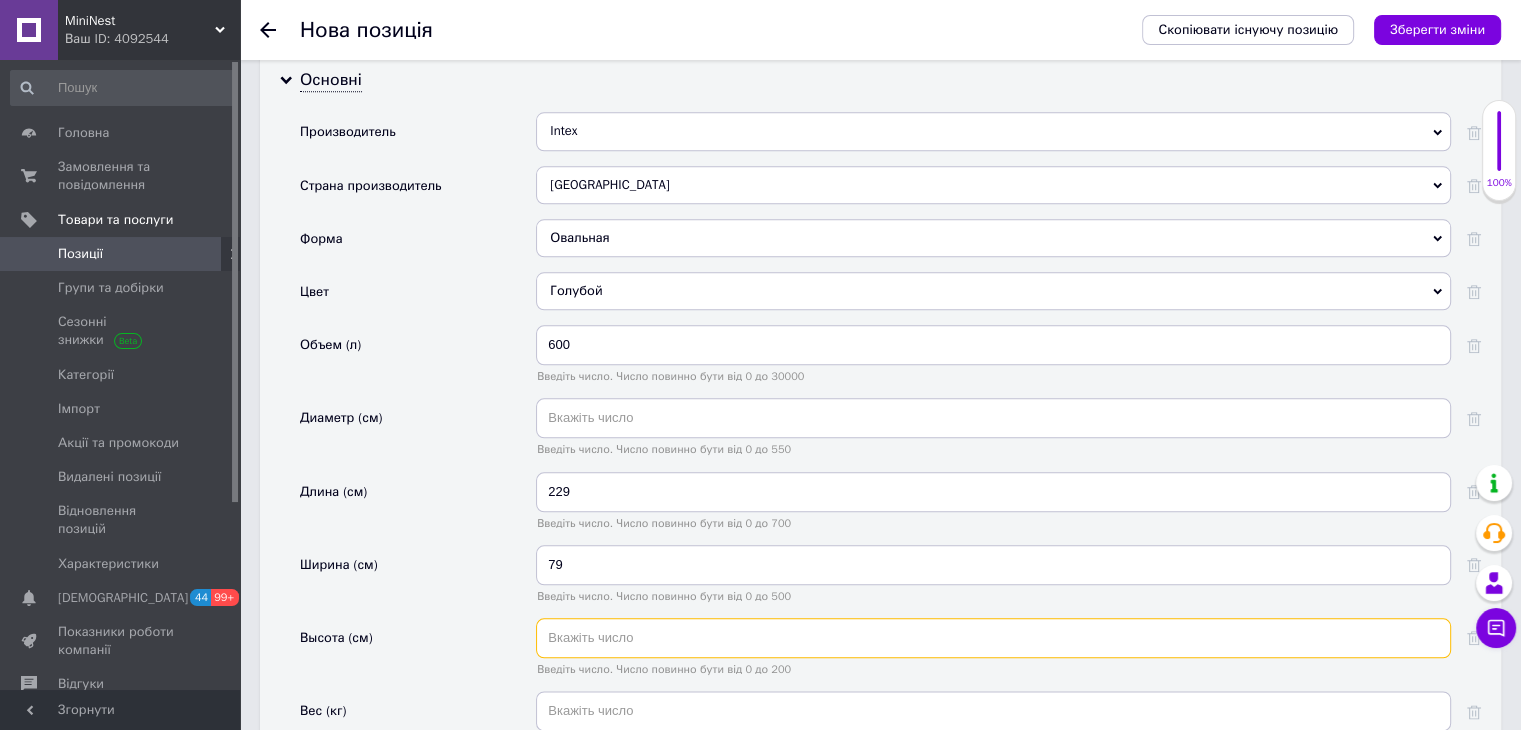 click at bounding box center [993, 638] 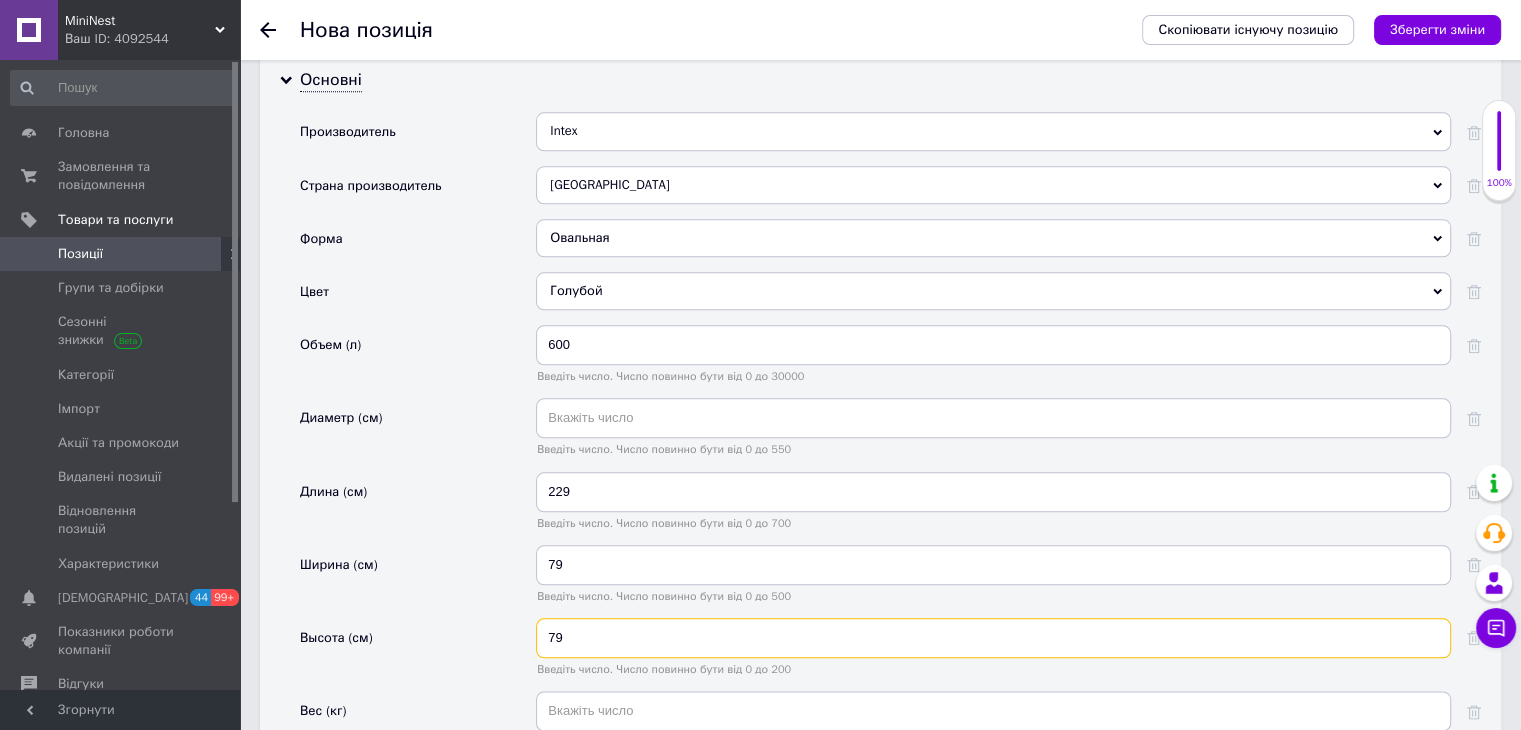 type on "79" 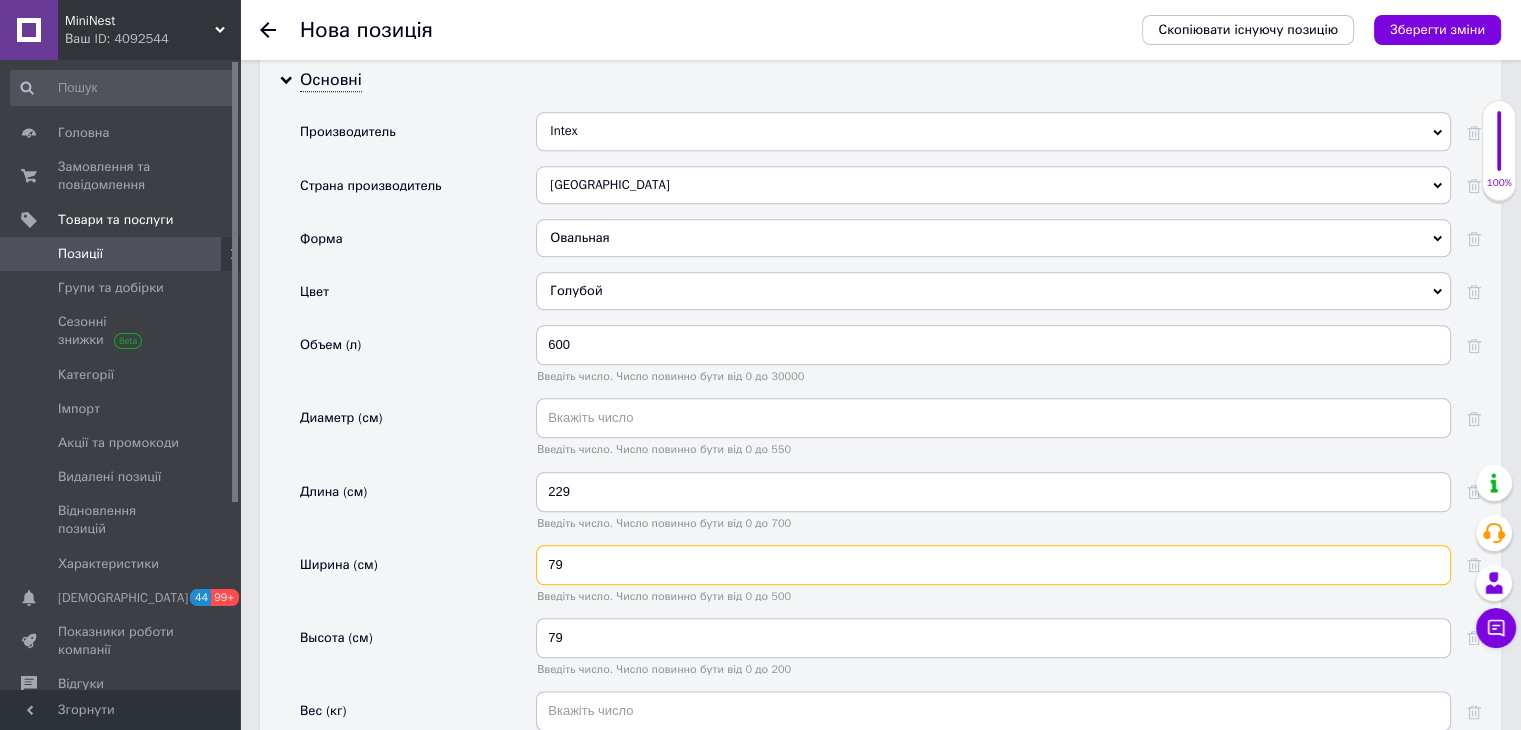 click on "79" at bounding box center (993, 565) 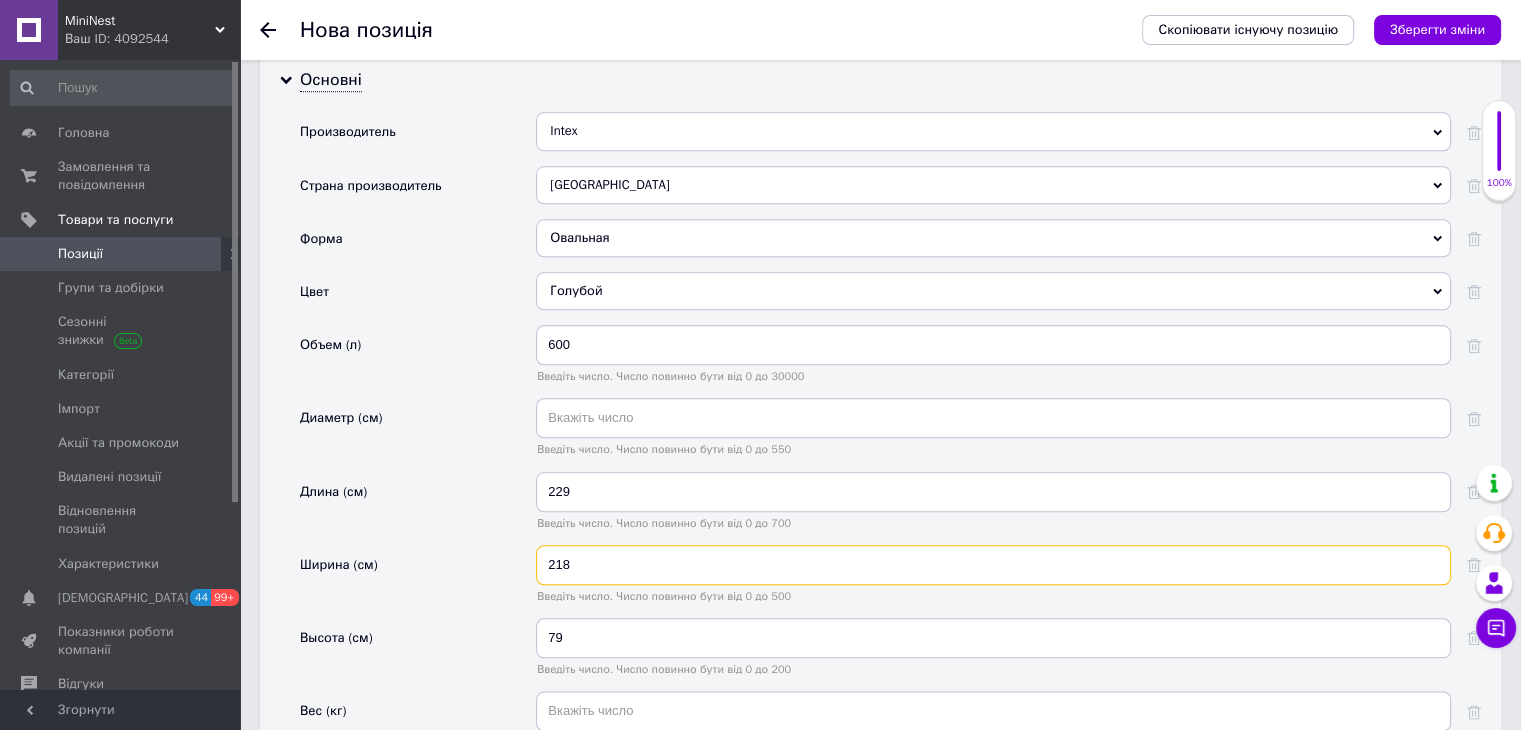 scroll, scrollTop: 2176, scrollLeft: 0, axis: vertical 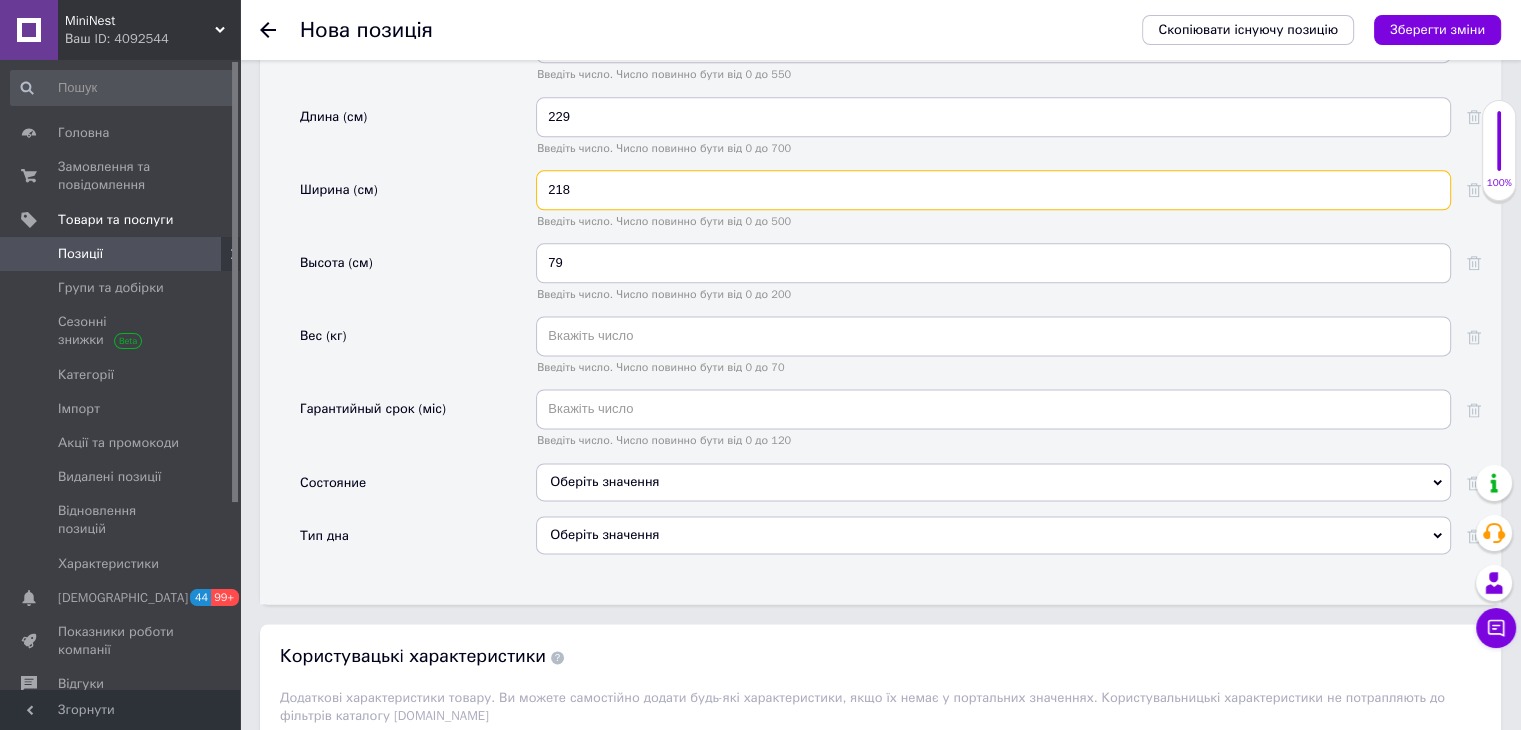 type on "218" 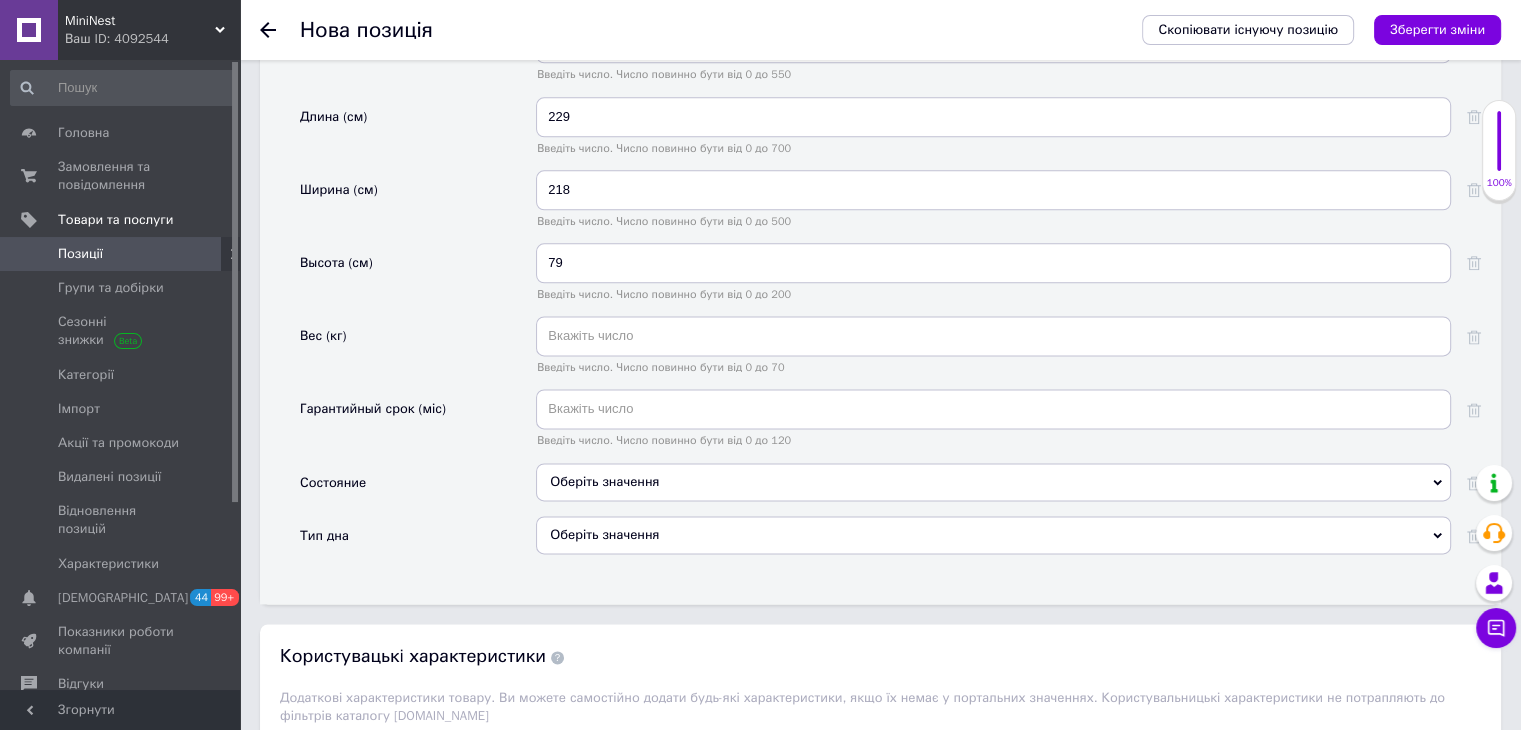 click on "Оберіть значення" at bounding box center (993, 482) 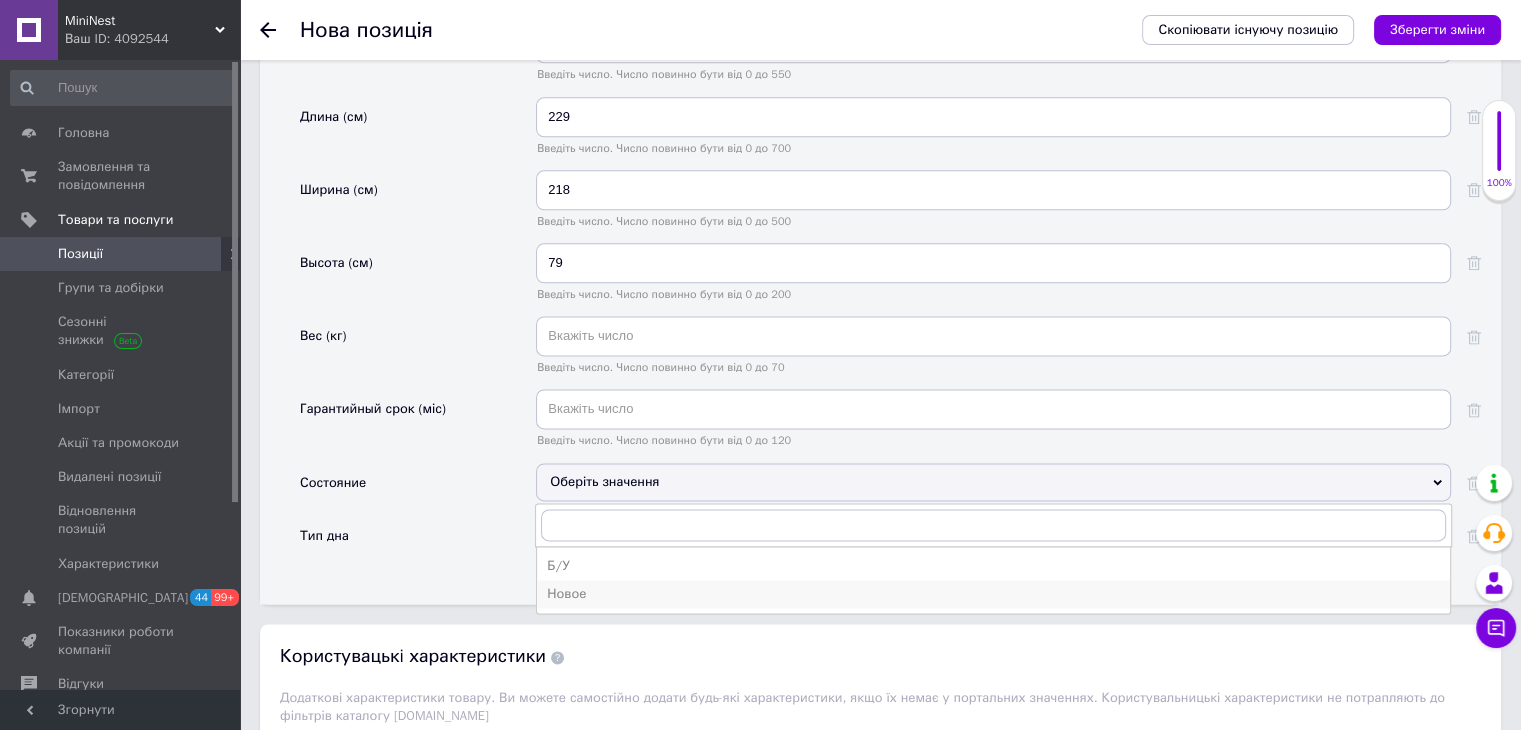 click on "Новое" at bounding box center [993, 594] 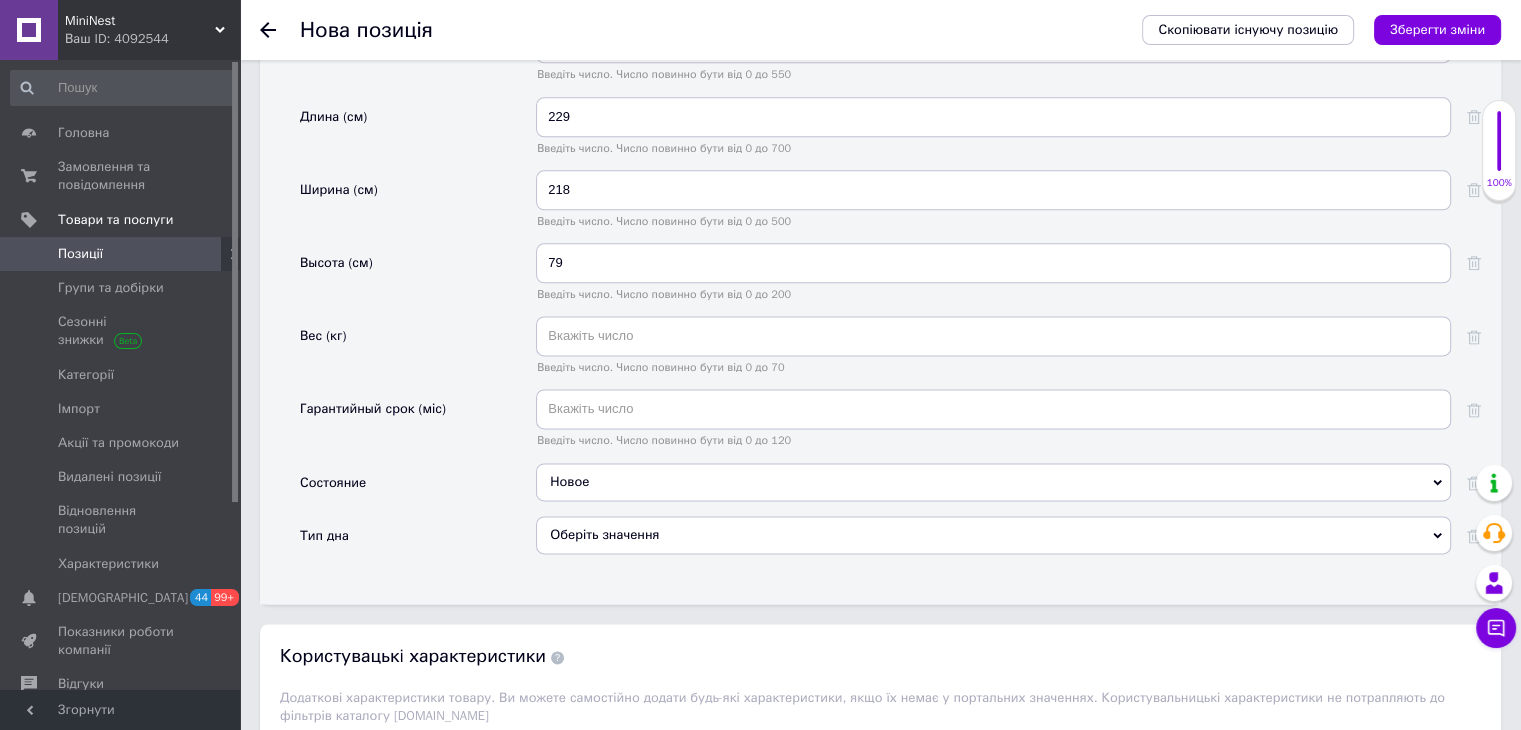 click on "Оберіть значення" at bounding box center [993, 535] 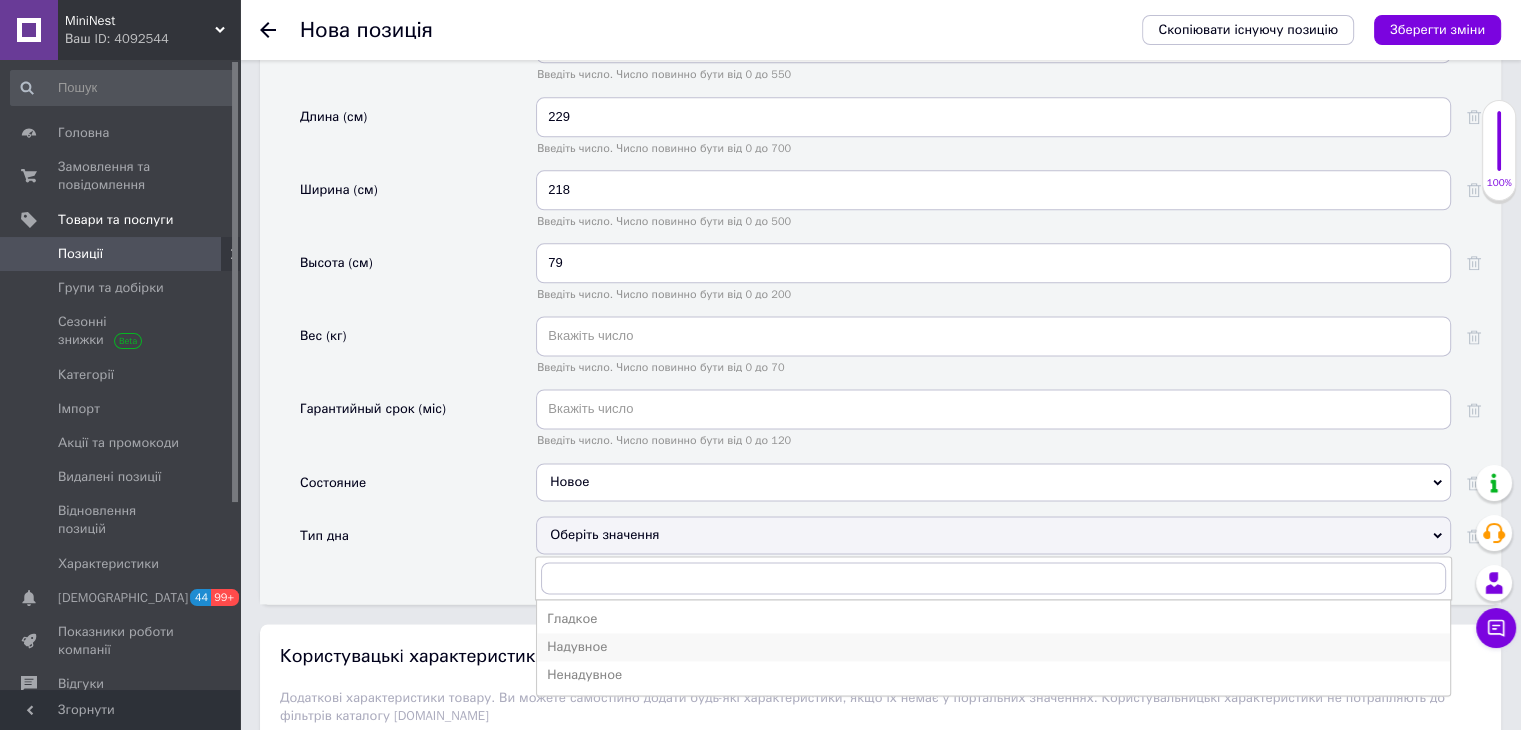 click on "Надувное" at bounding box center [993, 647] 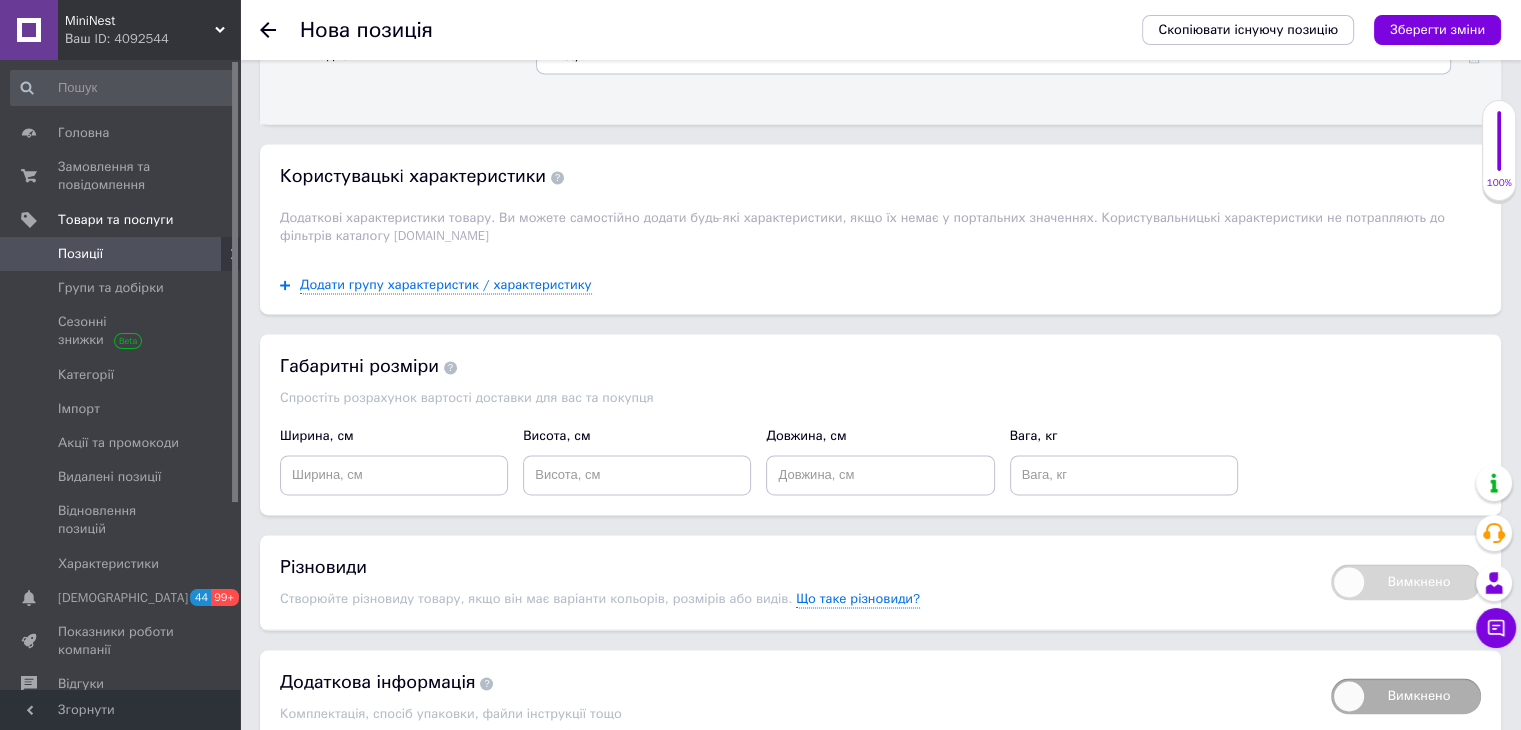 scroll, scrollTop: 3032, scrollLeft: 0, axis: vertical 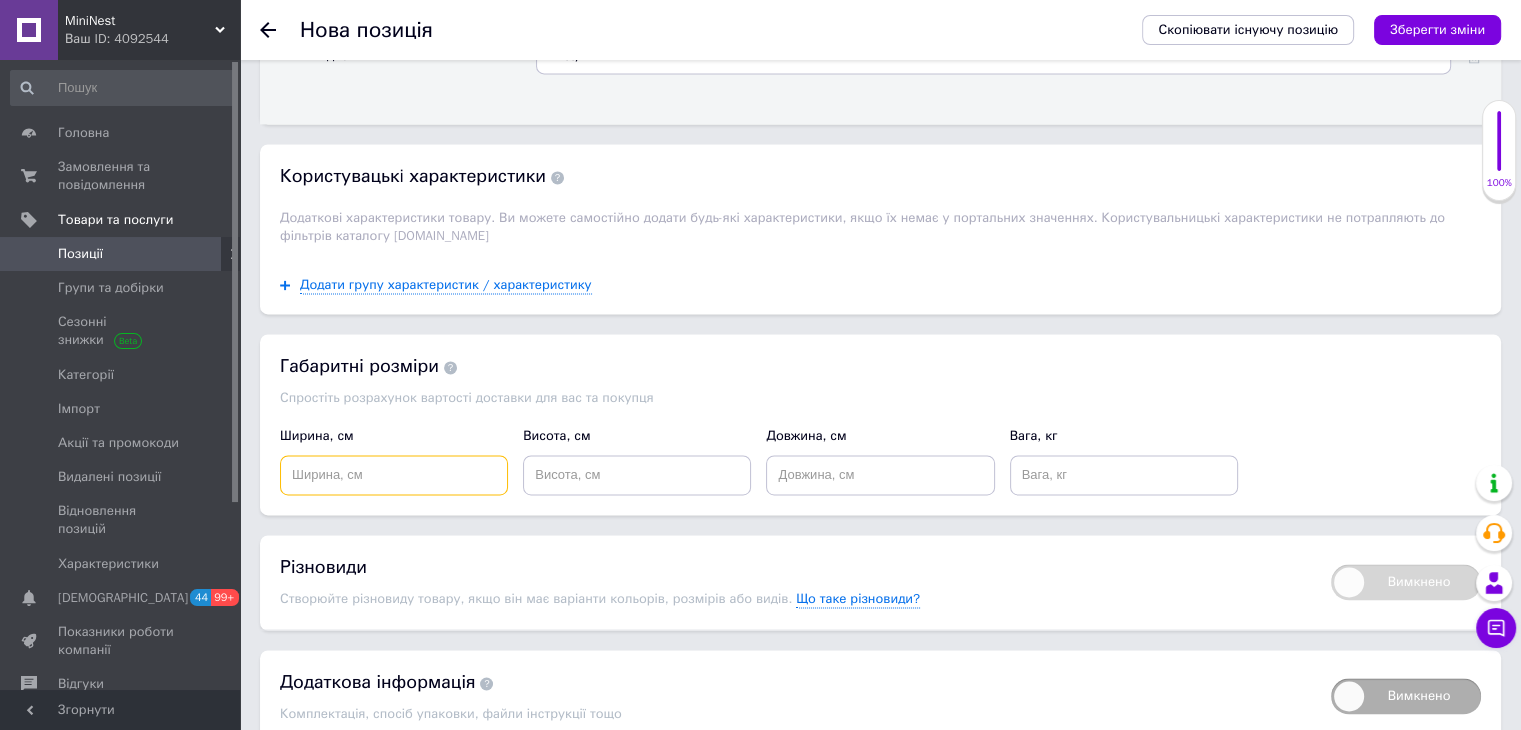 click at bounding box center (394, 475) 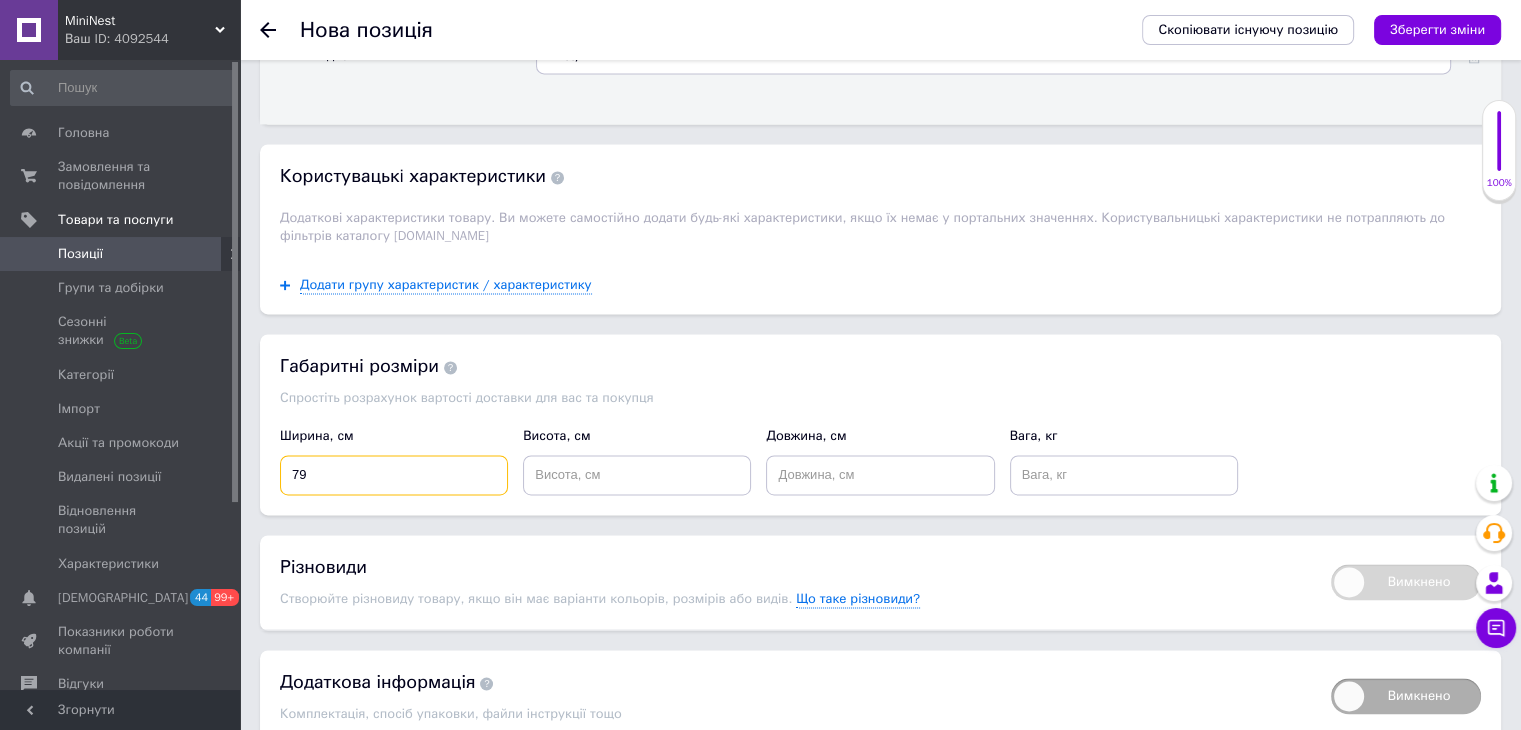 type on "7" 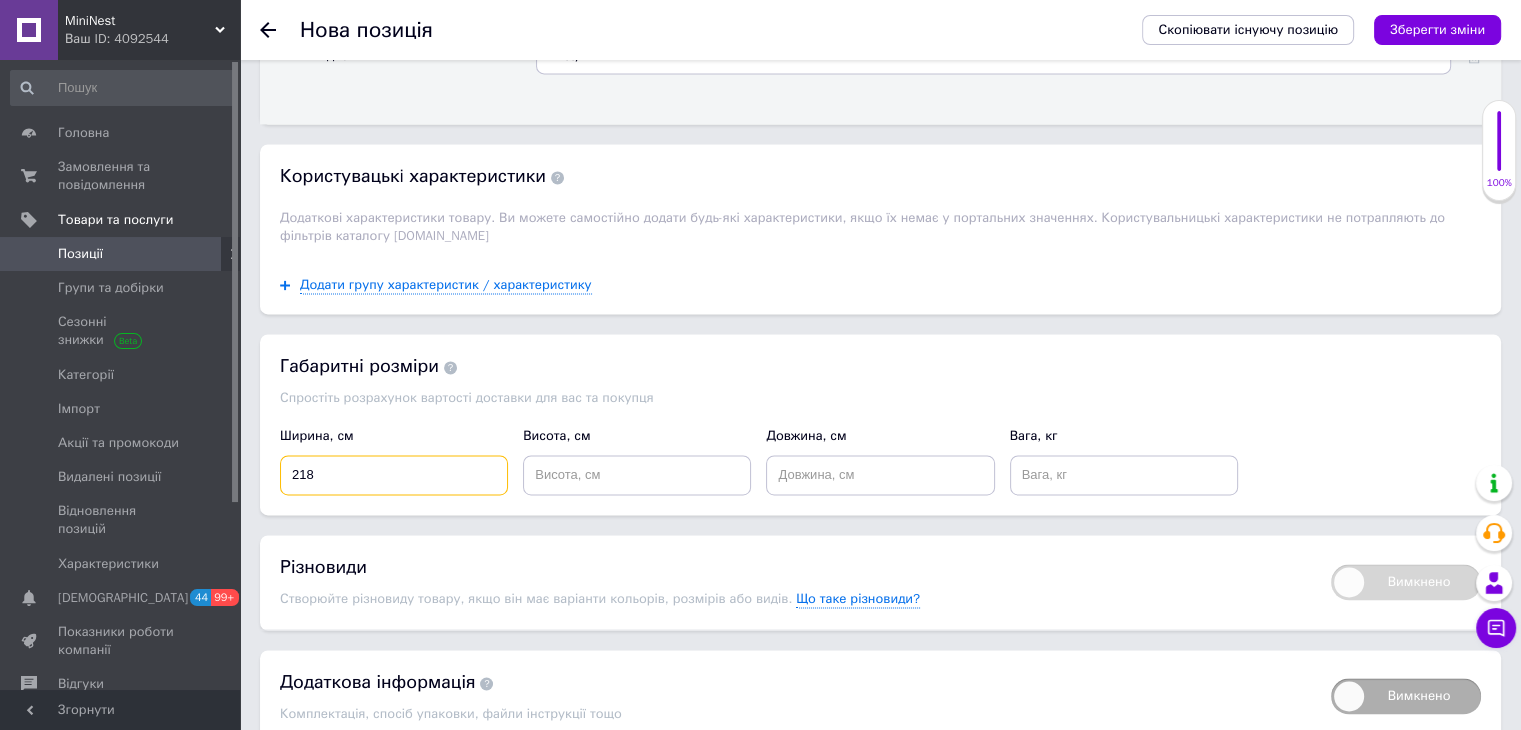 type on "218" 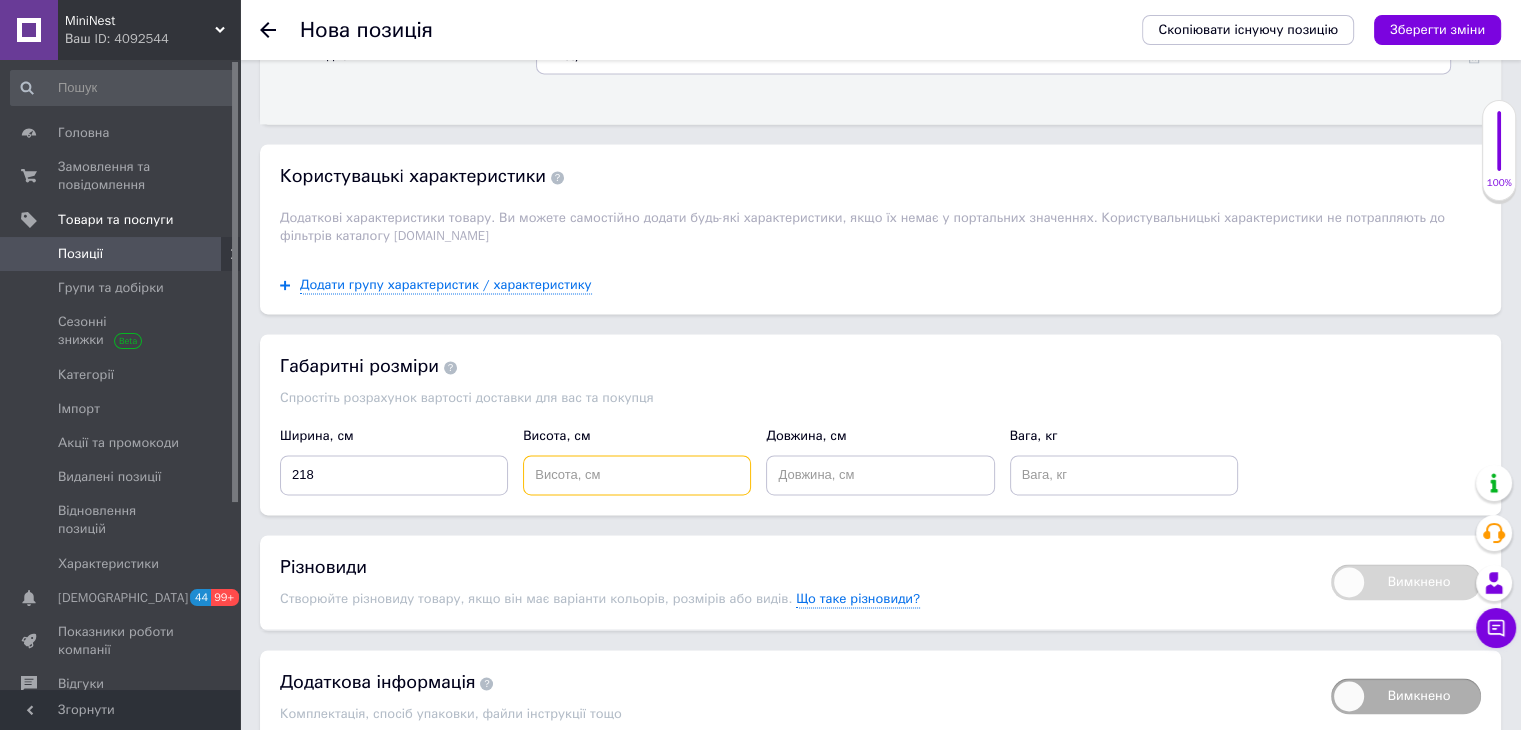 click at bounding box center (637, 475) 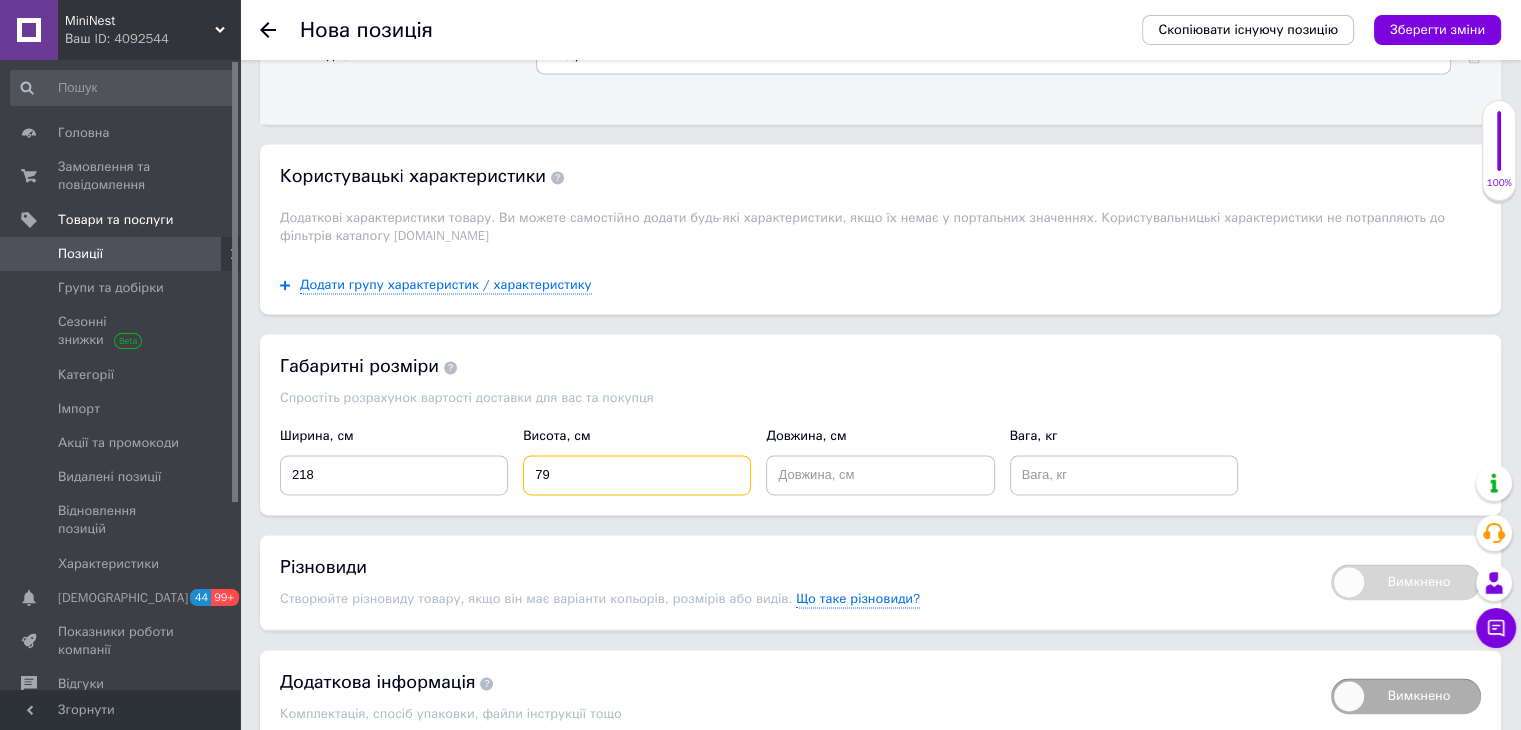 type on "79" 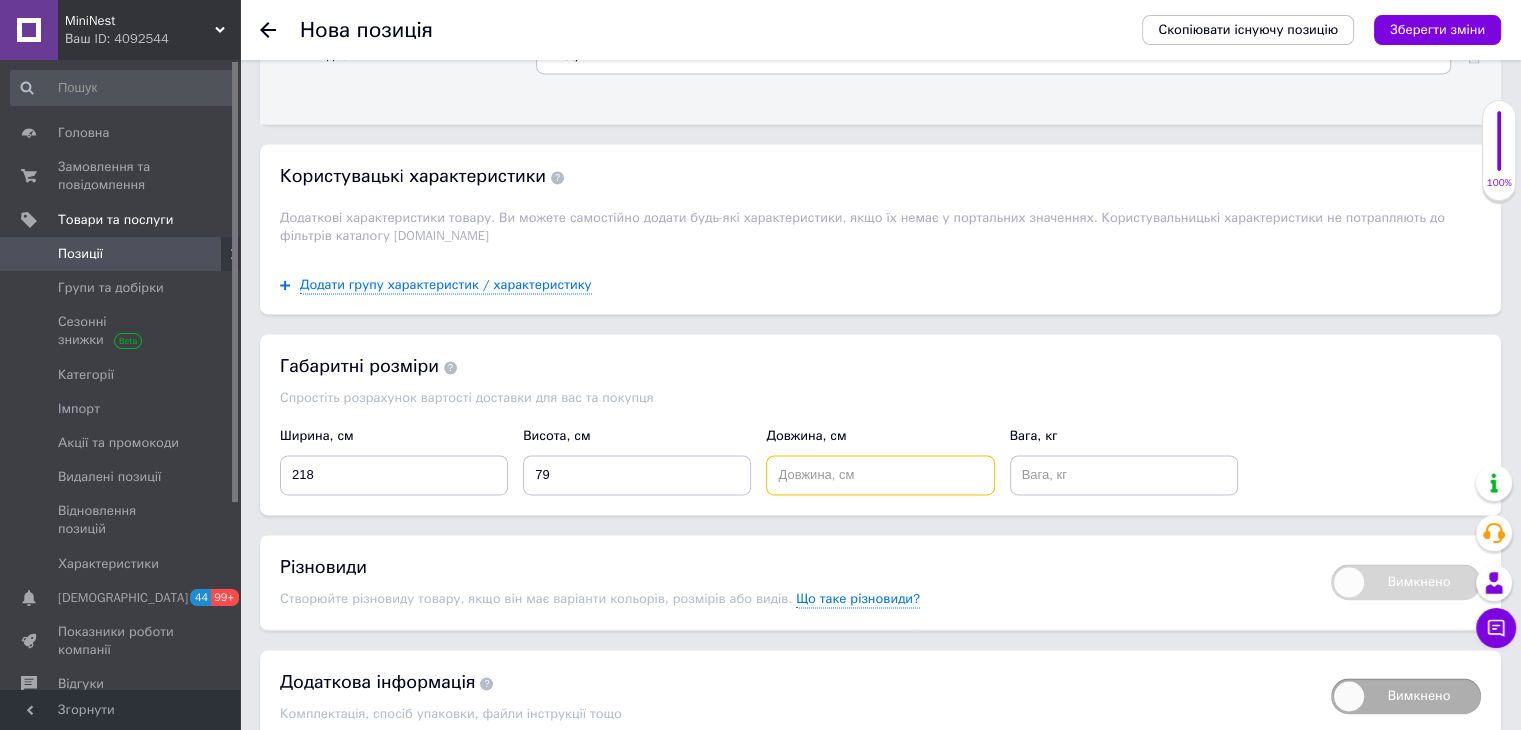 click at bounding box center [880, 475] 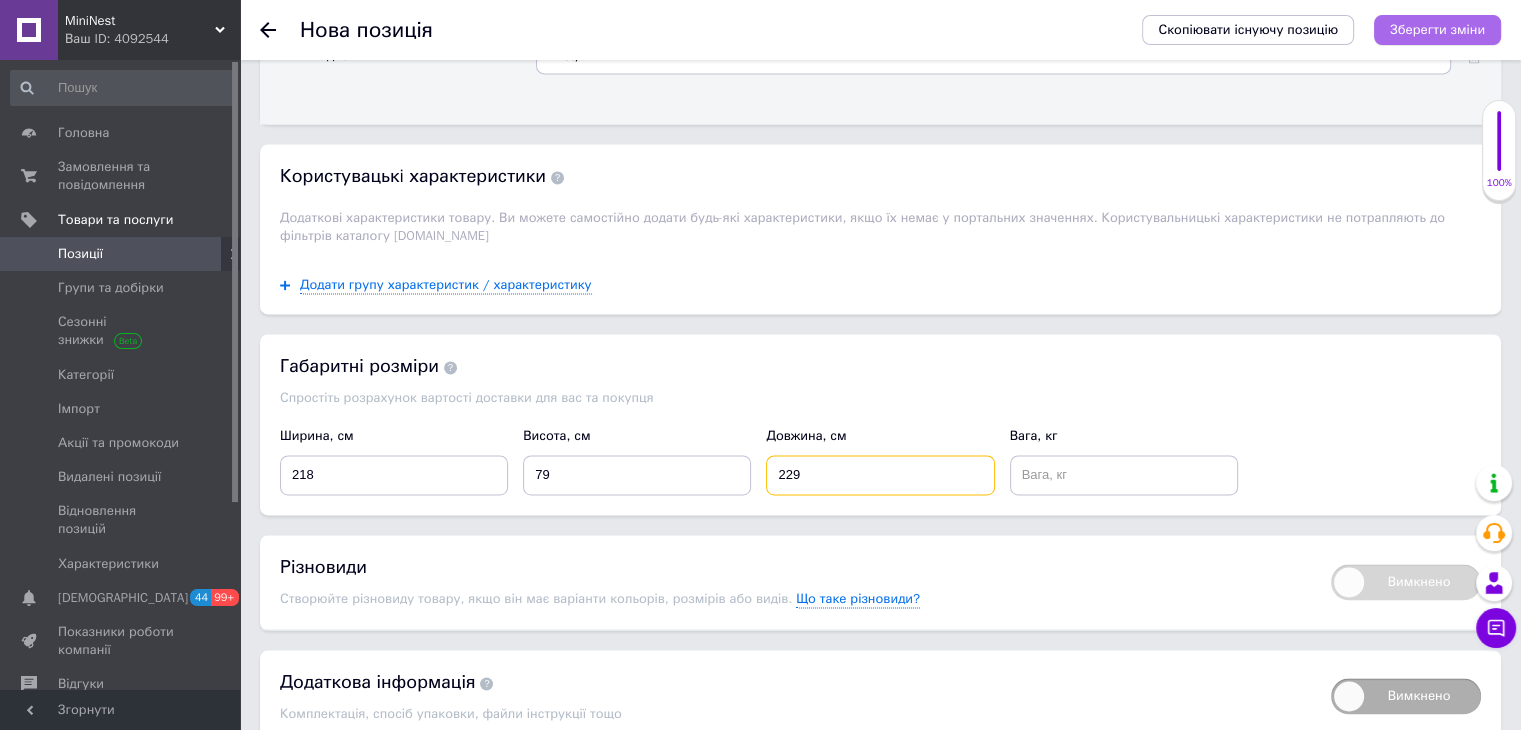 type on "229" 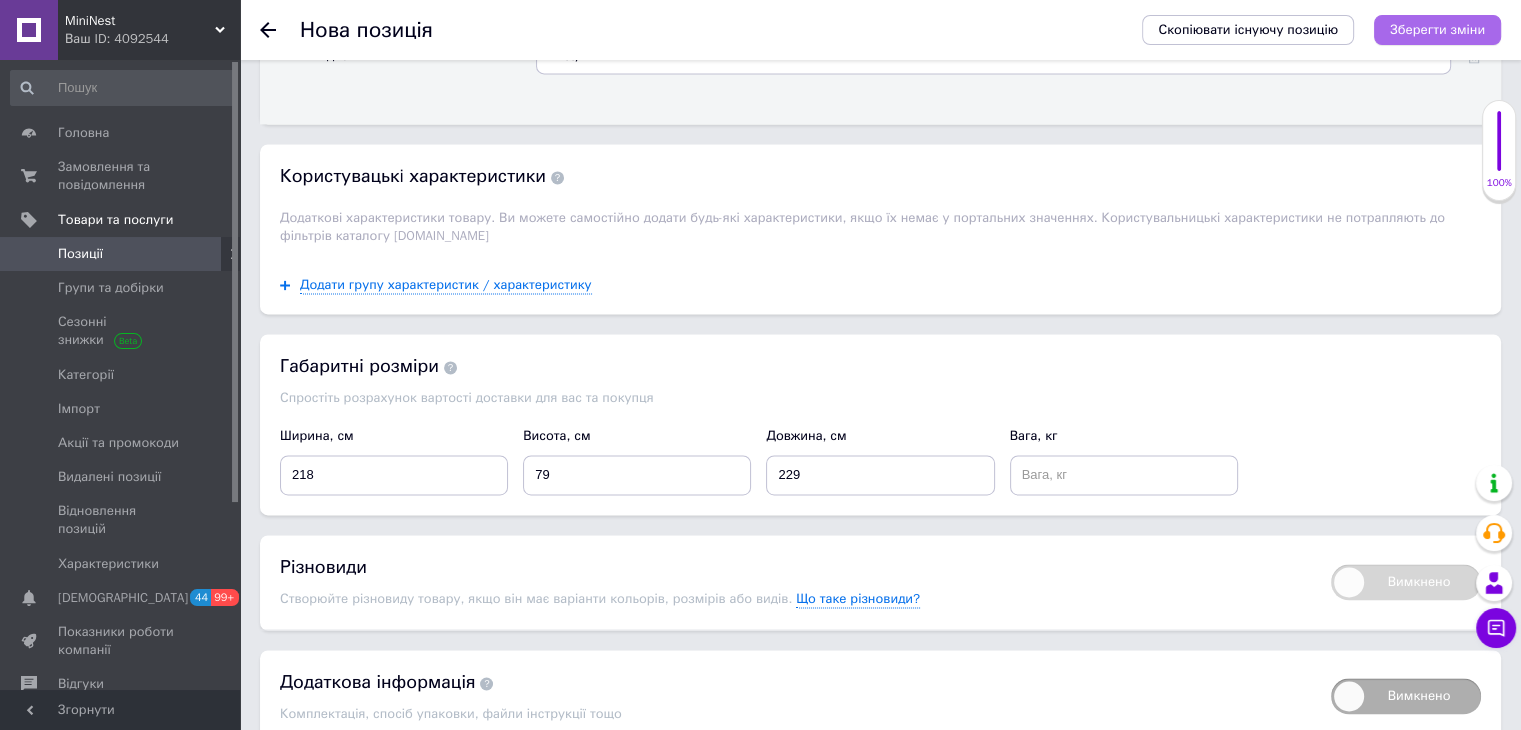 click on "Зберегти зміни" at bounding box center (1437, 29) 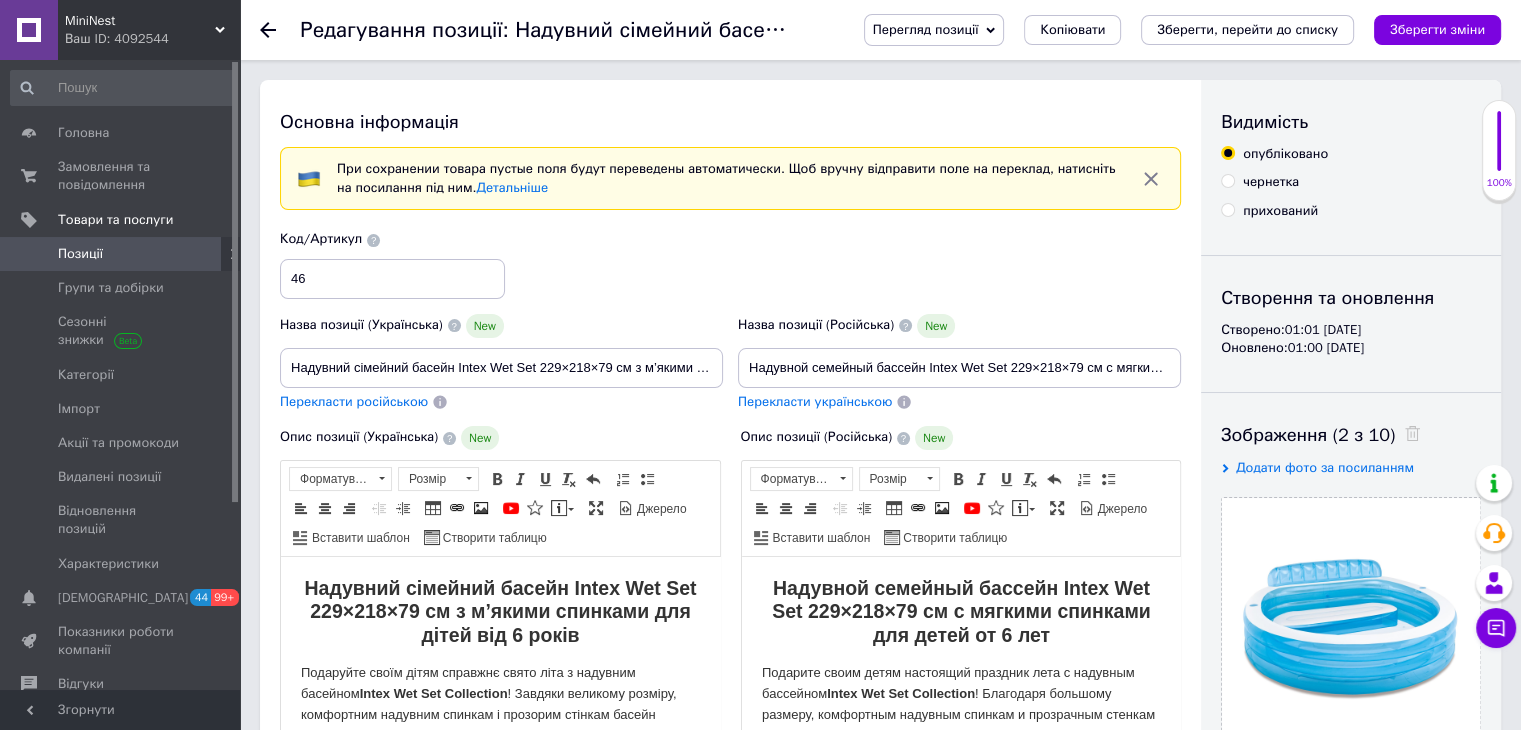 scroll, scrollTop: 0, scrollLeft: 0, axis: both 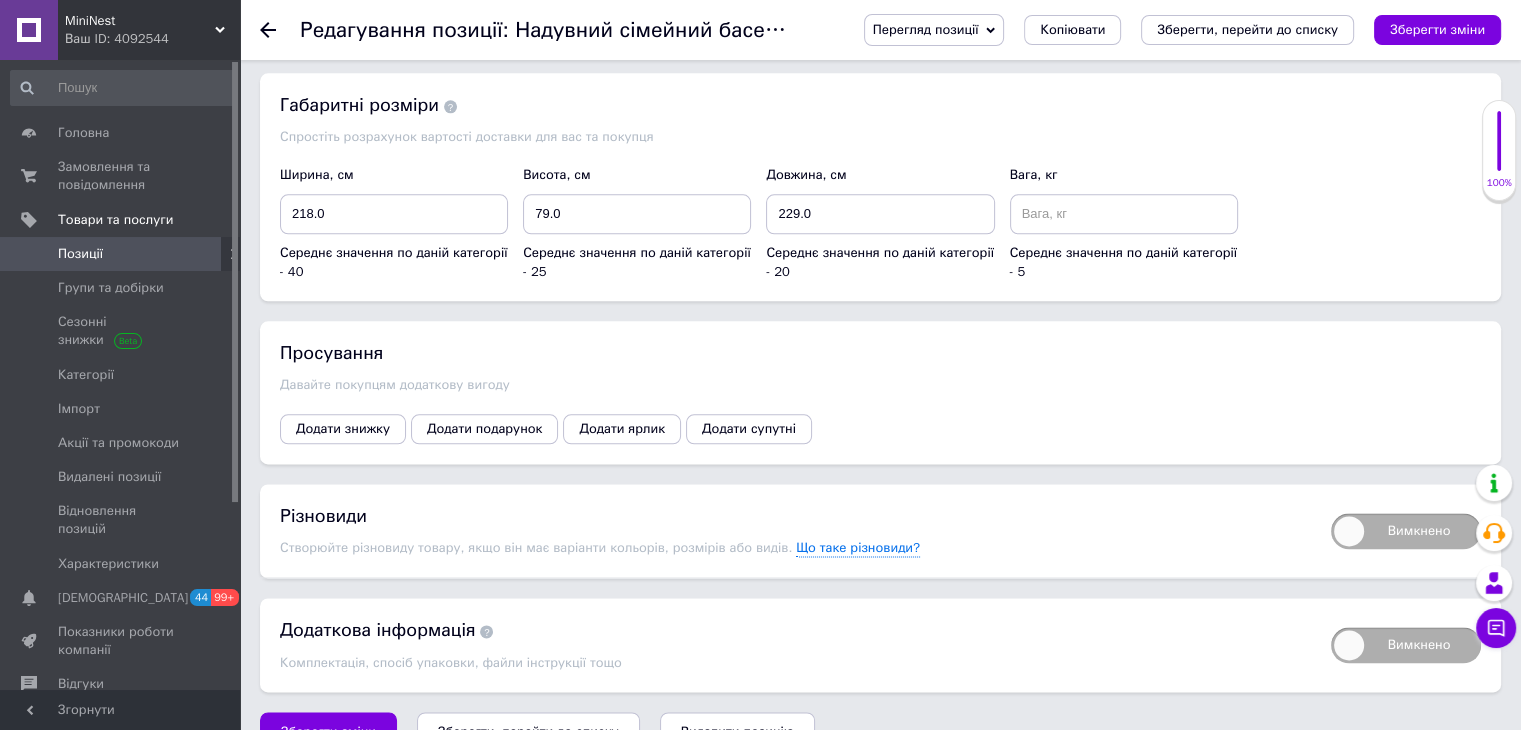 drag, startPoint x: 1445, startPoint y: 23, endPoint x: 1535, endPoint y: 597, distance: 581.0129 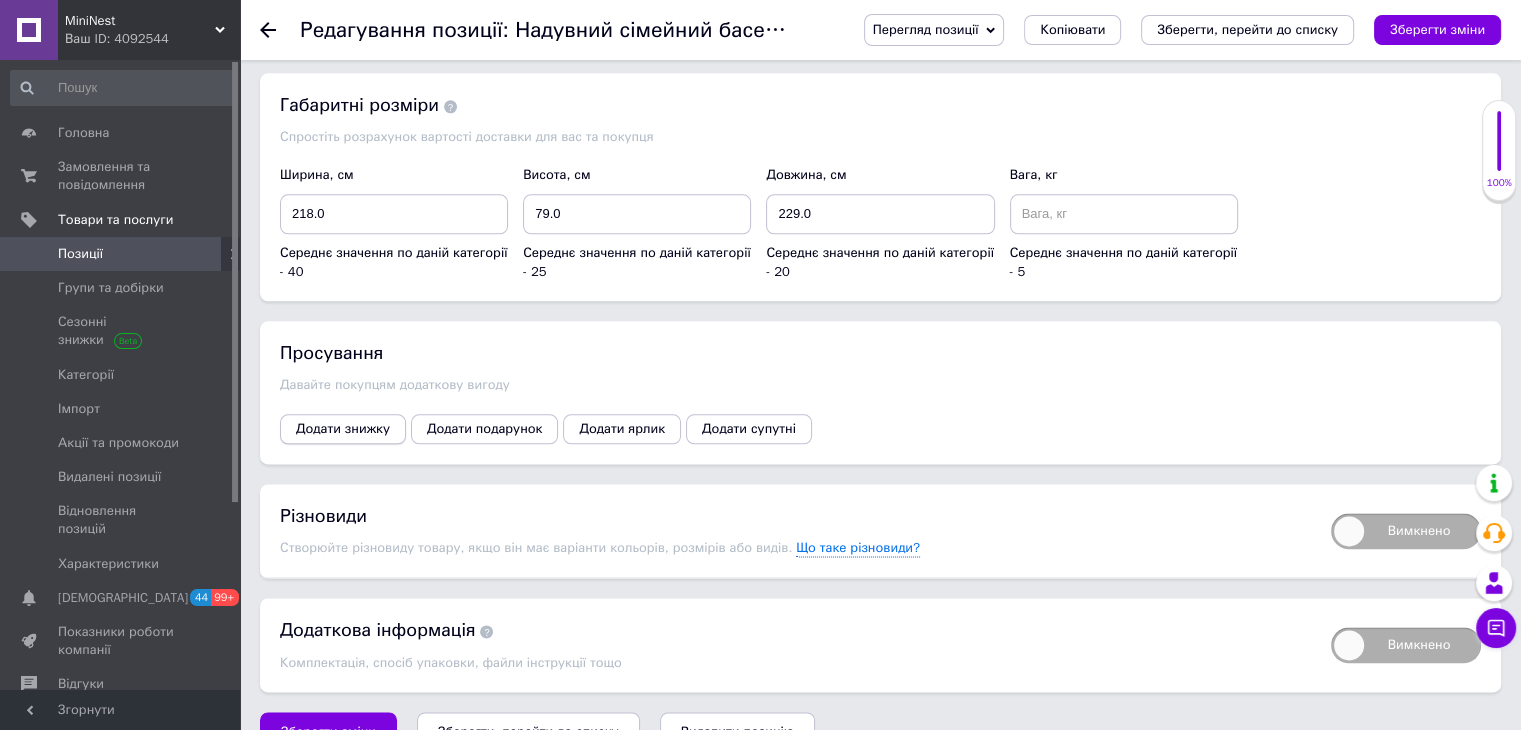 click on "Додати знижку" at bounding box center (343, 429) 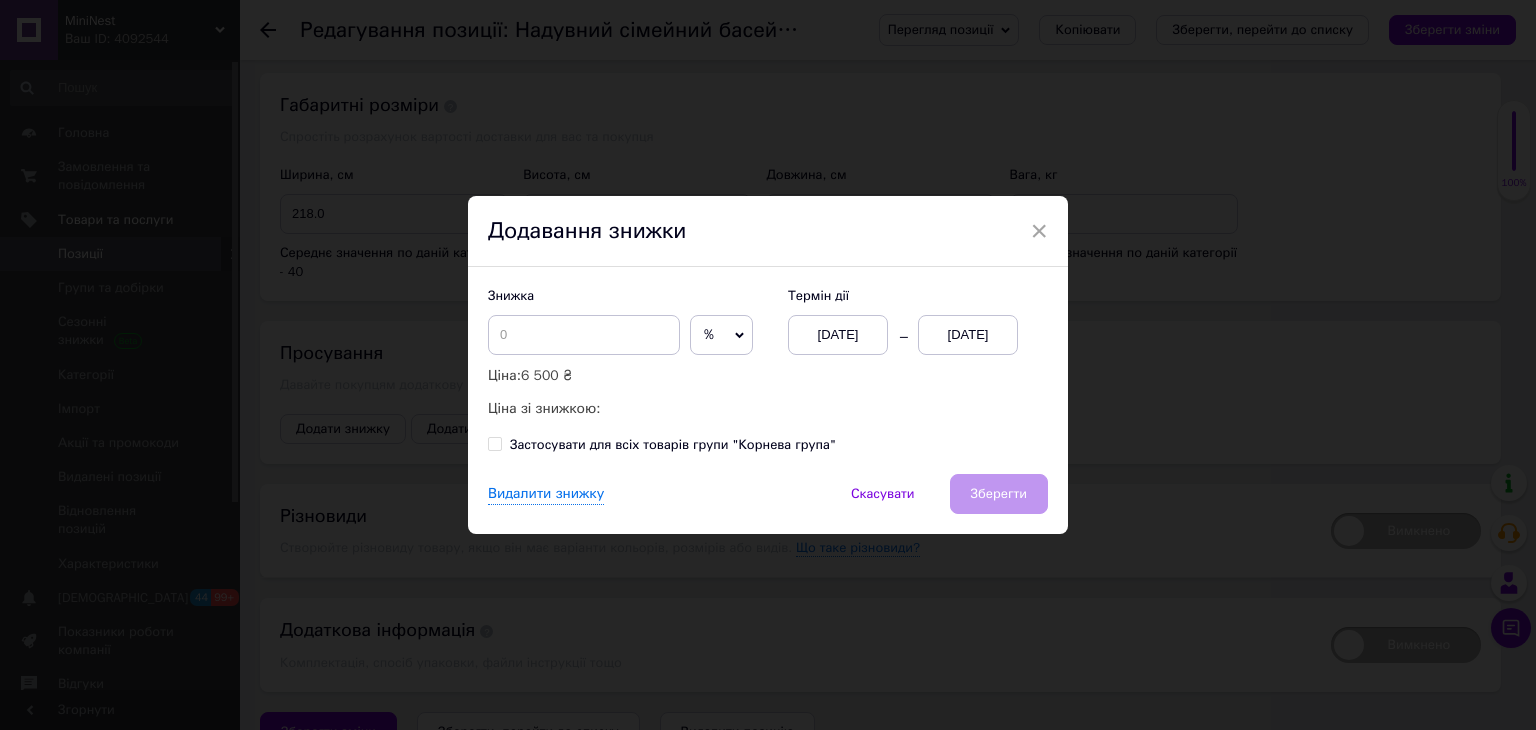 click on "Знижка % ₴ Ціна:  6 500   ₴ Ціна зі знижкою:" at bounding box center (628, 353) 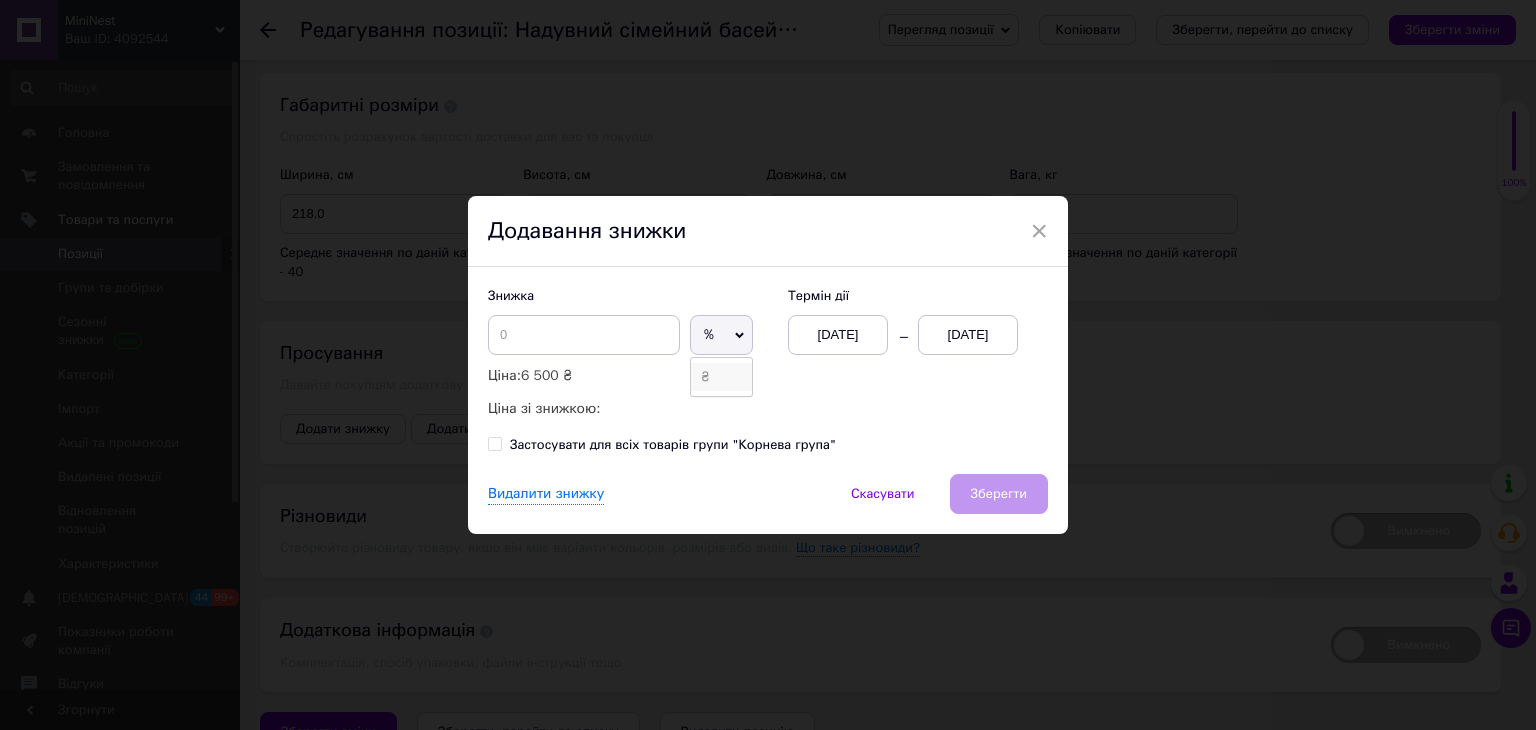 click on "₴" at bounding box center [721, 377] 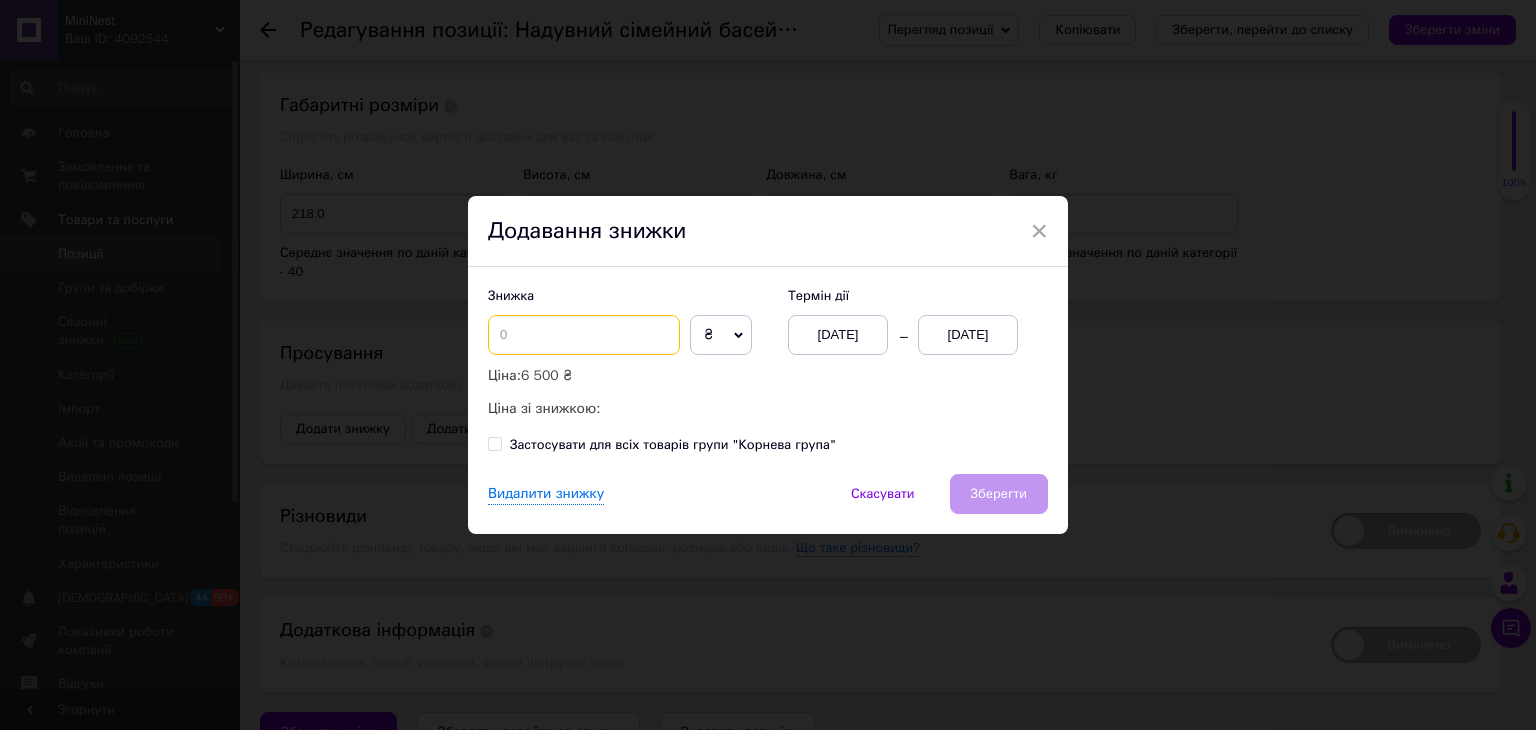 click at bounding box center (584, 335) 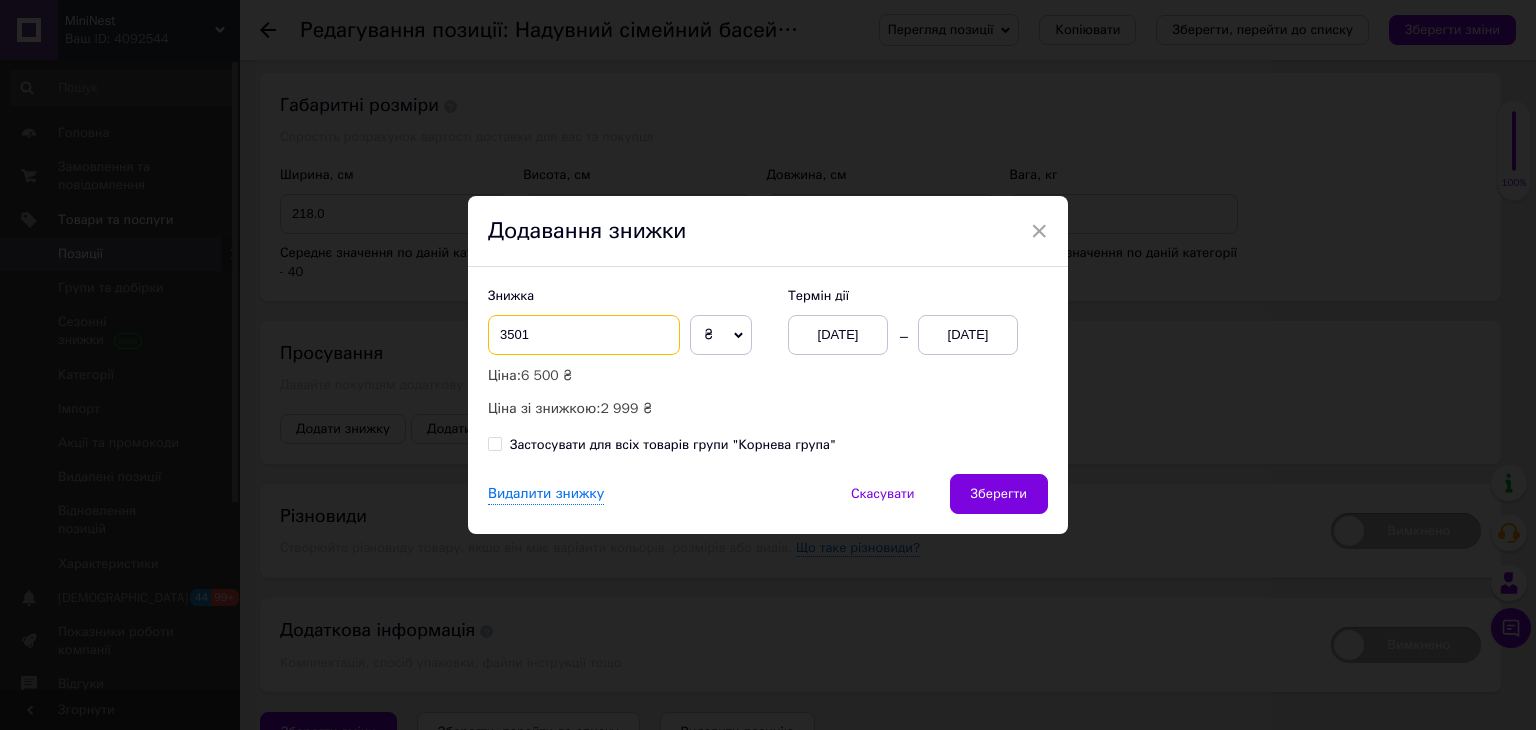 type on "3501" 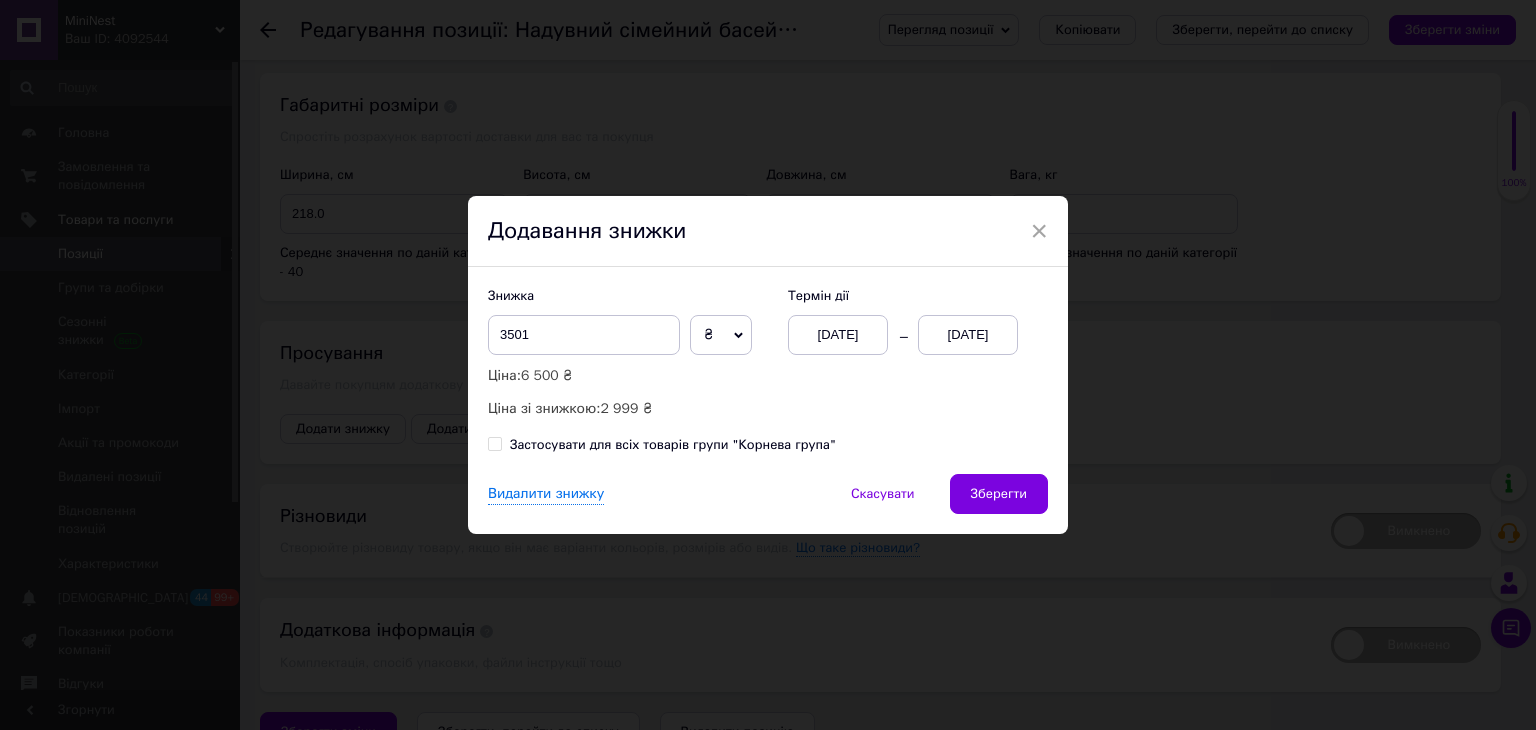 click on "[DATE]" at bounding box center [968, 335] 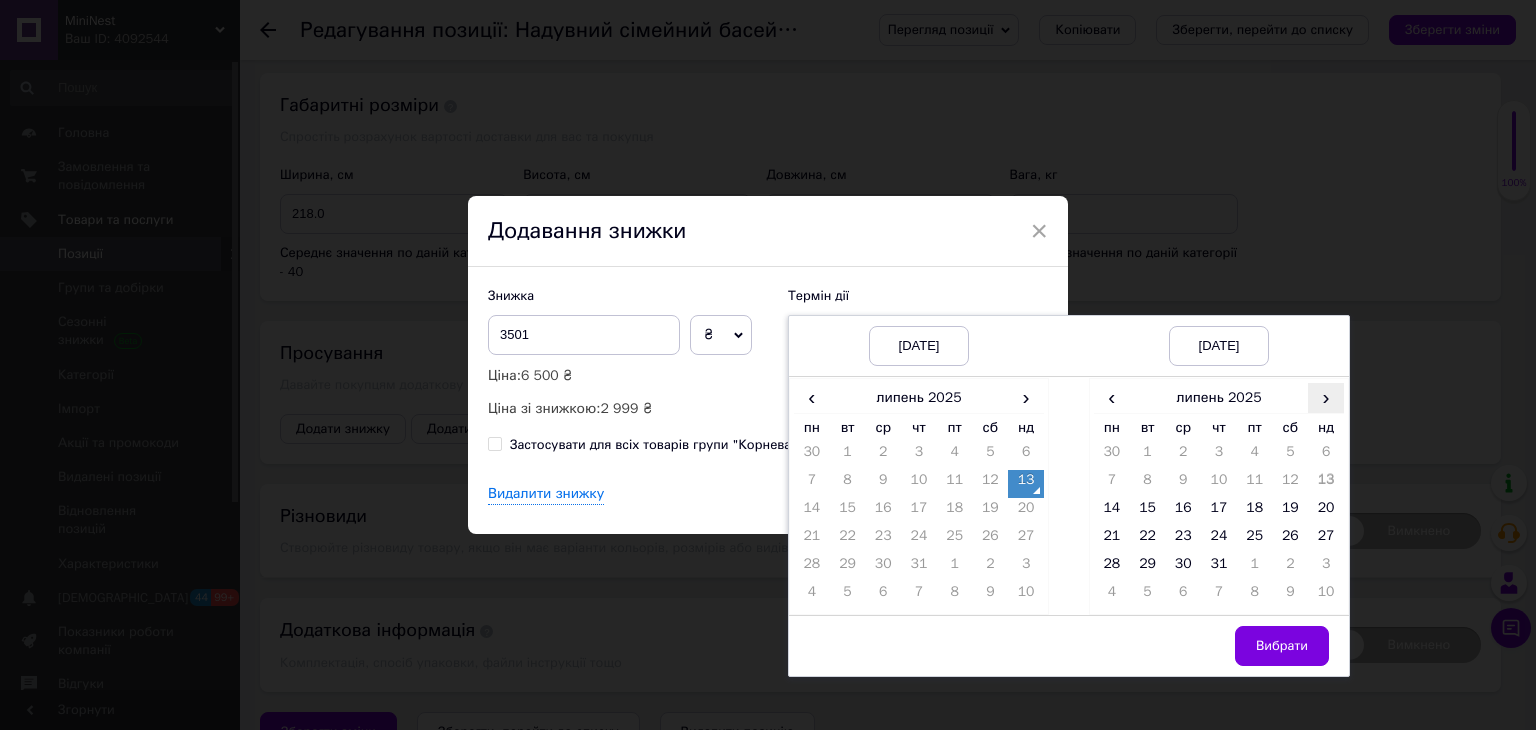 click on "›" at bounding box center (1326, 397) 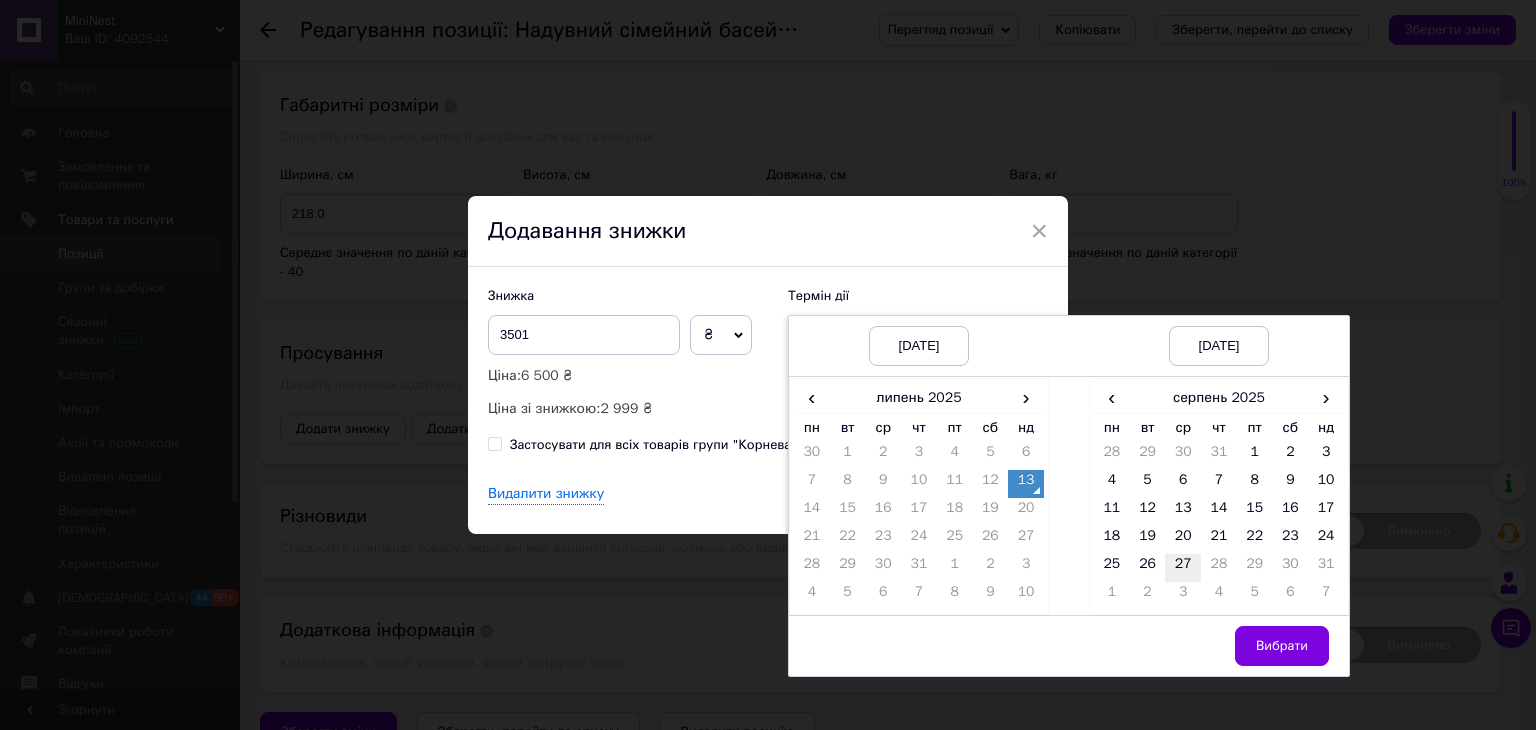 click on "27" at bounding box center [1183, 568] 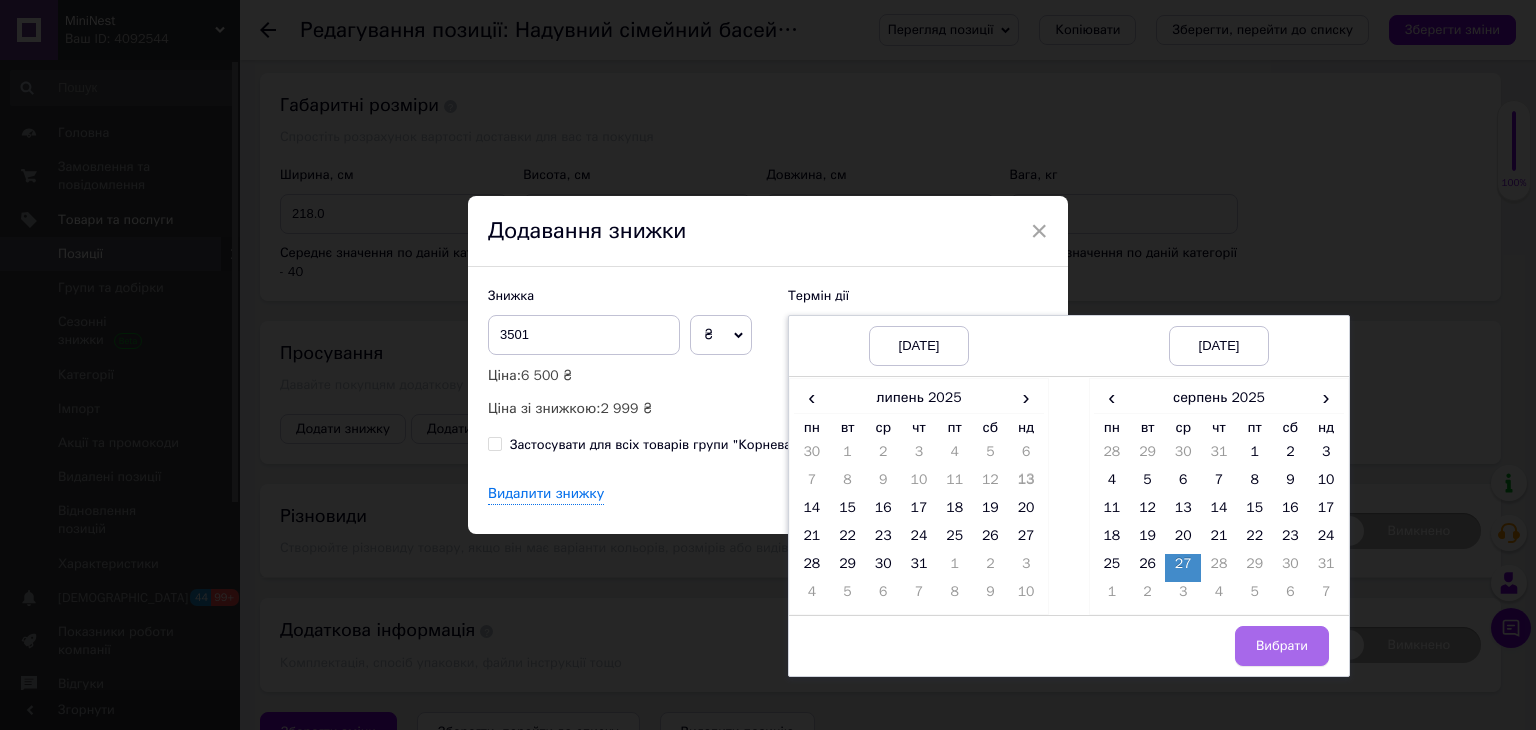 click on "Вибрати" at bounding box center [1282, 646] 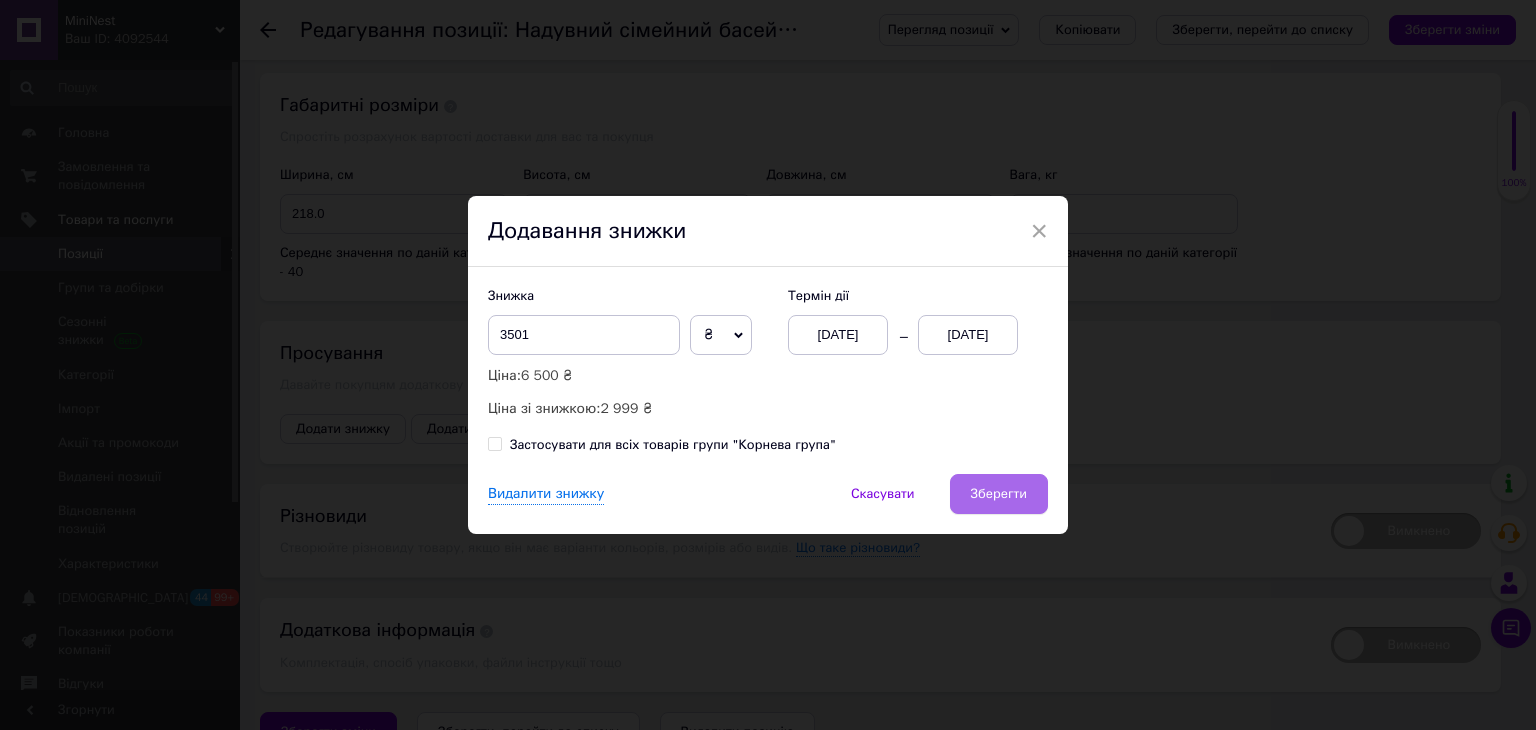 click on "Зберегти" at bounding box center [999, 494] 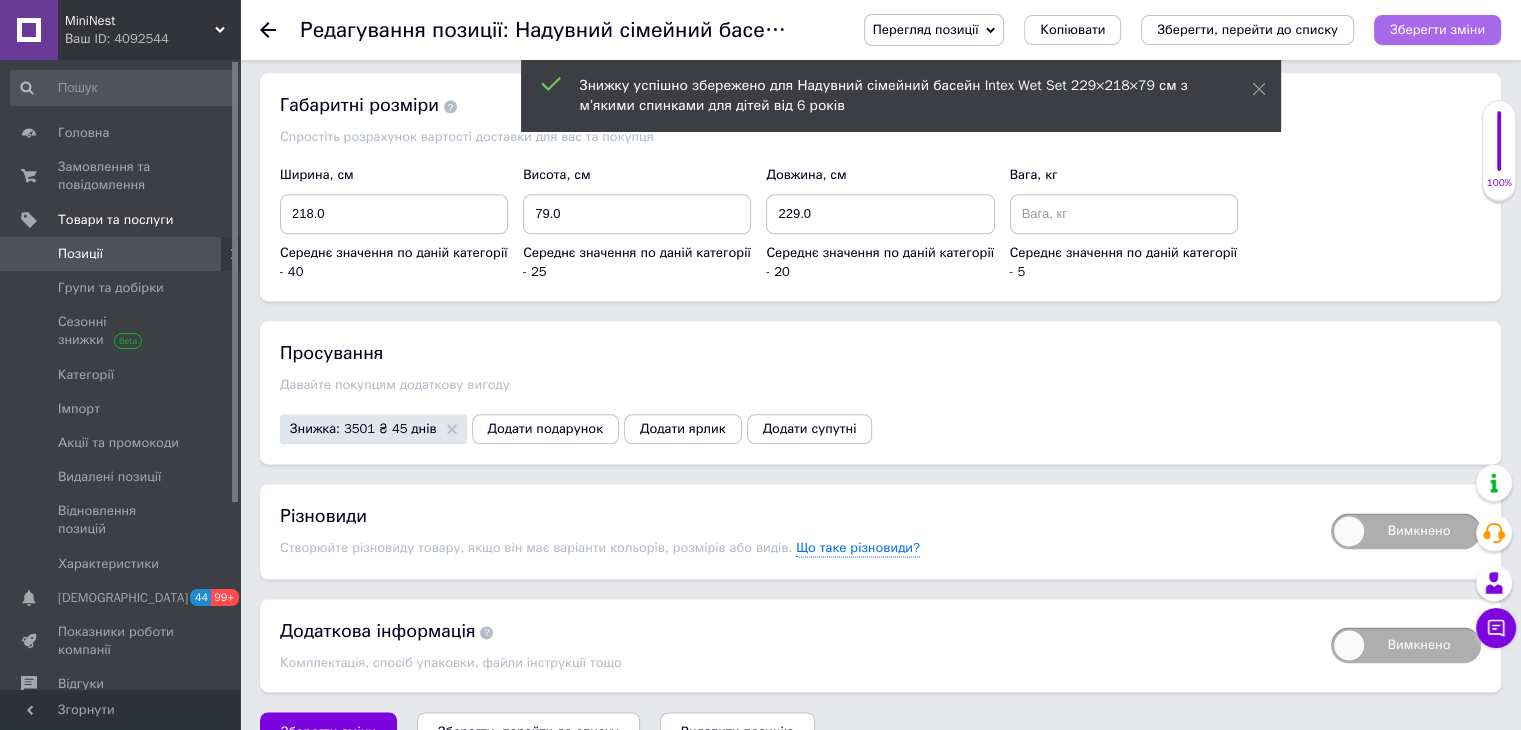 click on "Зберегти зміни" at bounding box center (1437, 29) 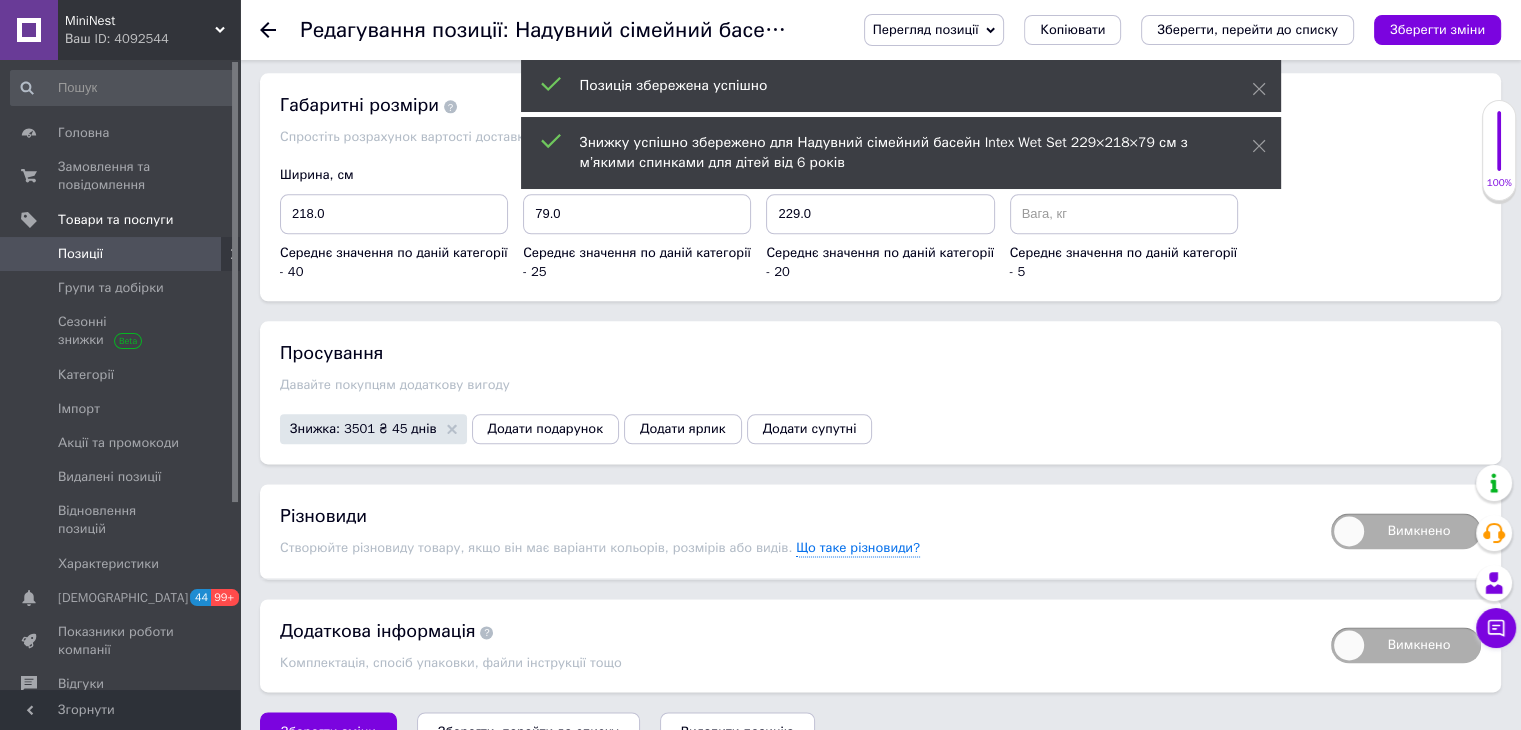 click on "Позиції" at bounding box center [123, 254] 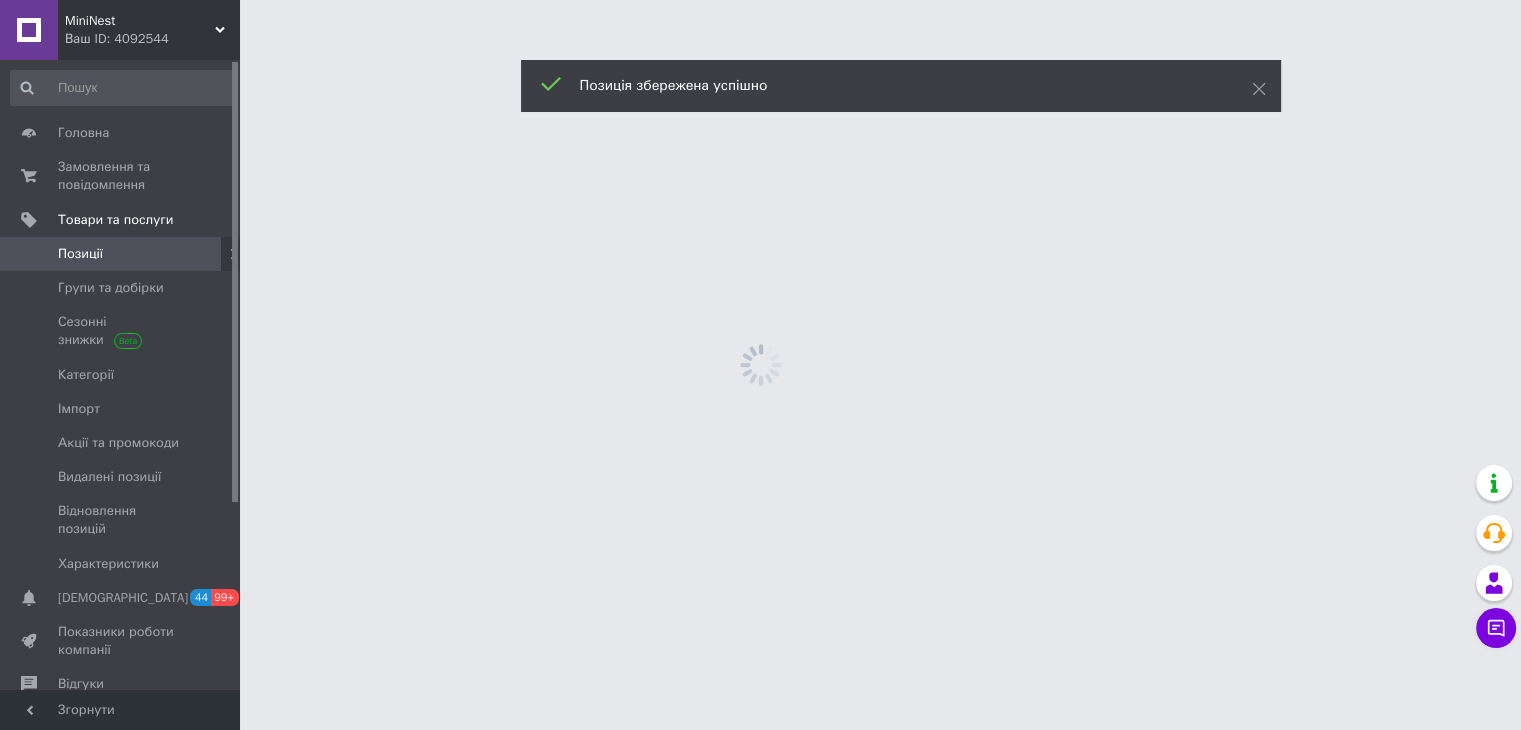 scroll, scrollTop: 0, scrollLeft: 0, axis: both 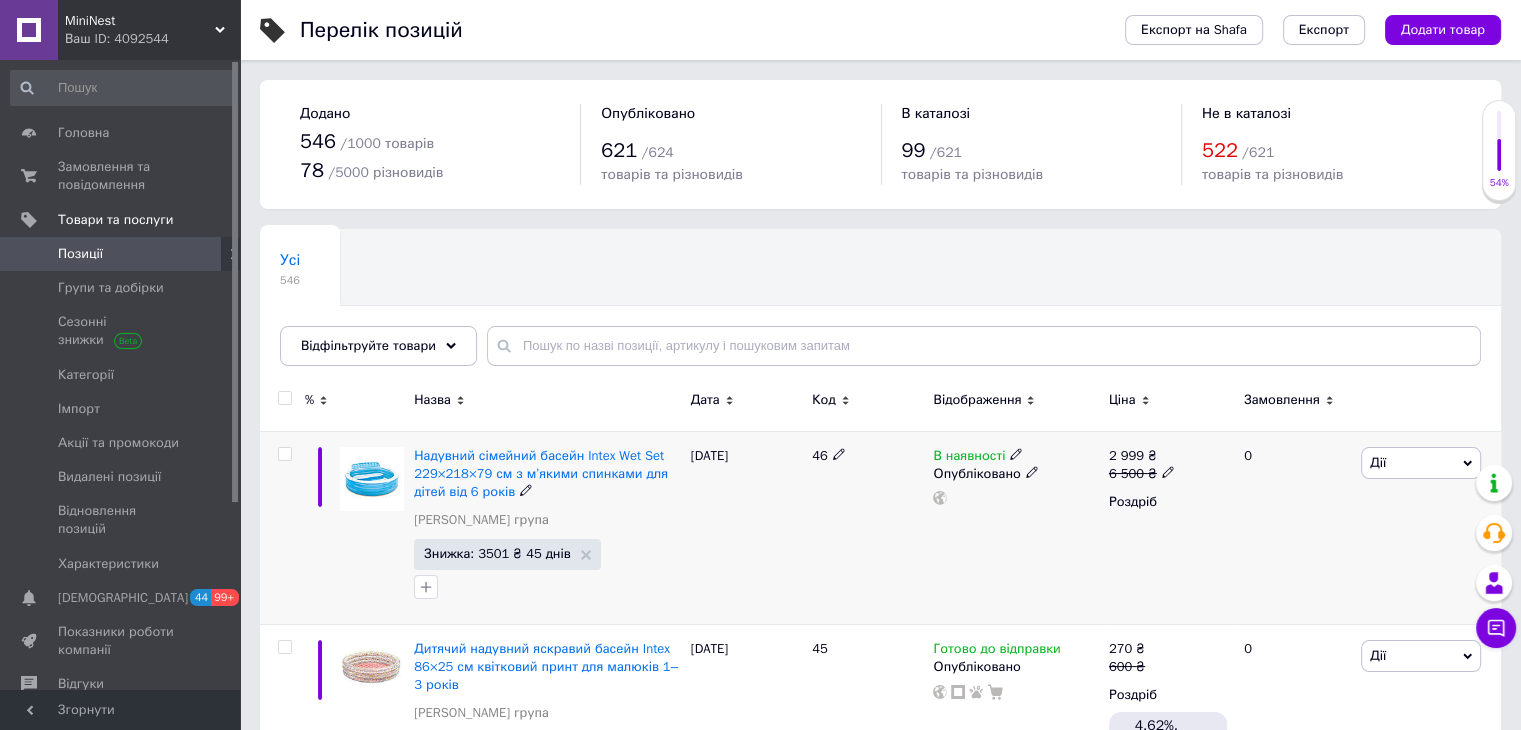 click on "Дії" at bounding box center [1421, 463] 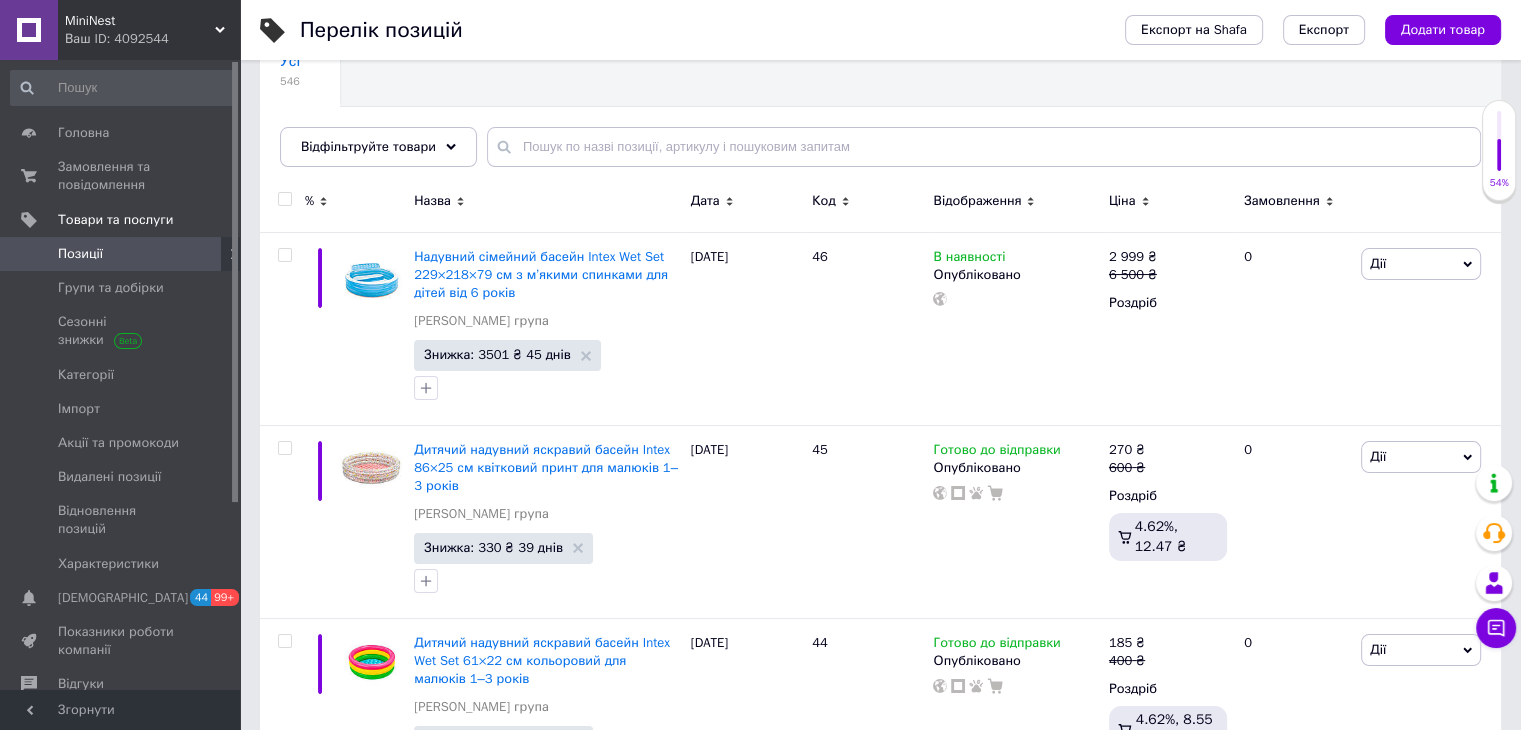 scroll, scrollTop: 200, scrollLeft: 0, axis: vertical 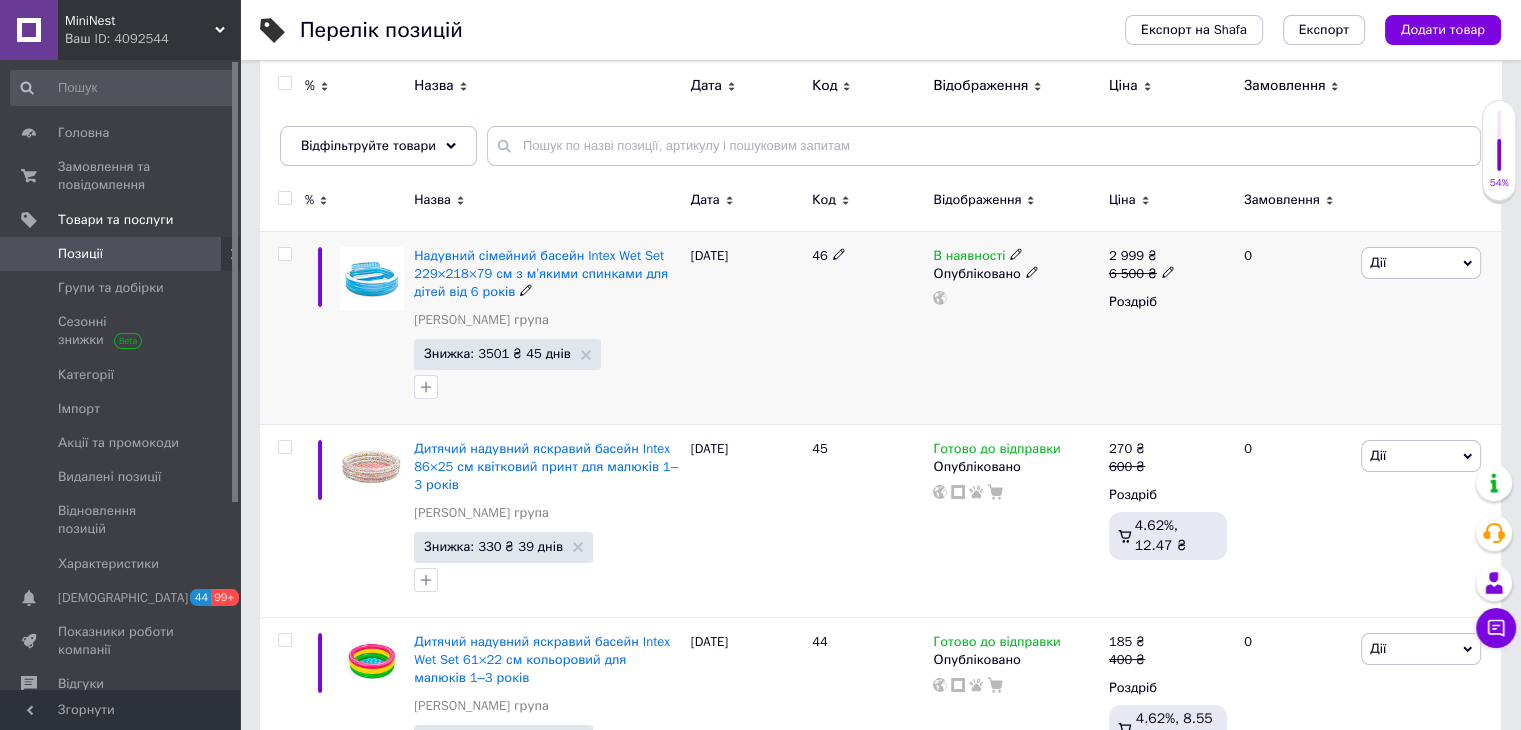click on "Дії" at bounding box center [1421, 263] 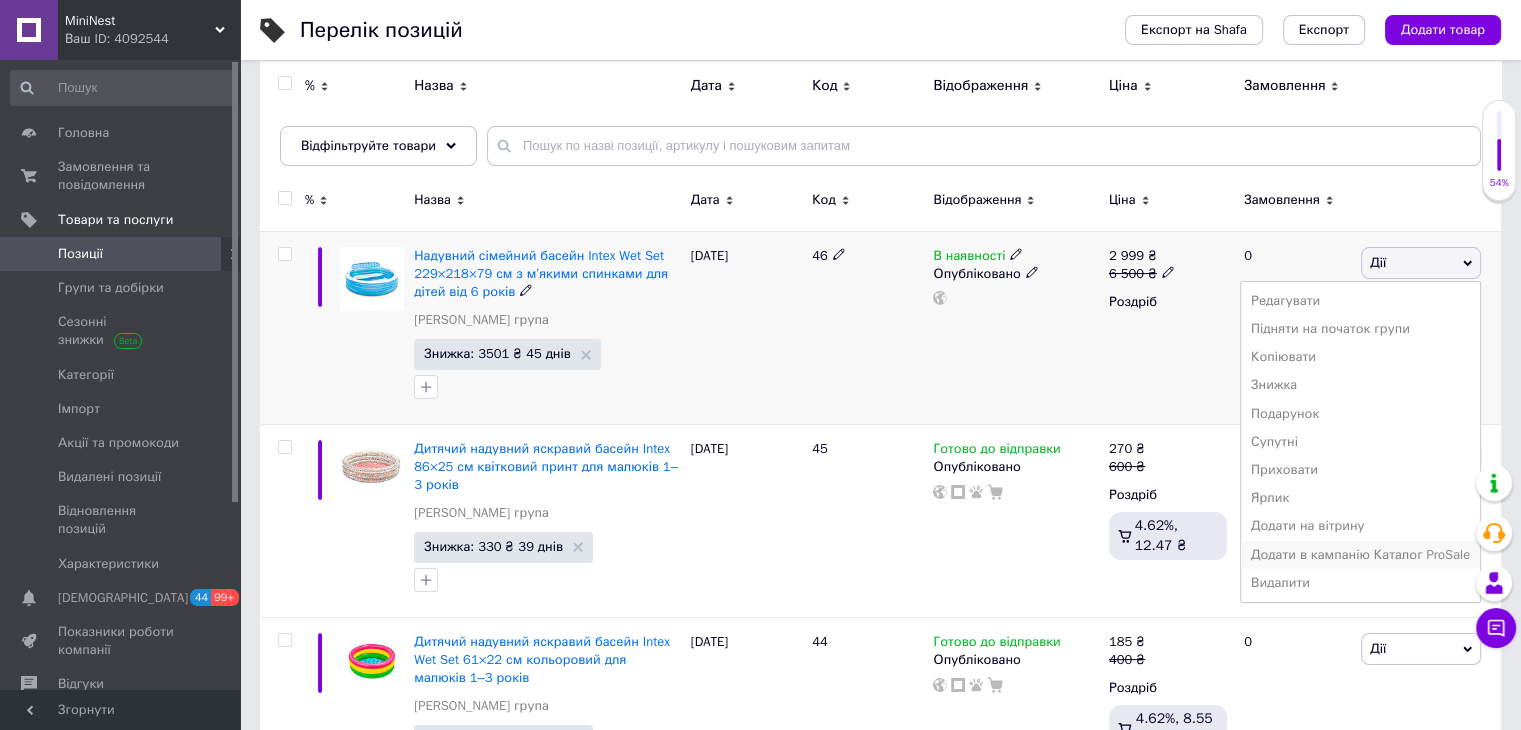 click on "Додати в кампанію Каталог ProSale" at bounding box center (1360, 555) 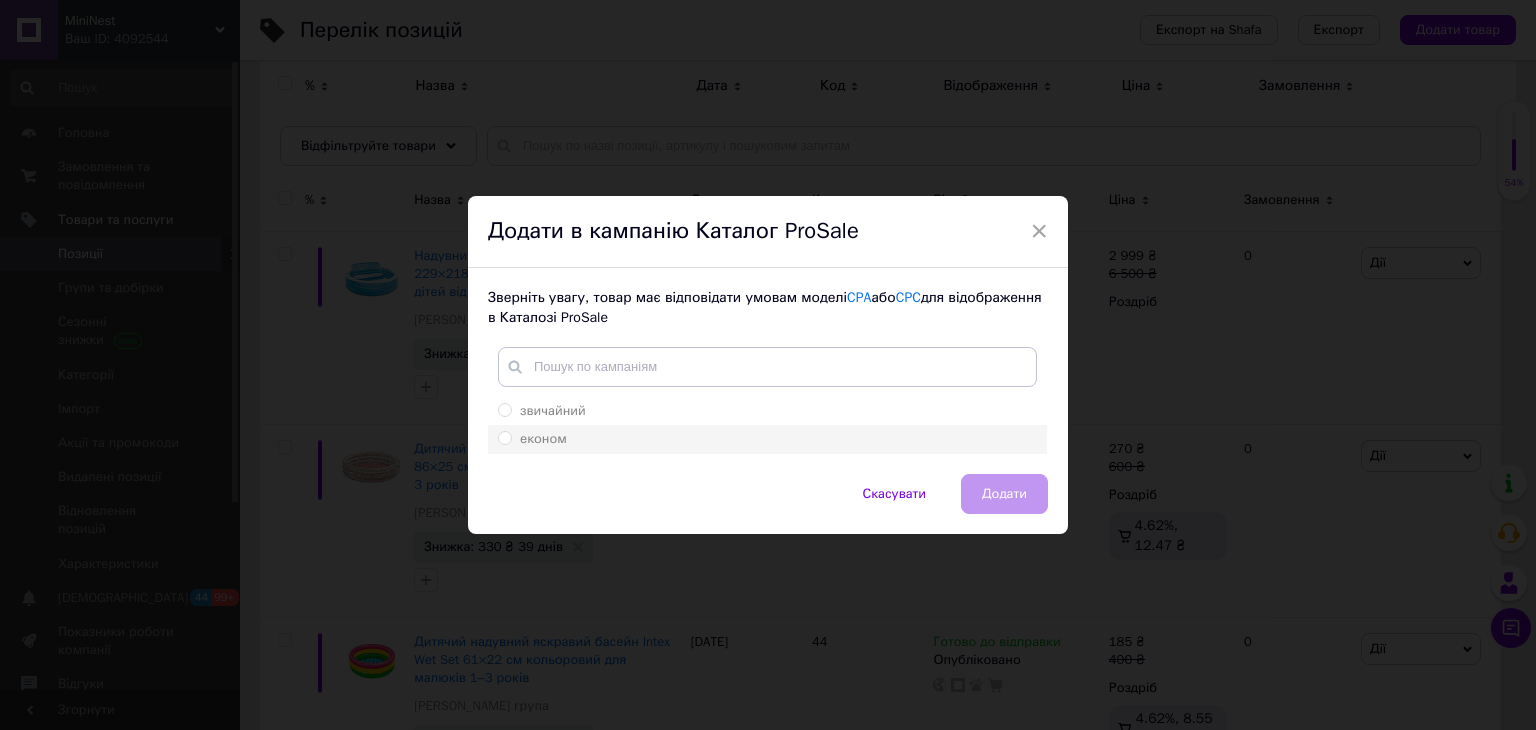 click on "економ" at bounding box center (767, 439) 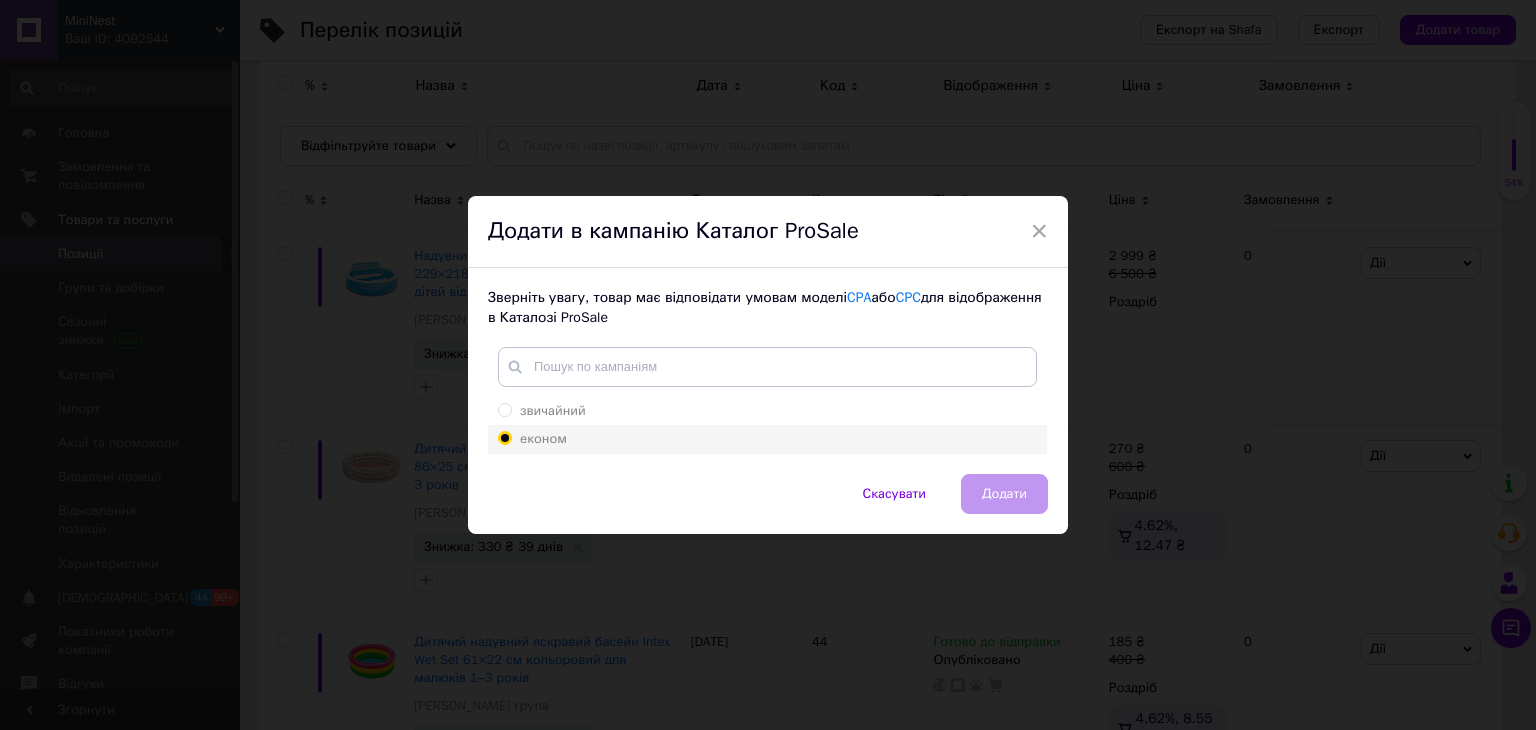 radio on "true" 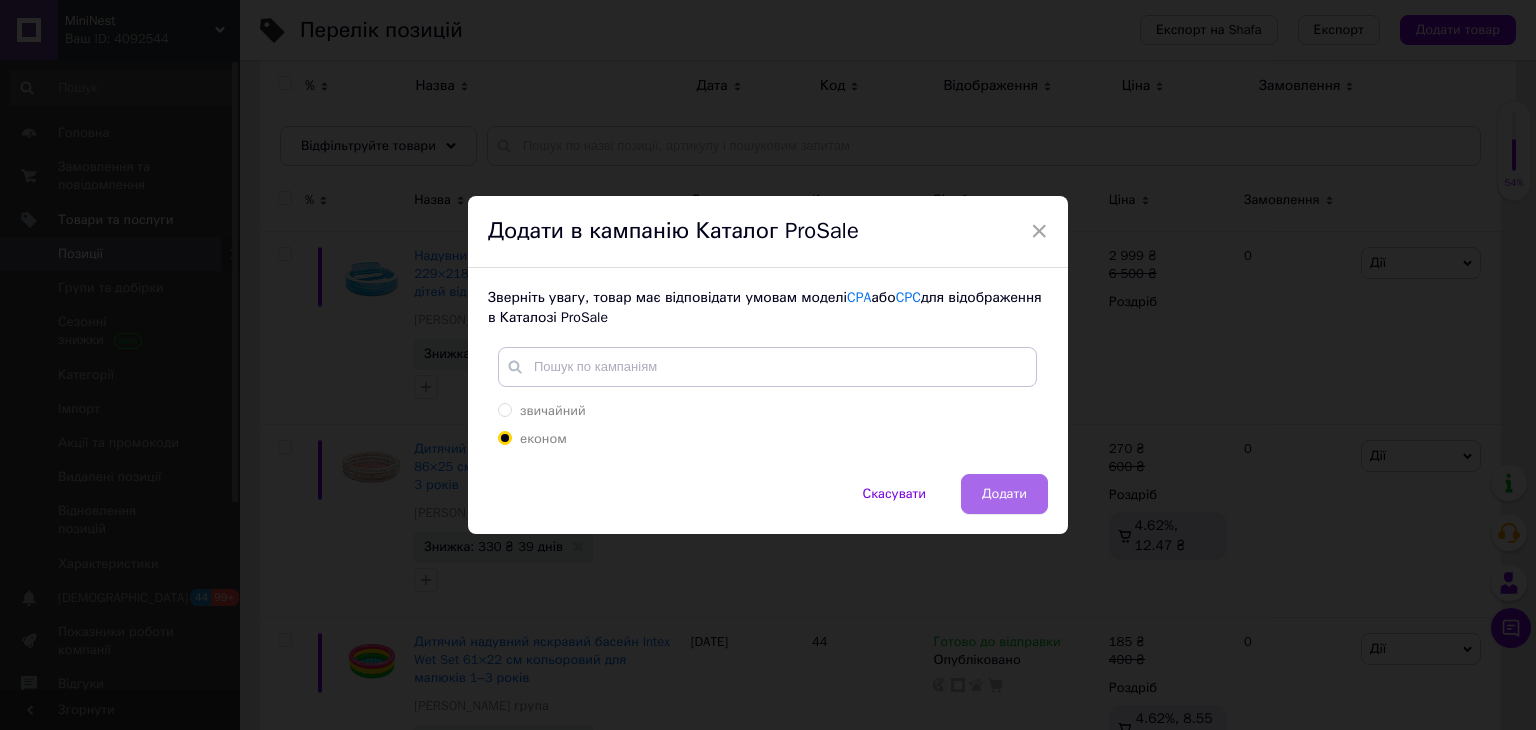 click on "Додати" at bounding box center (1004, 494) 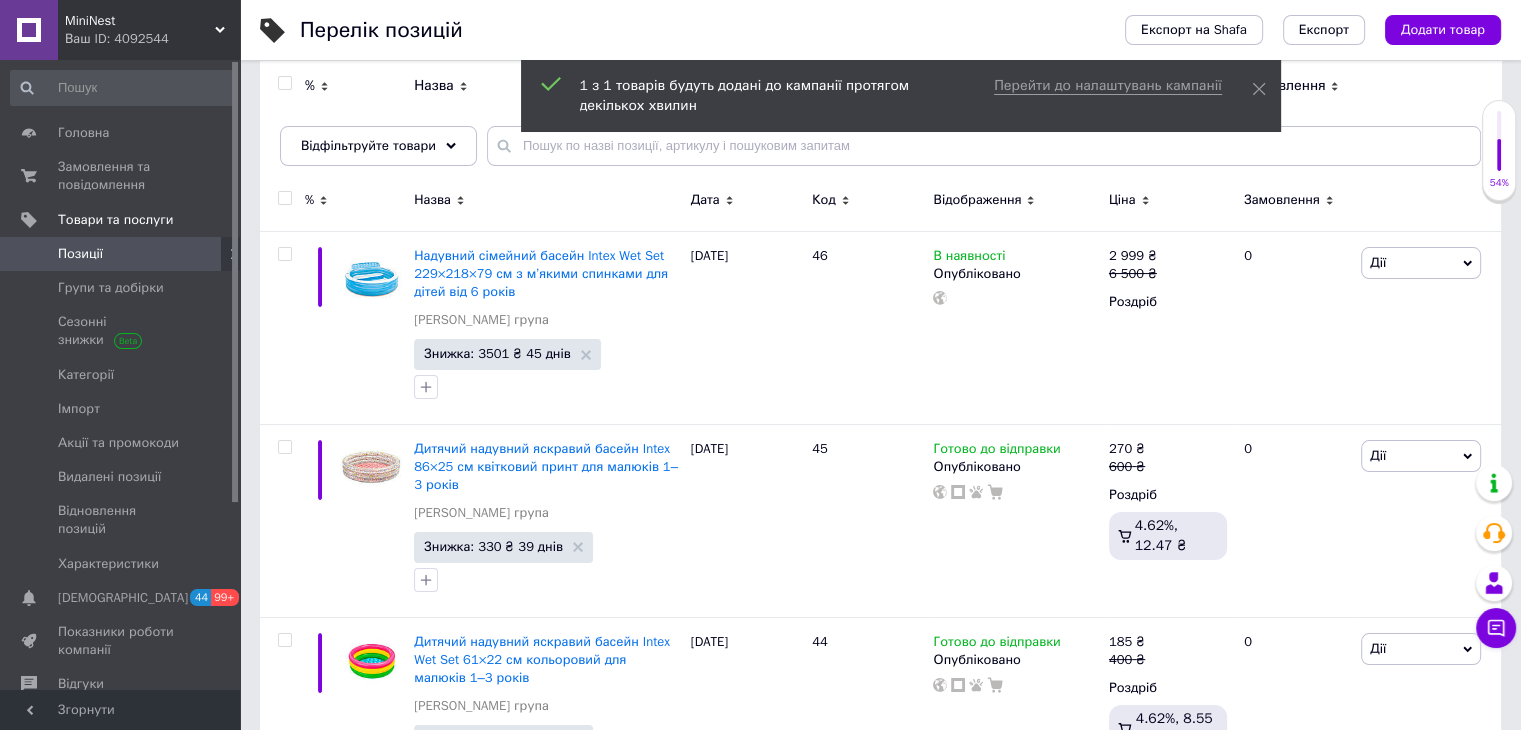 click on "Позиції" at bounding box center (121, 254) 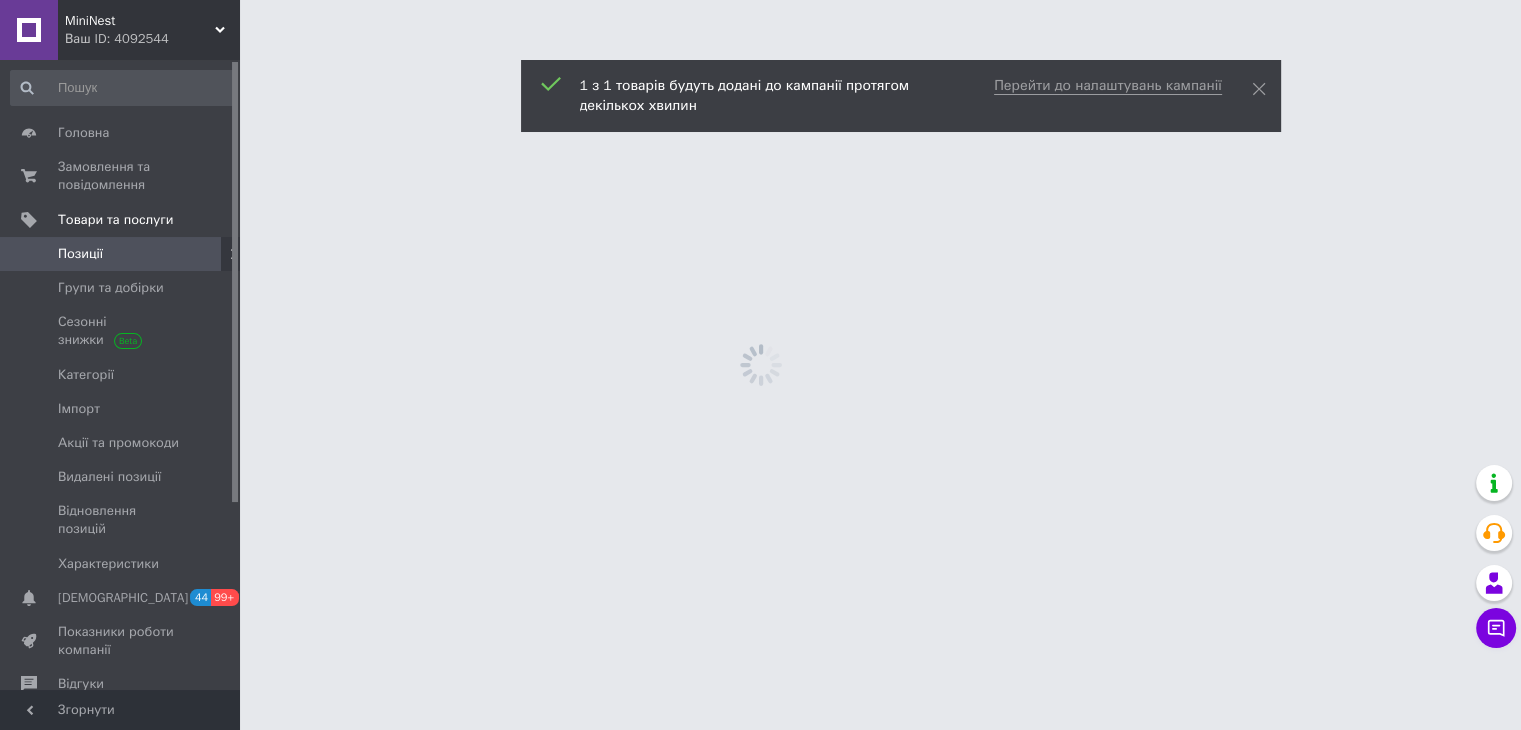 scroll, scrollTop: 0, scrollLeft: 0, axis: both 